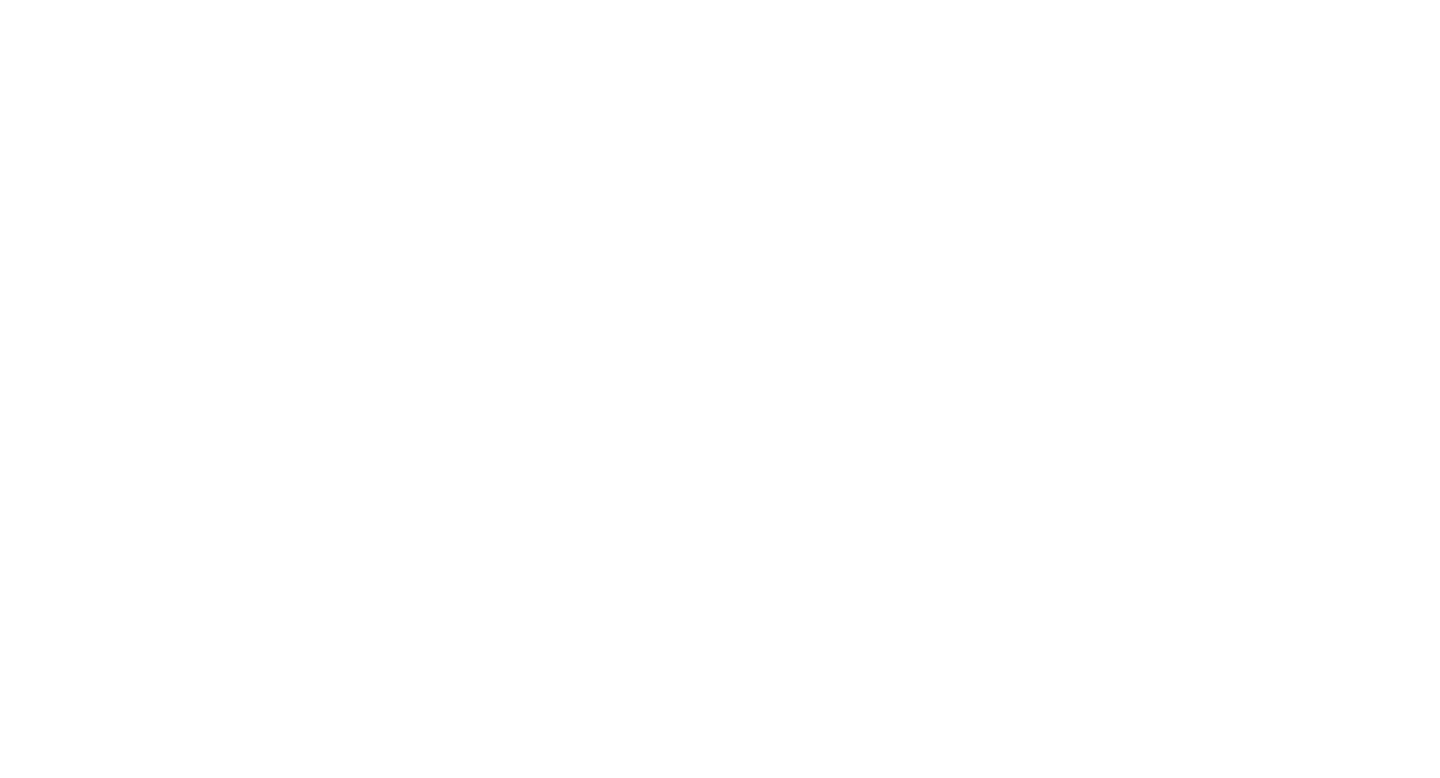 scroll, scrollTop: 0, scrollLeft: 0, axis: both 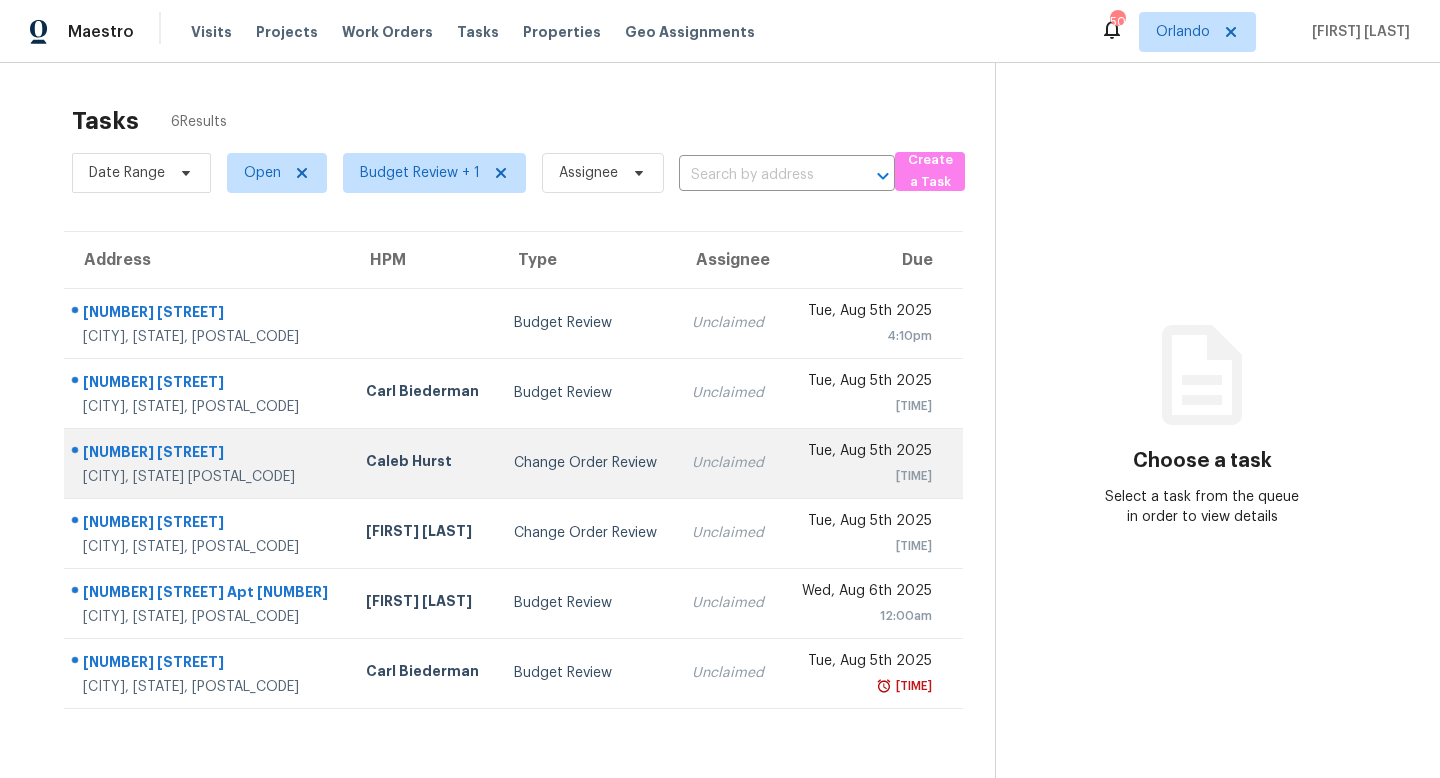 click on "Caleb Hurst" at bounding box center (424, 463) 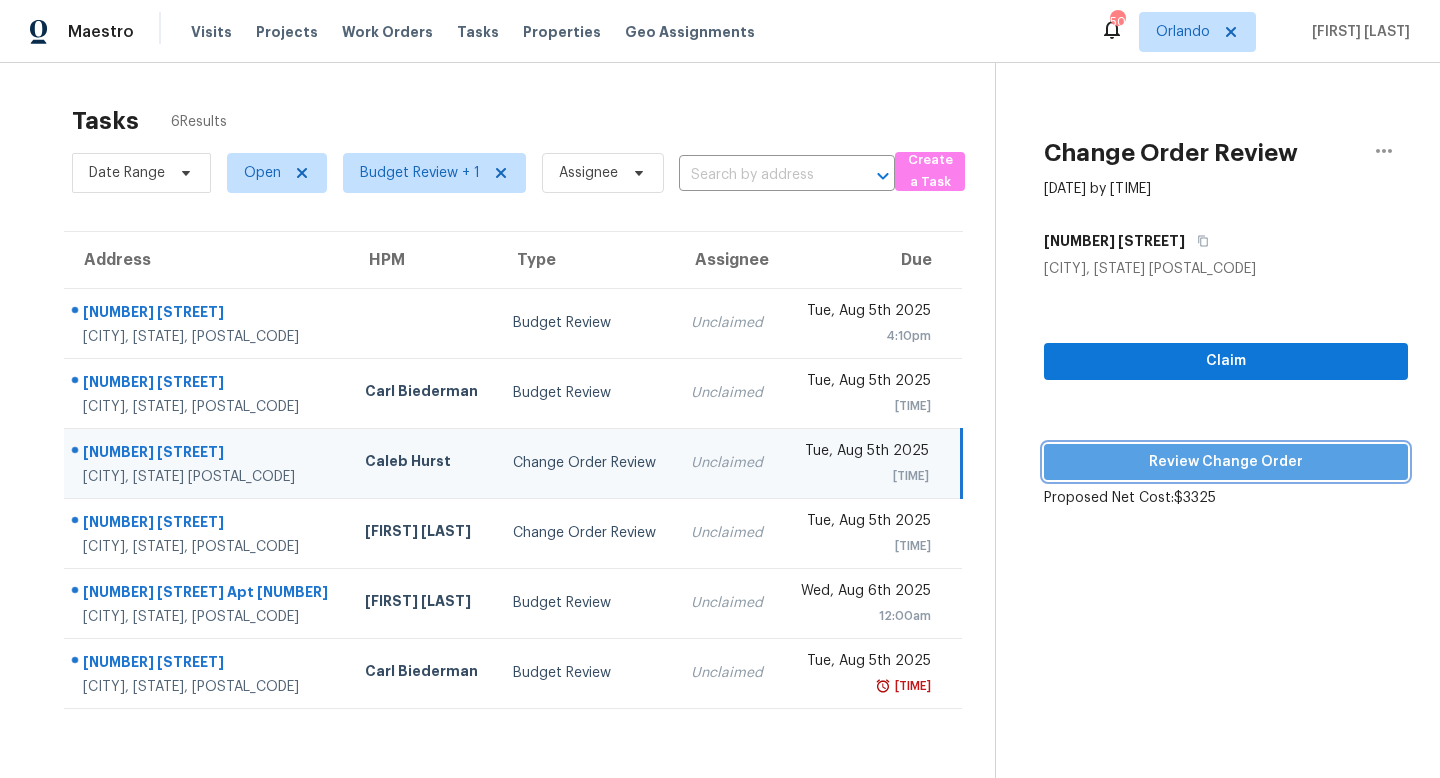 click on "Review Change Order" at bounding box center (1226, 462) 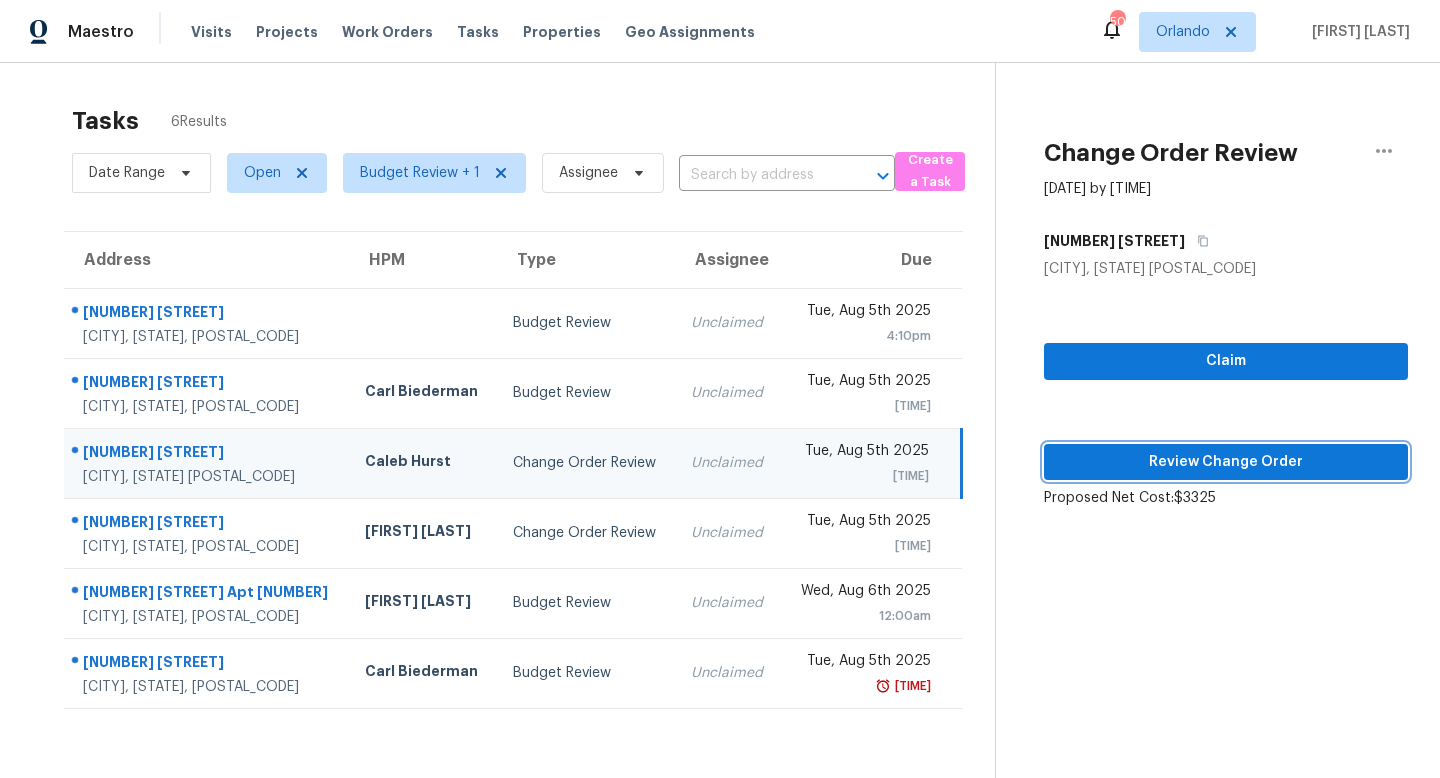 type 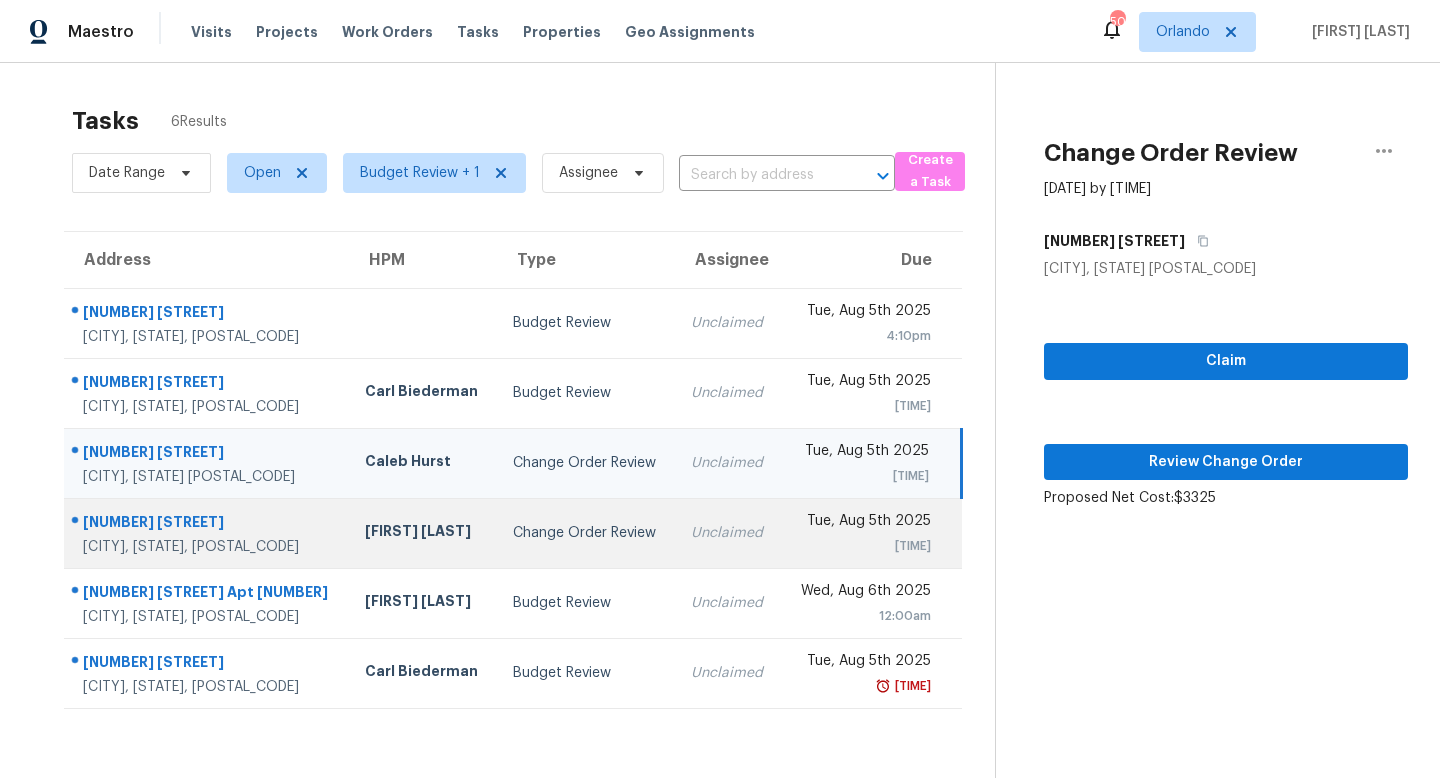 click on "Change Order Review" at bounding box center [586, 533] 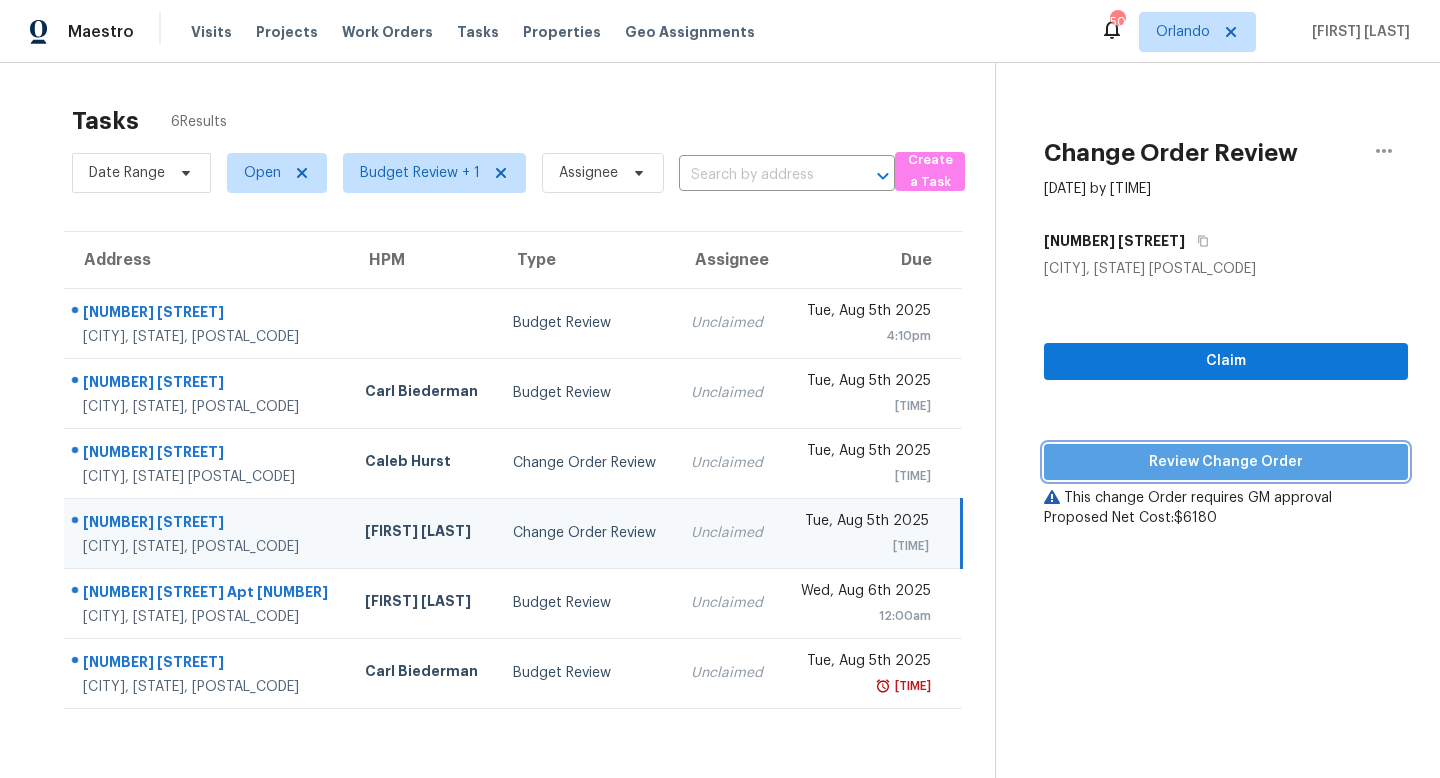 click on "Review Change Order" at bounding box center (1226, 462) 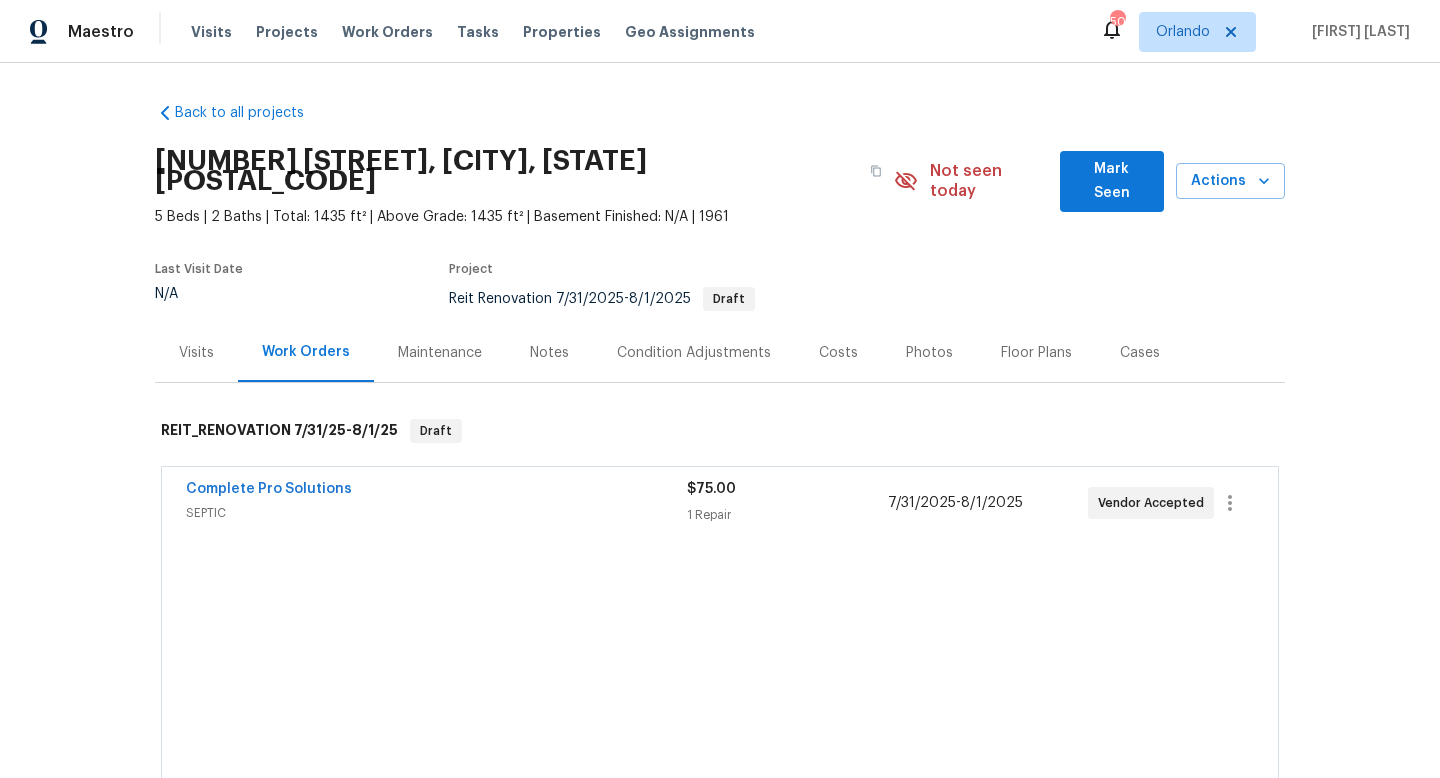 scroll, scrollTop: 0, scrollLeft: 0, axis: both 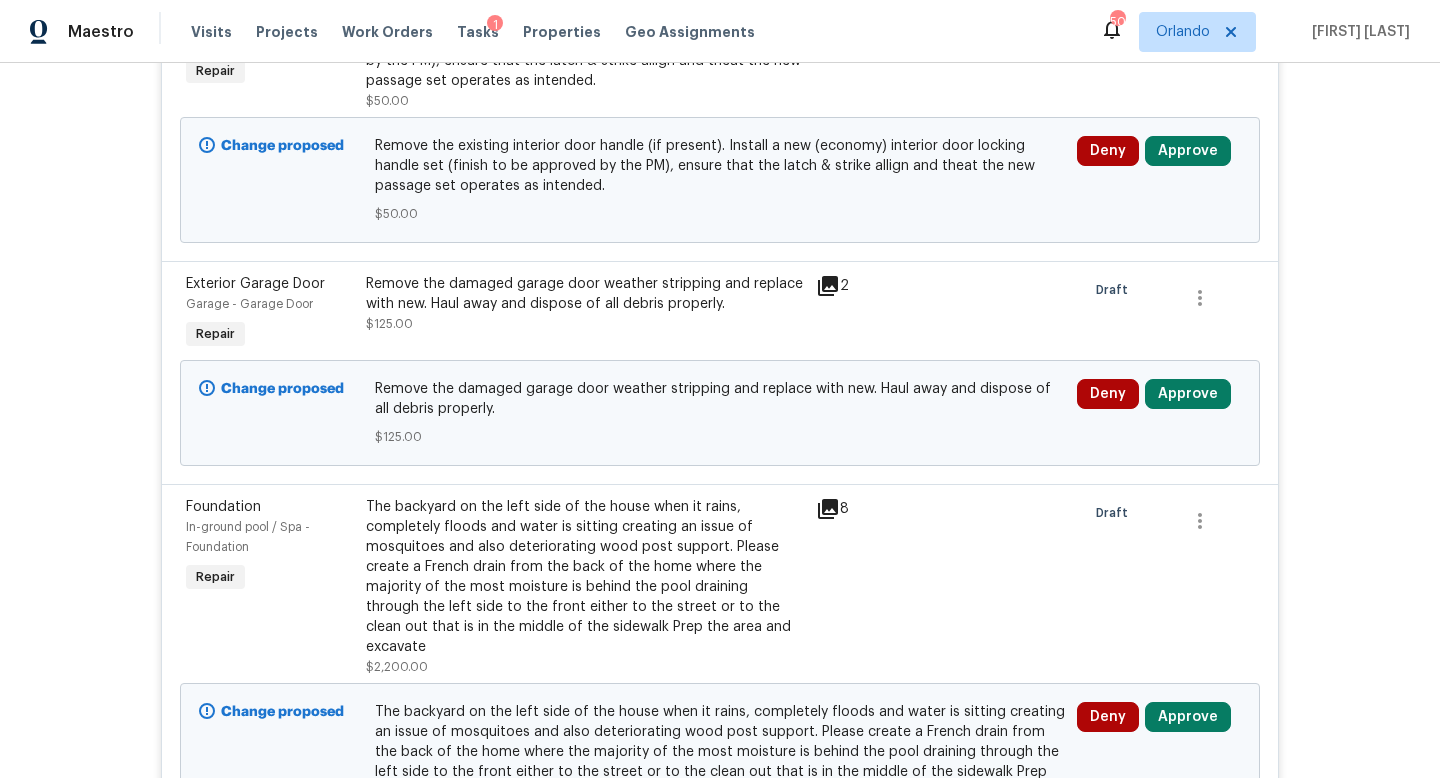 click 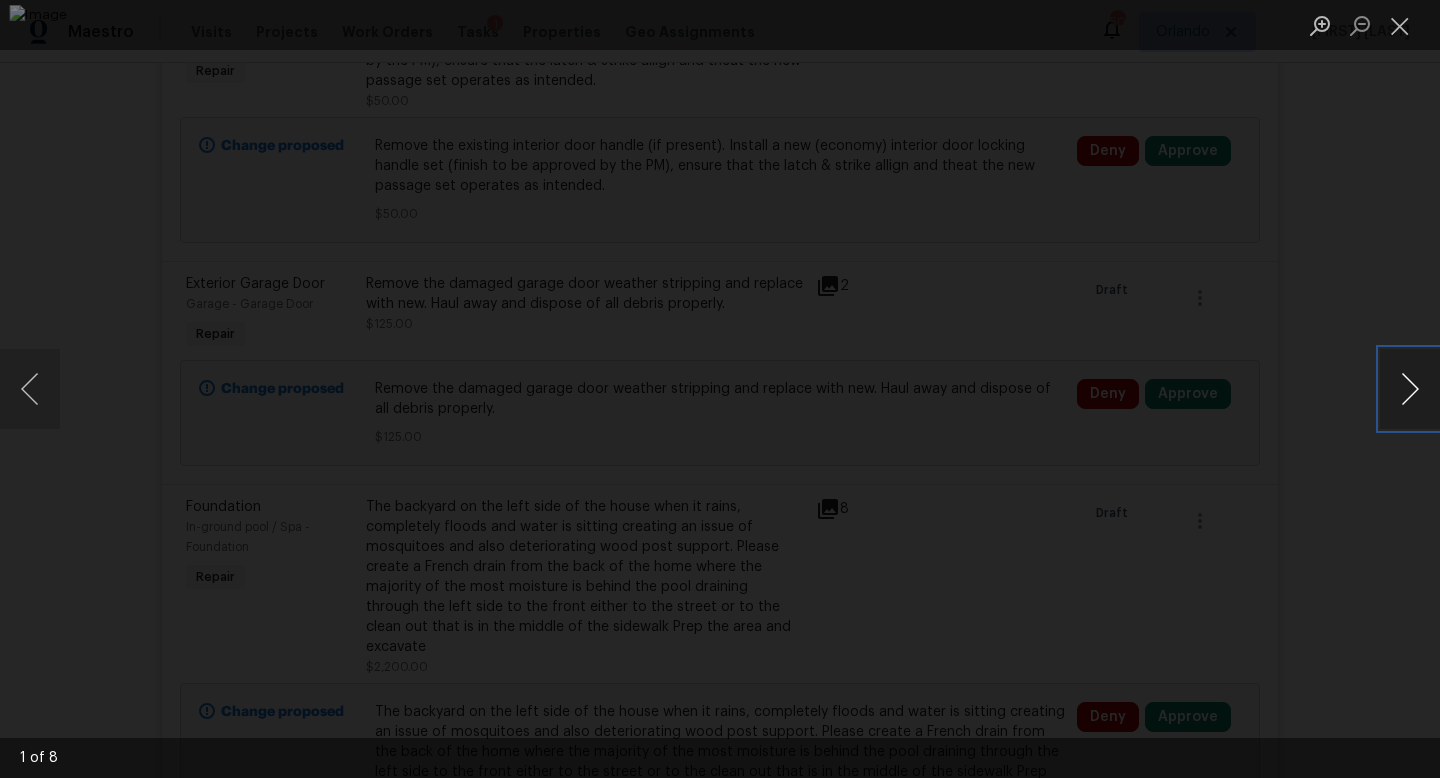 click at bounding box center (1410, 389) 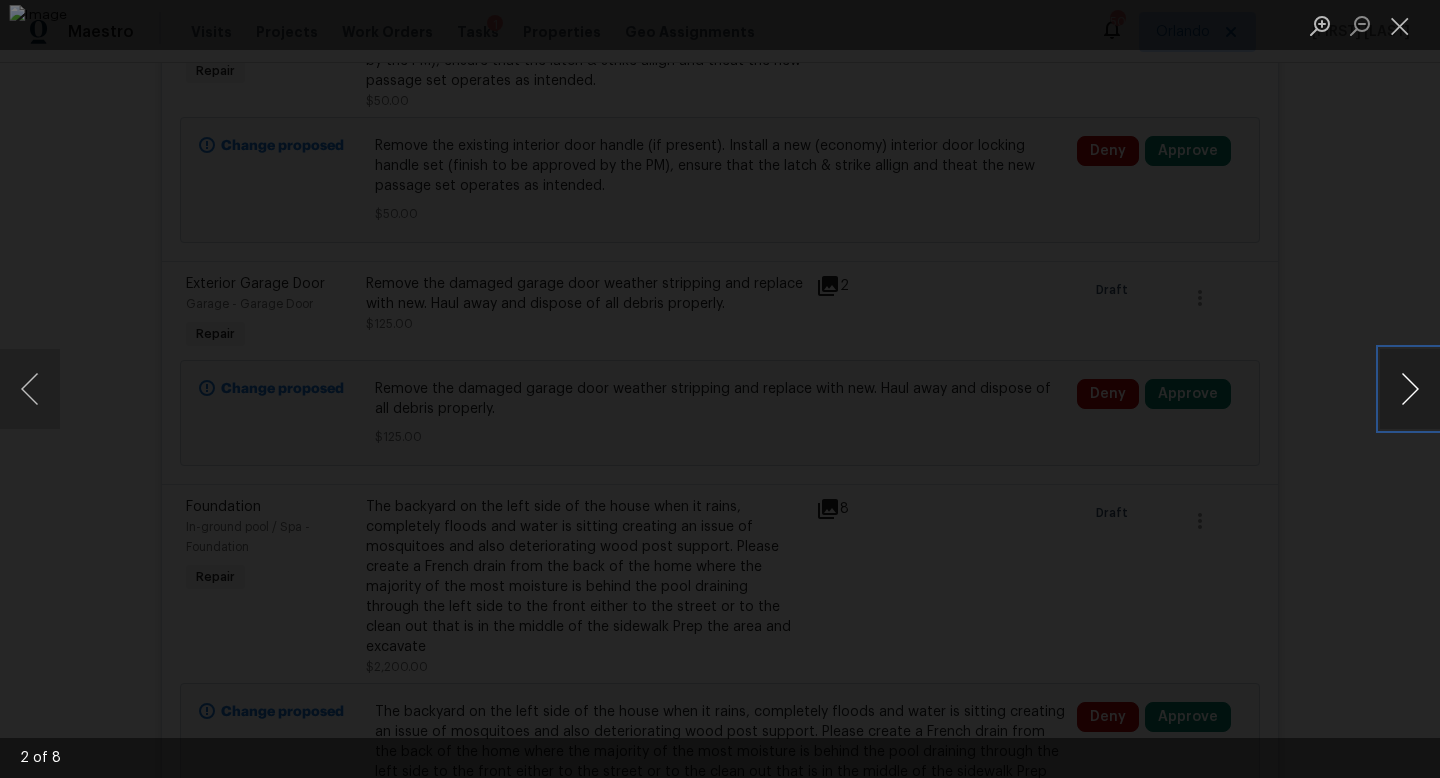 click at bounding box center (1410, 389) 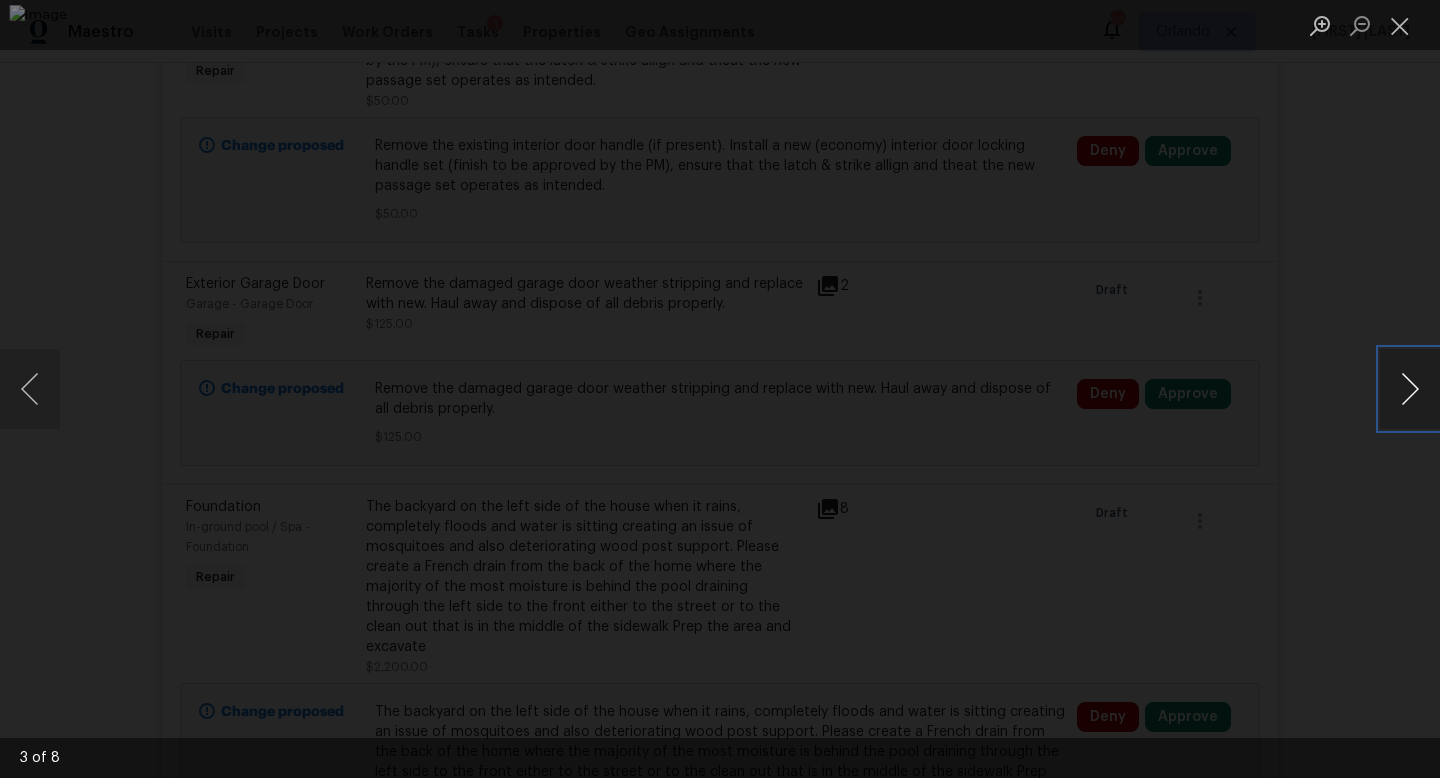 click at bounding box center [1410, 389] 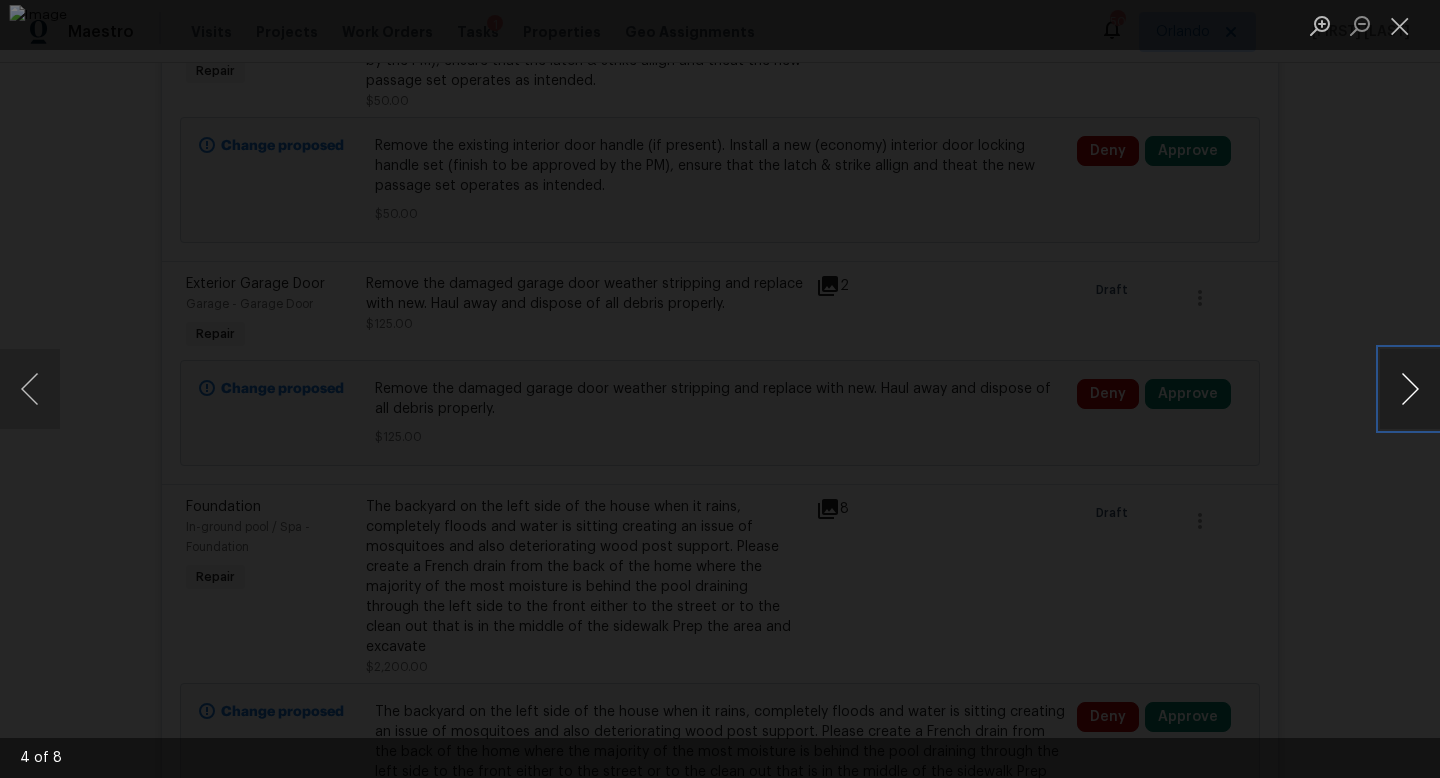 click at bounding box center (1410, 389) 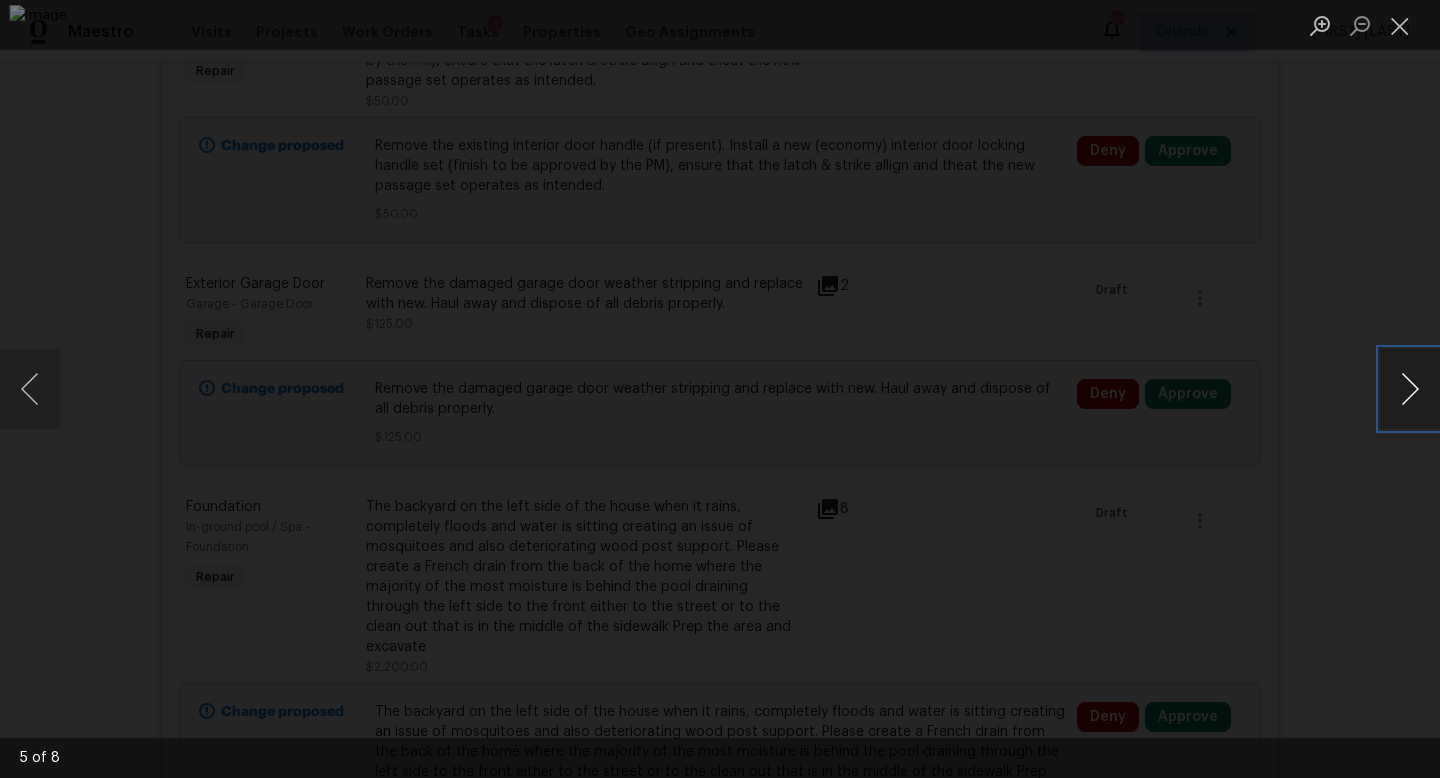 click at bounding box center (1410, 389) 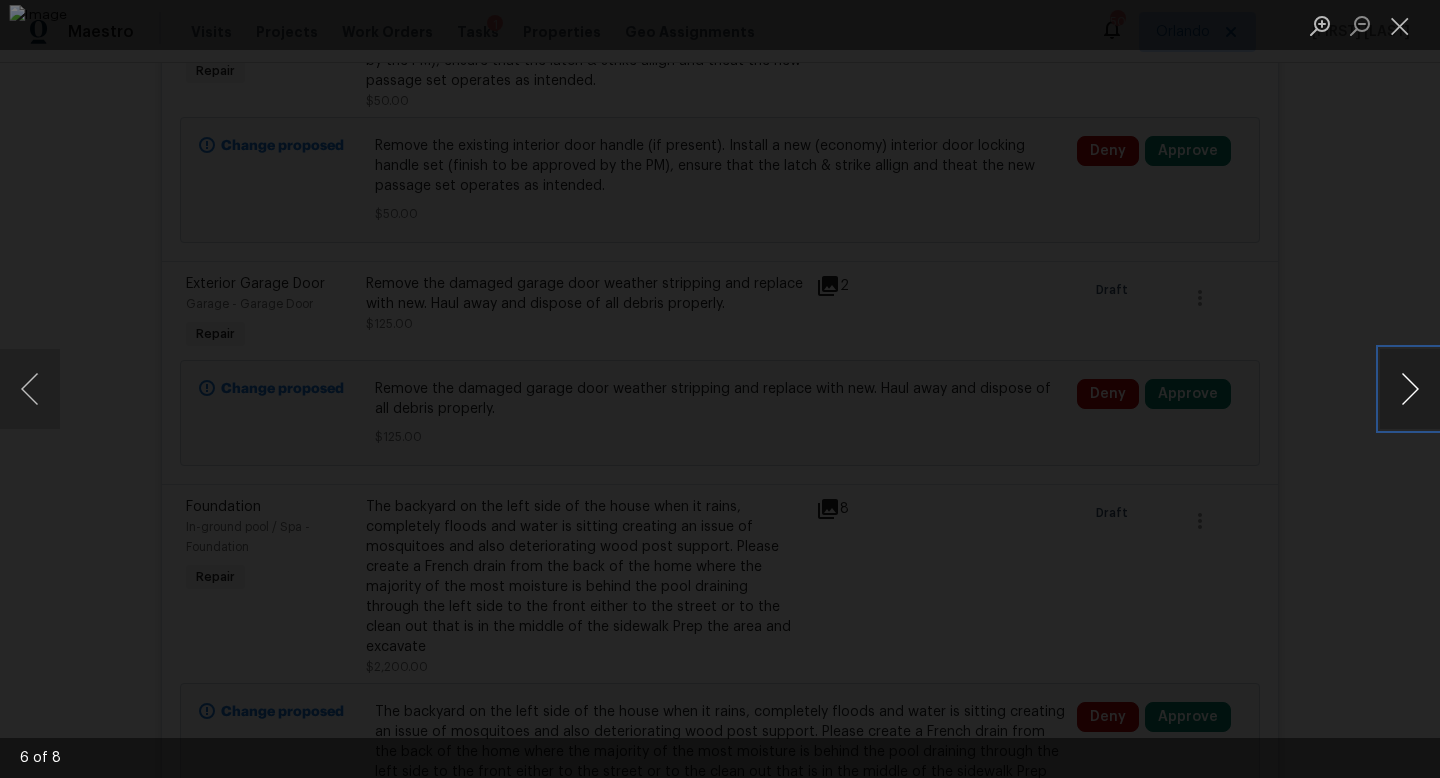 click at bounding box center (1410, 389) 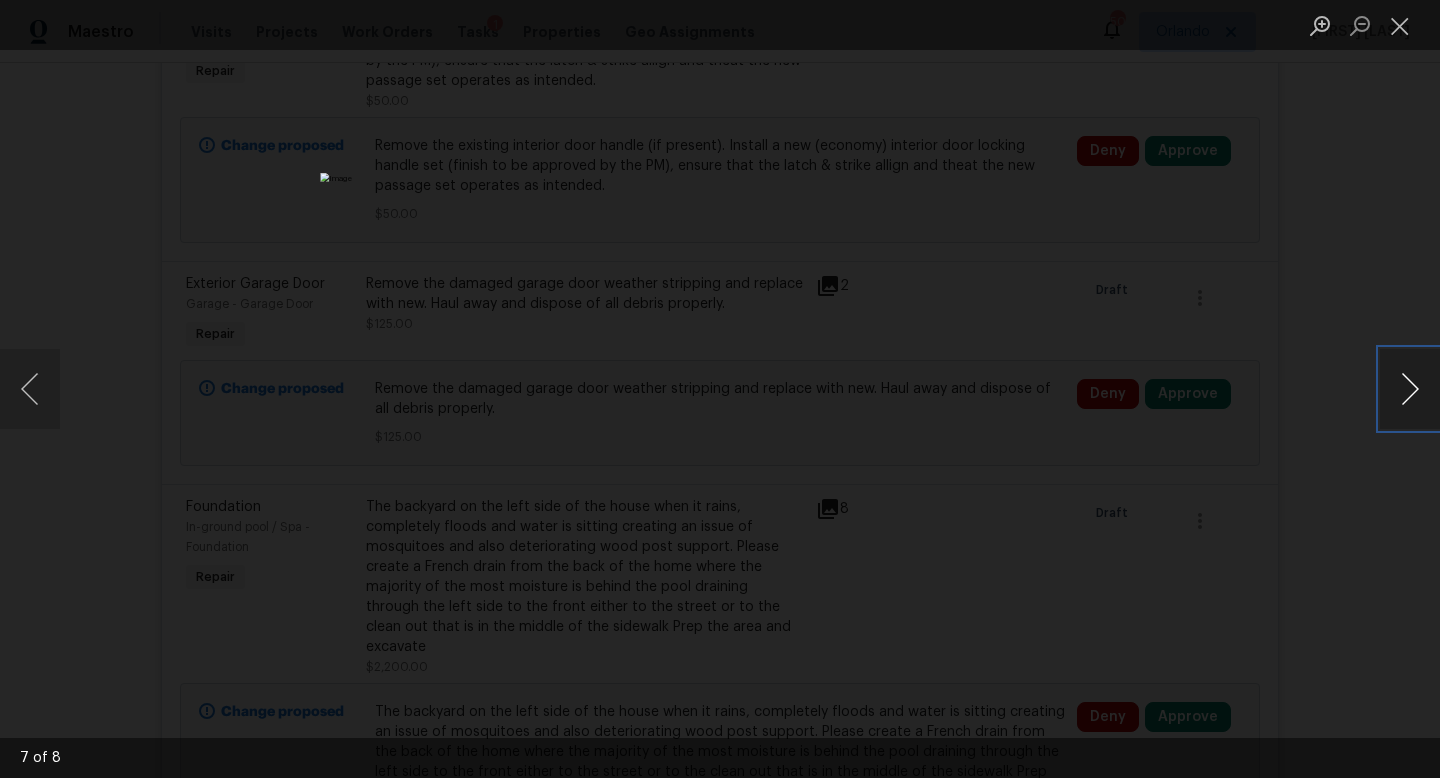 click at bounding box center [1410, 389] 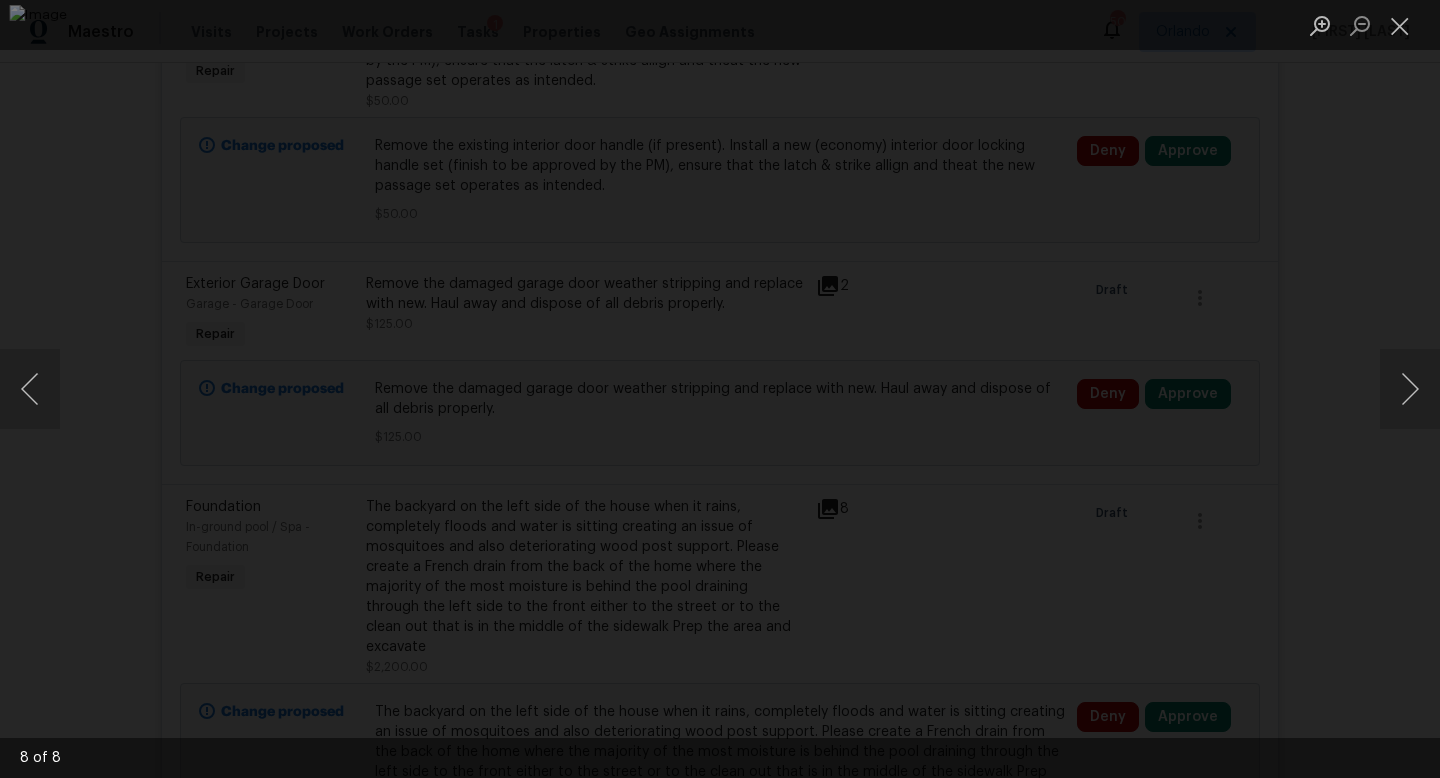 click at bounding box center [720, 389] 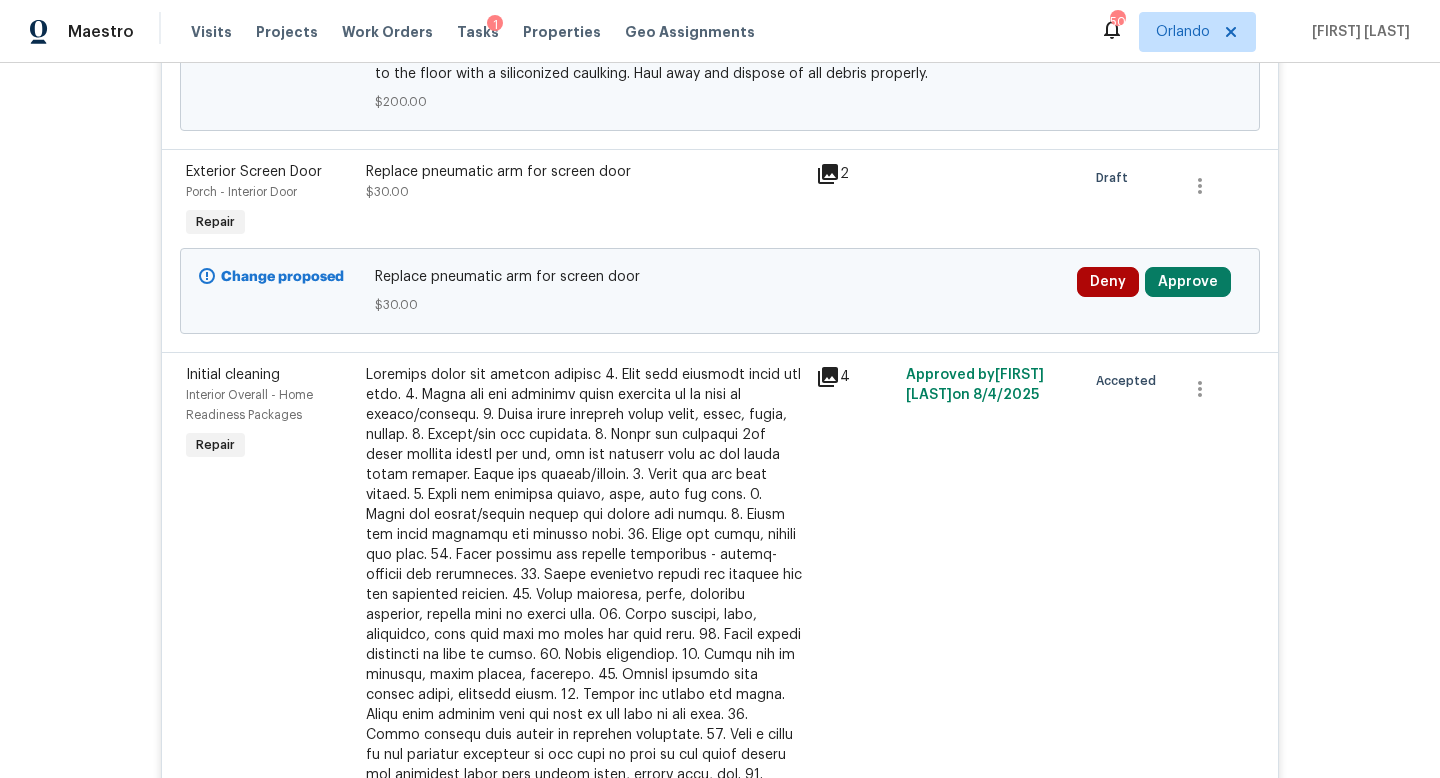 scroll, scrollTop: 7689, scrollLeft: 0, axis: vertical 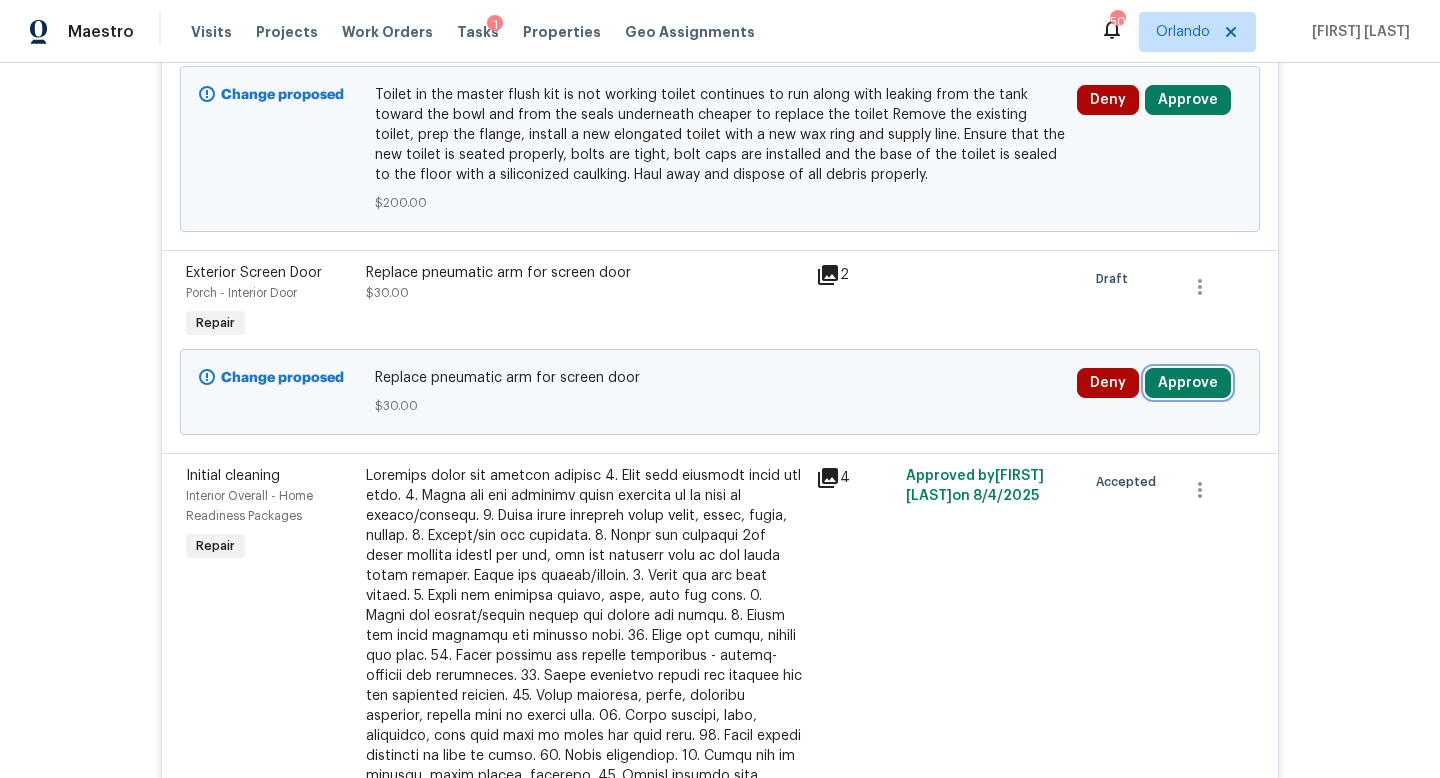 click on "Approve" at bounding box center (1188, 383) 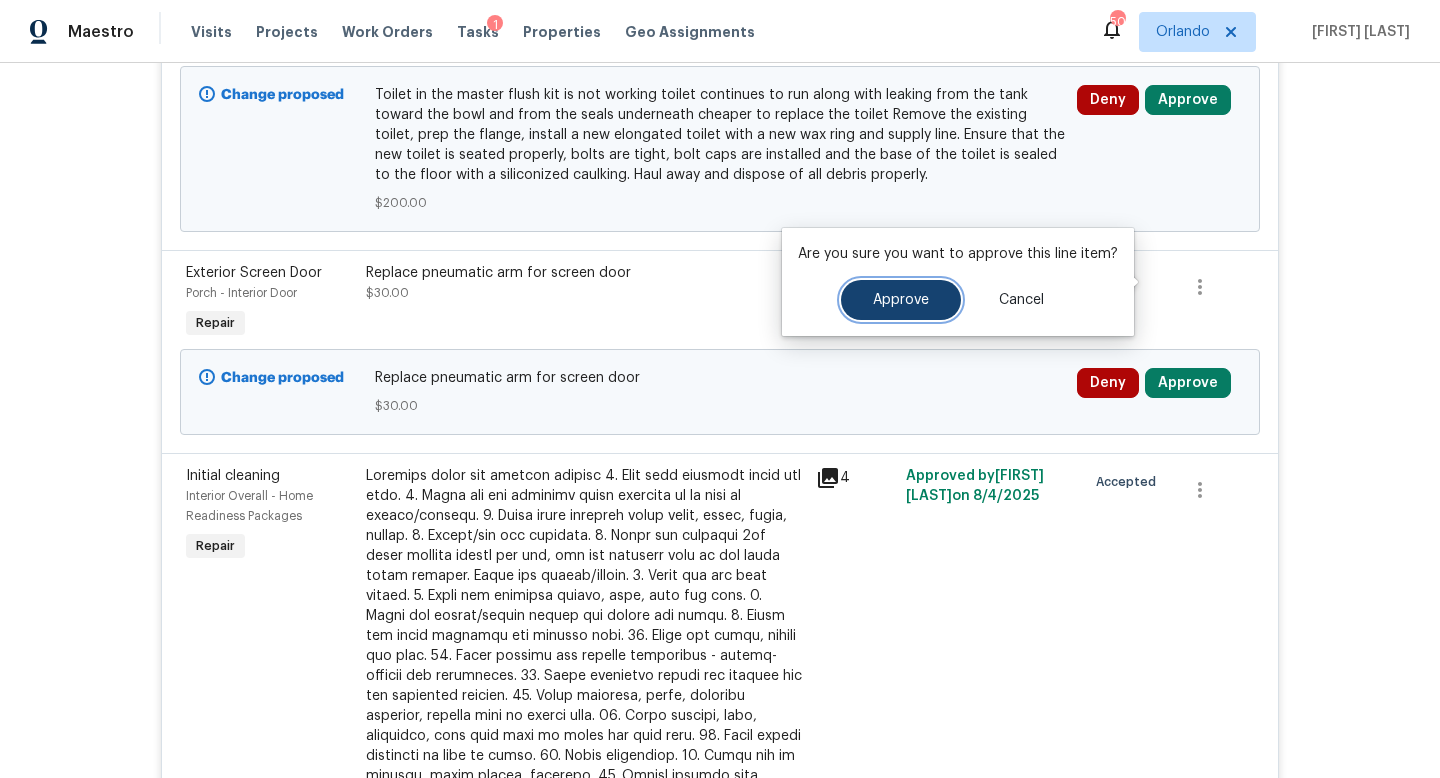 click on "Approve" at bounding box center (901, 300) 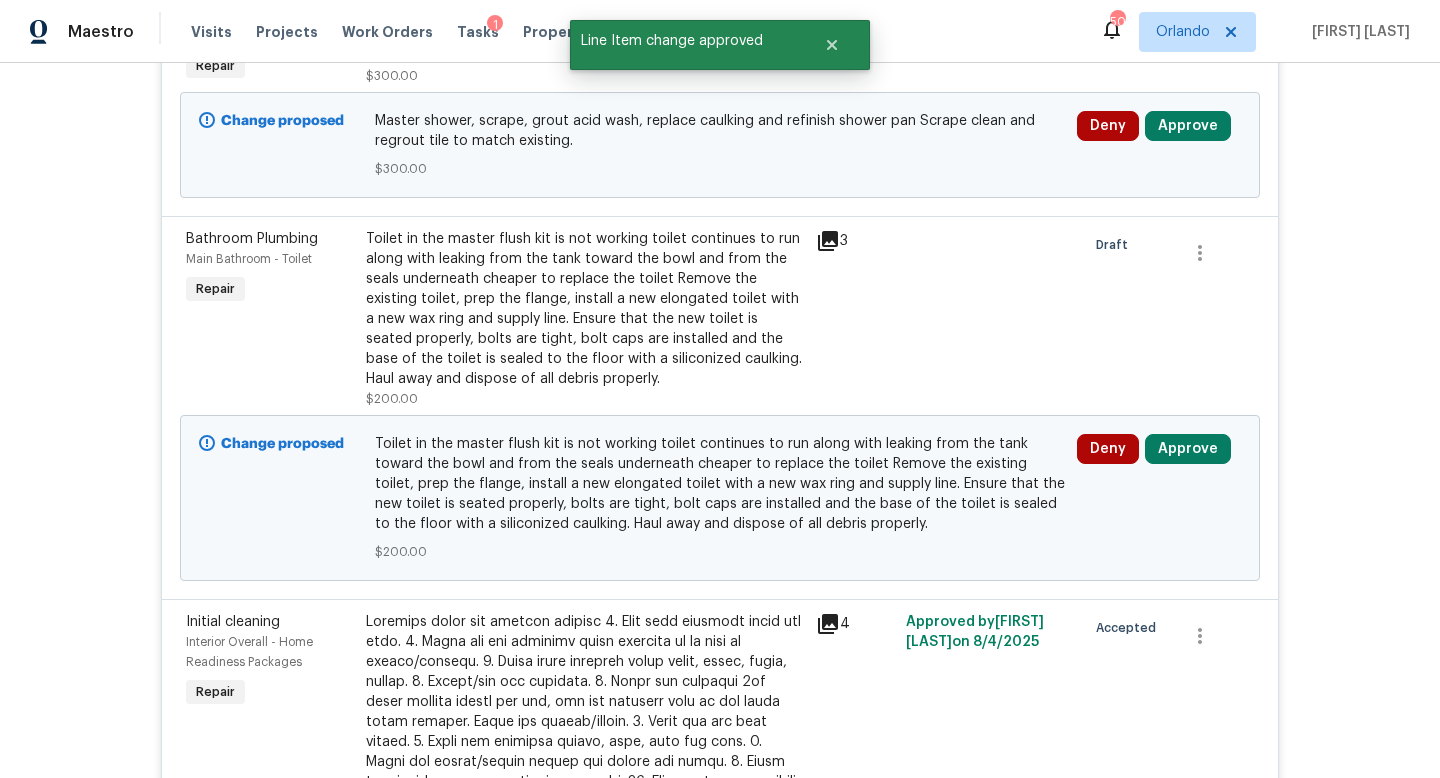 scroll, scrollTop: 7326, scrollLeft: 0, axis: vertical 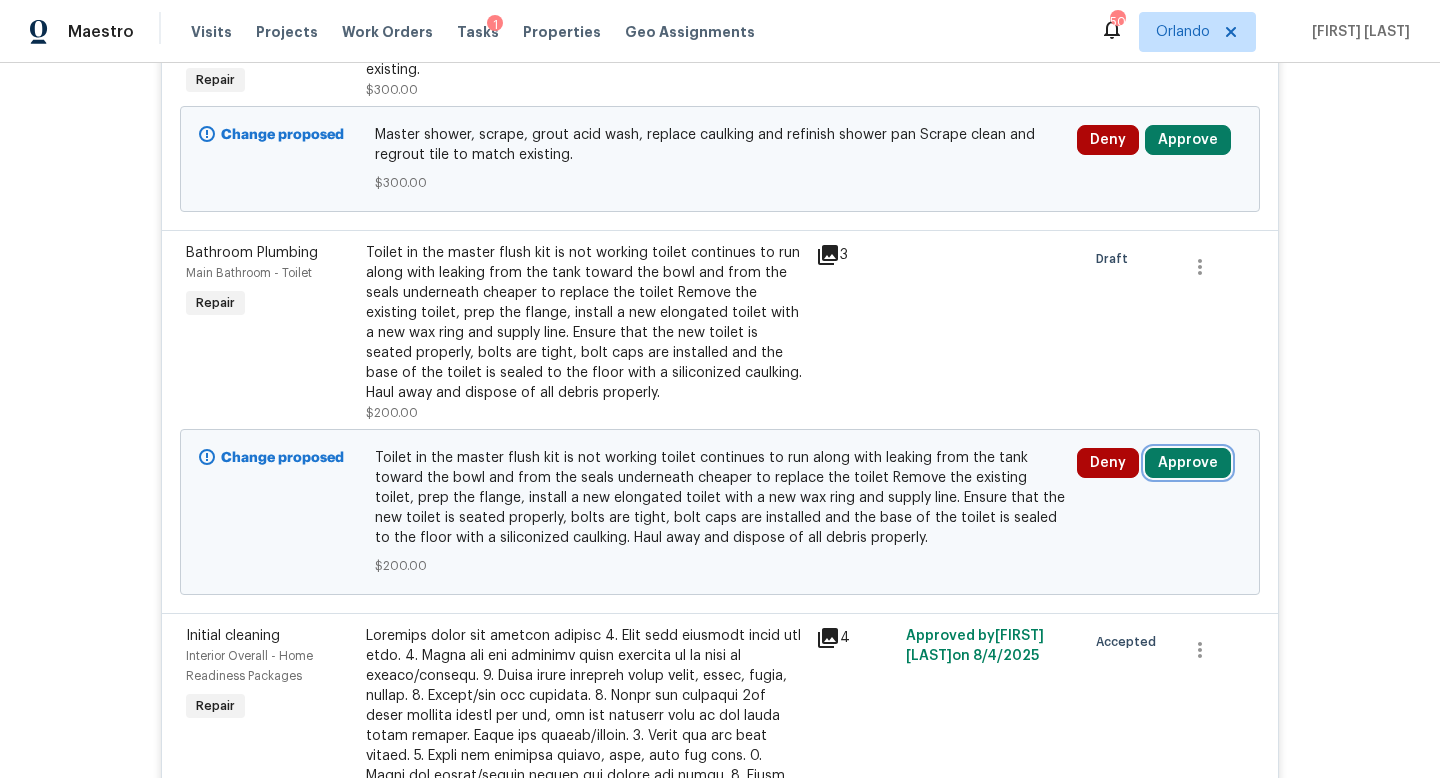 click on "Approve" at bounding box center (1188, 463) 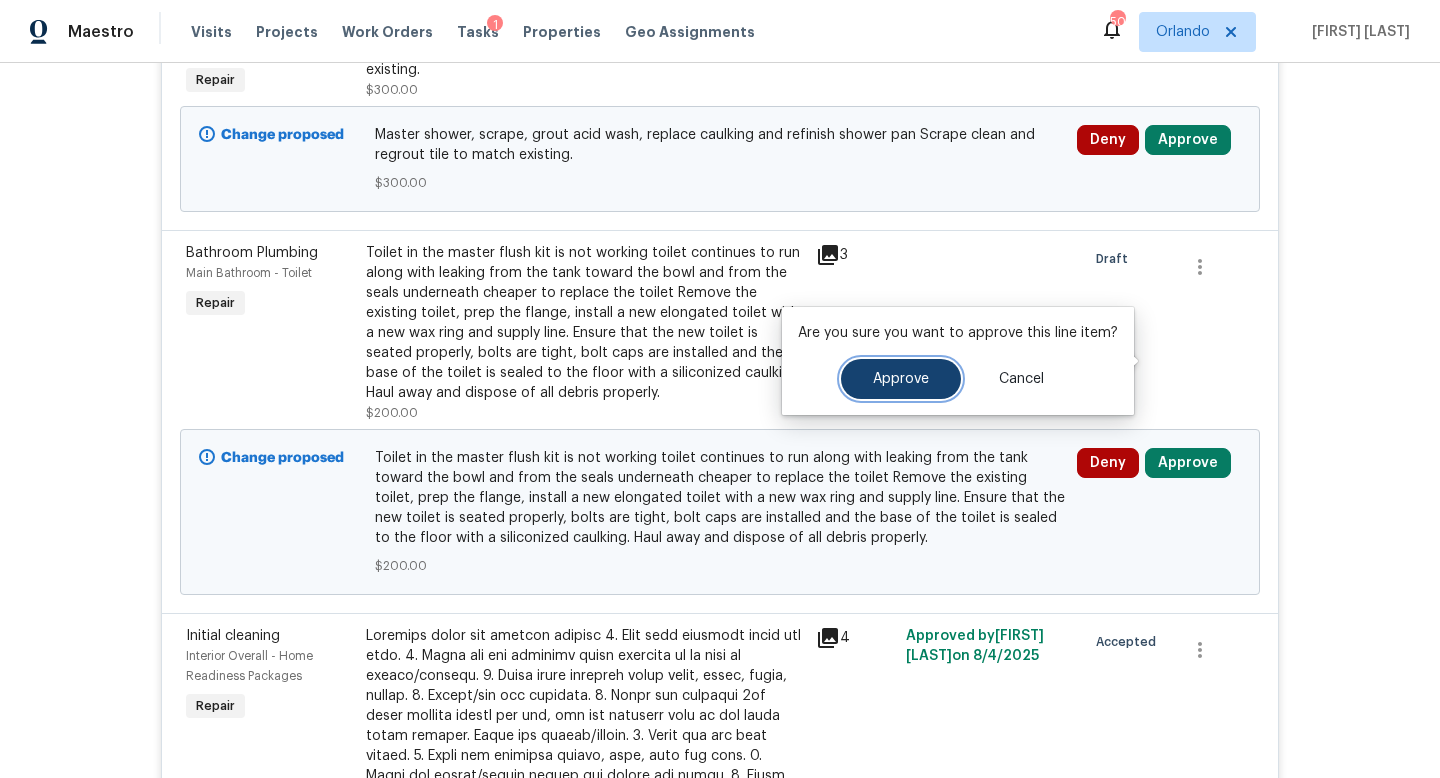 click on "Approve" at bounding box center (901, 379) 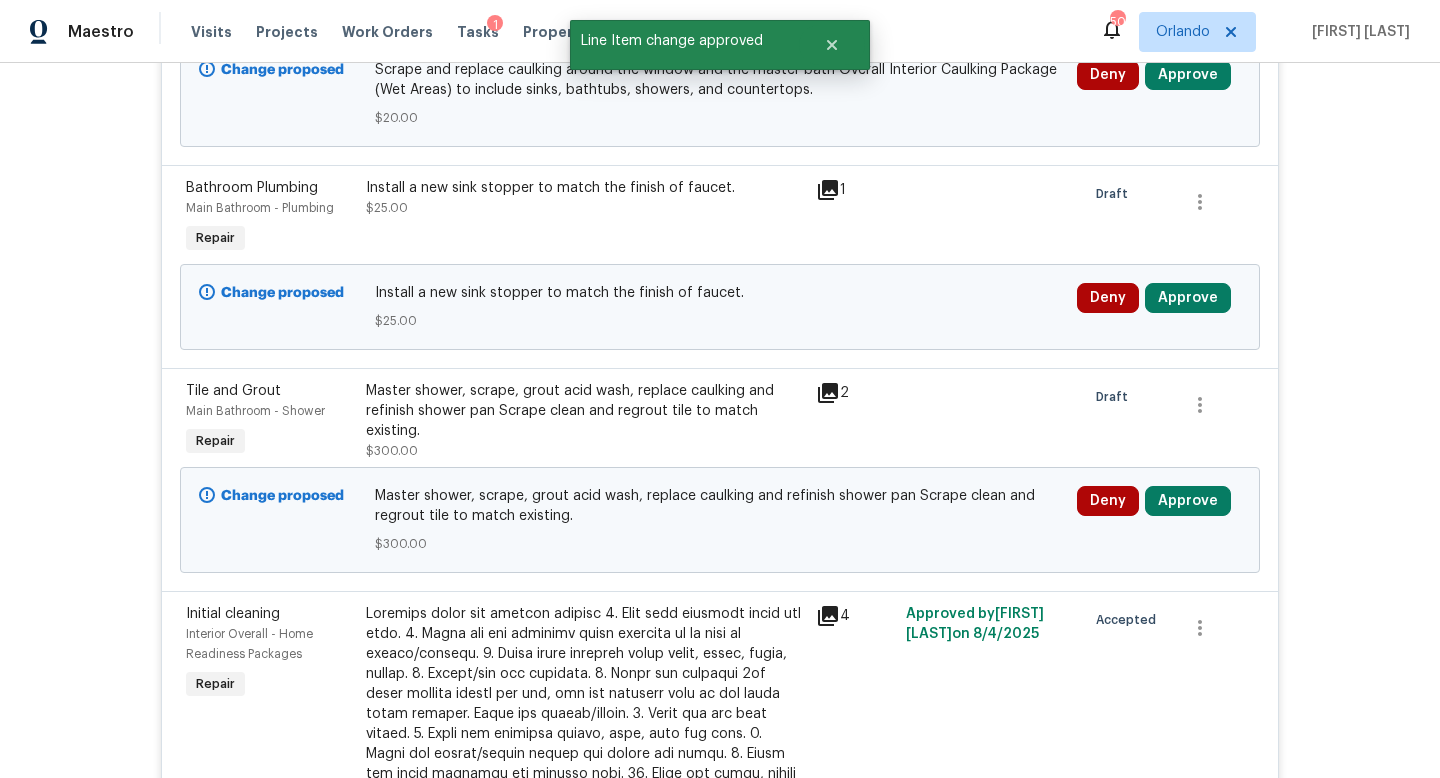 scroll, scrollTop: 6938, scrollLeft: 0, axis: vertical 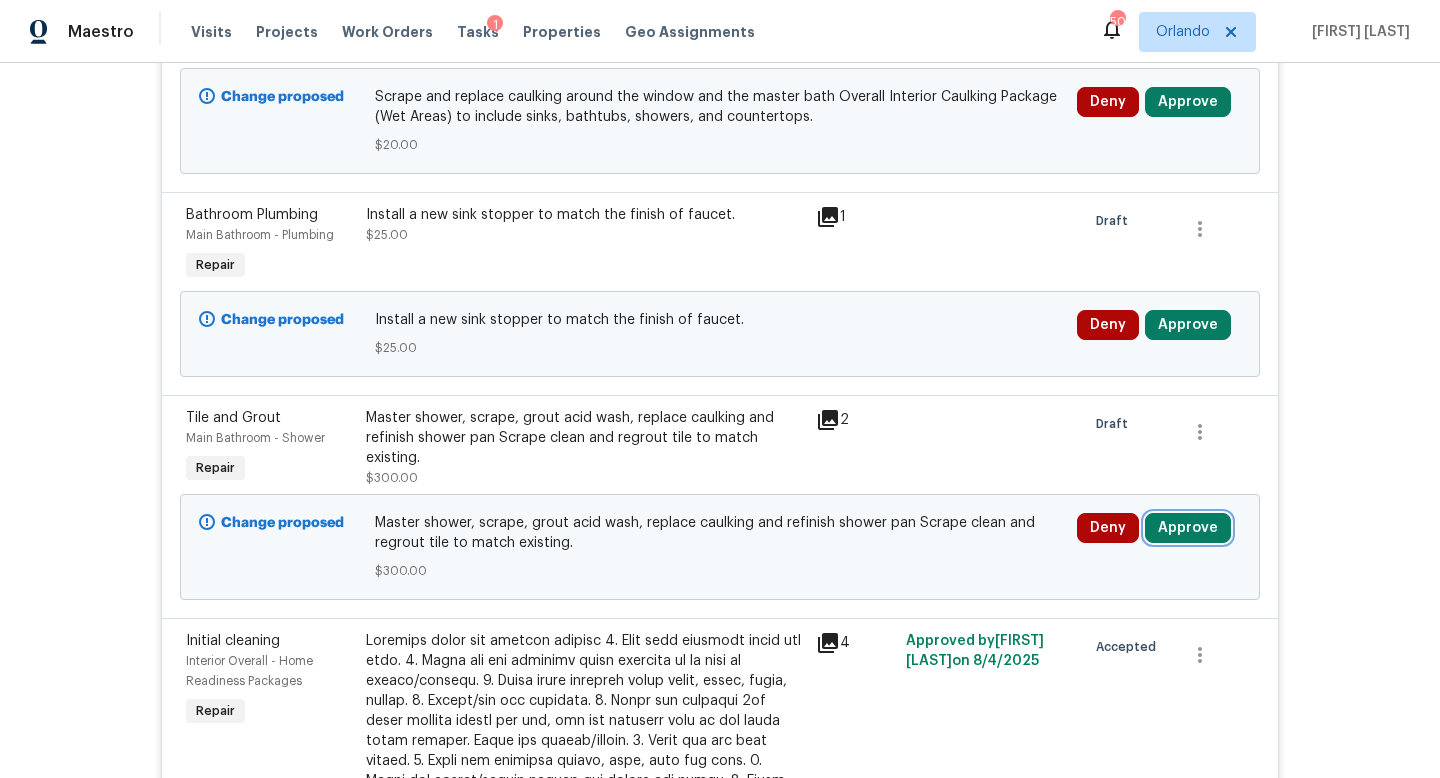 click on "Approve" at bounding box center [1188, 528] 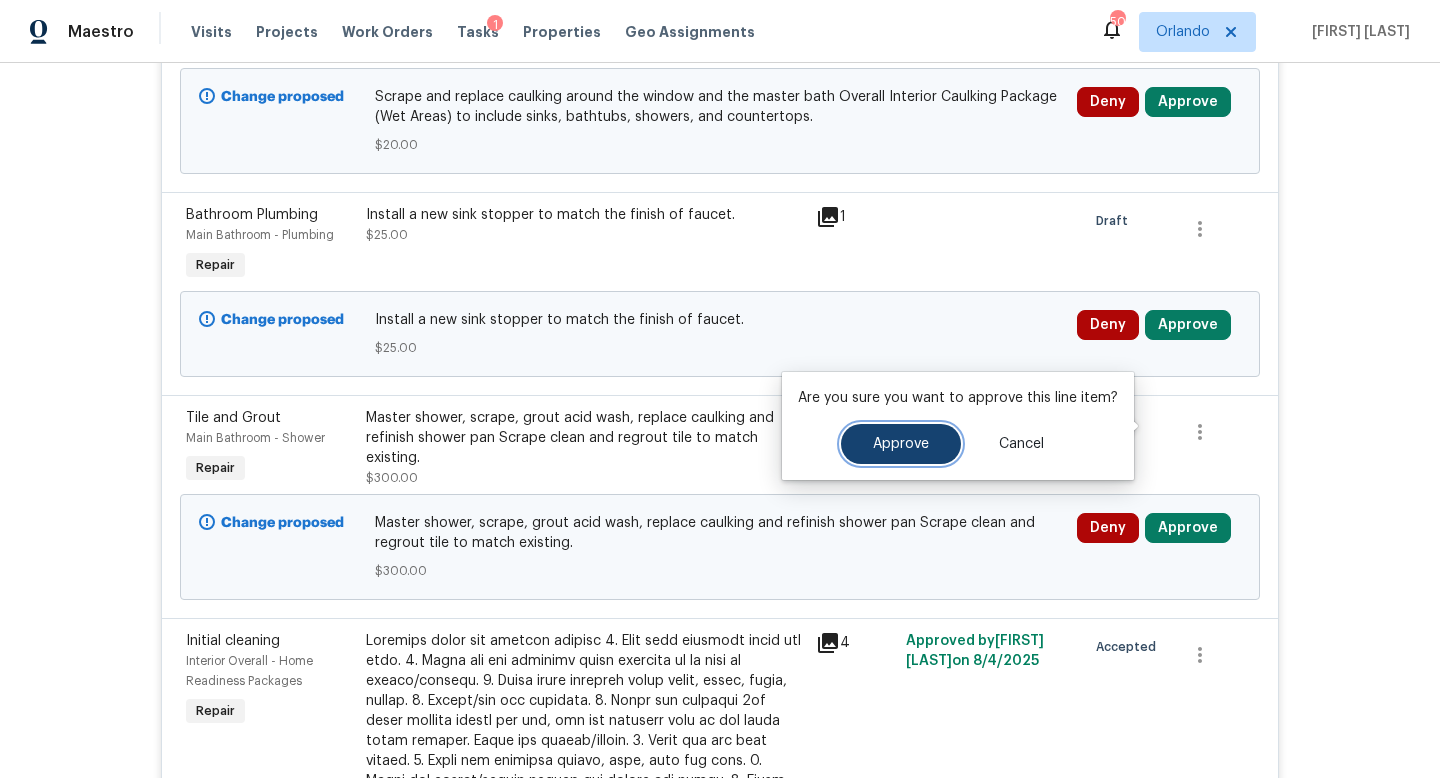 click on "Approve" at bounding box center (901, 444) 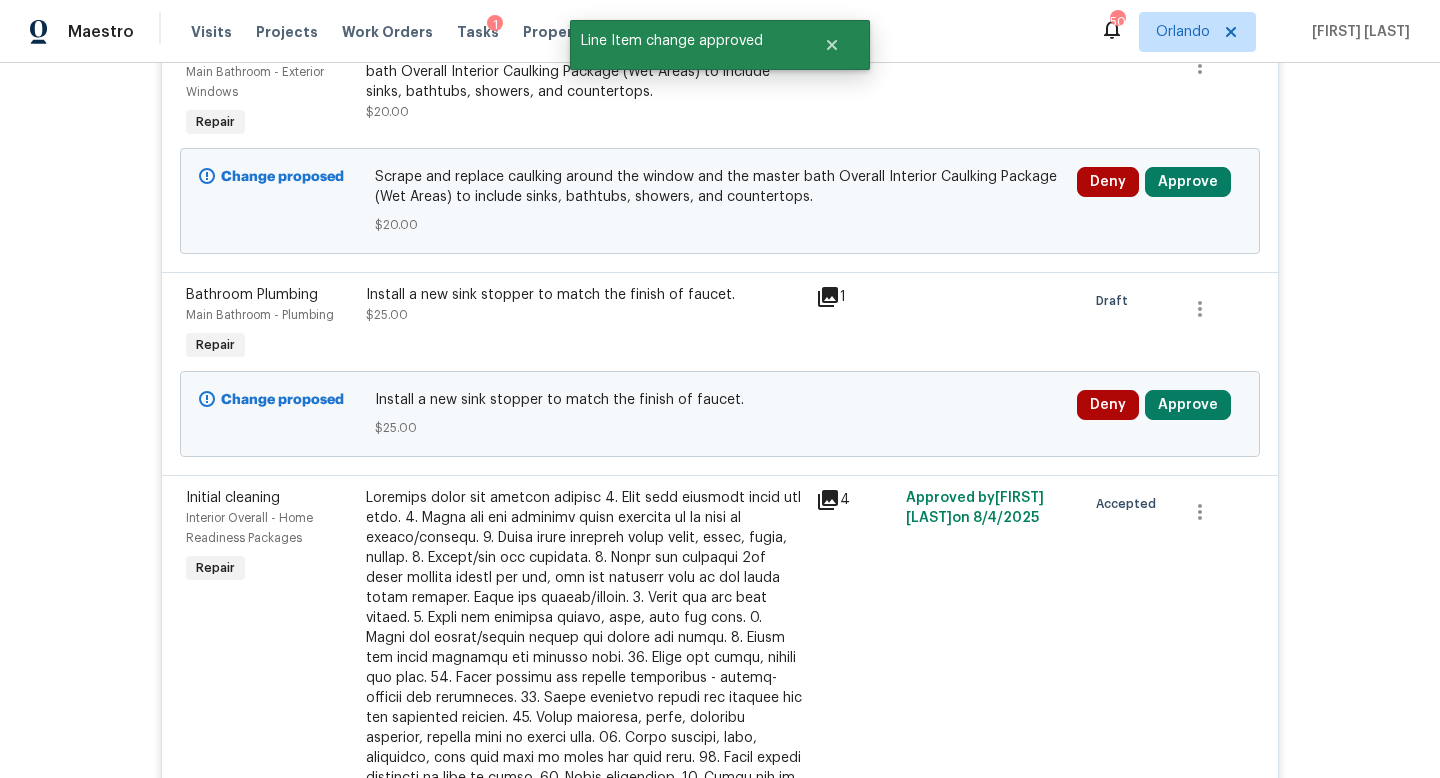 scroll, scrollTop: 6751, scrollLeft: 0, axis: vertical 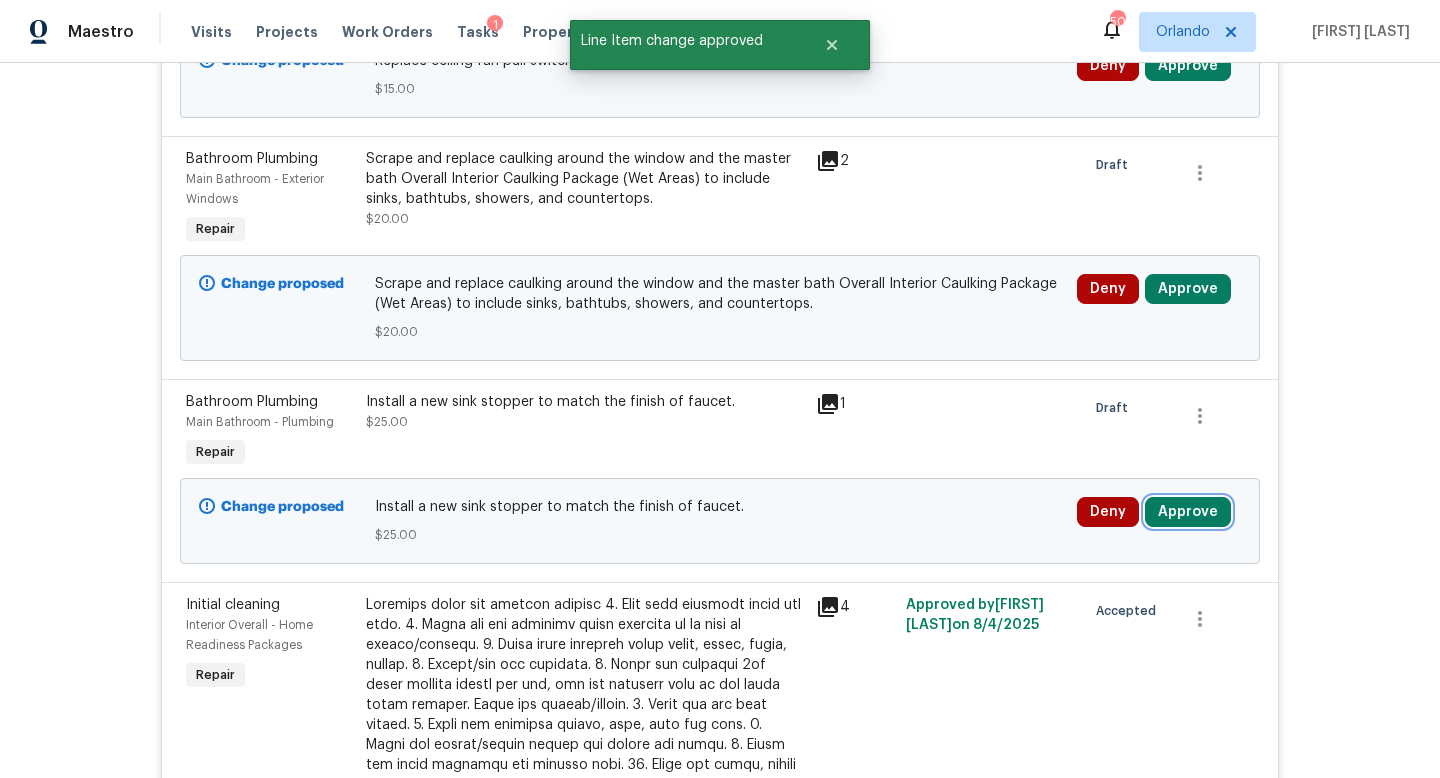 click on "Approve" at bounding box center [1188, 512] 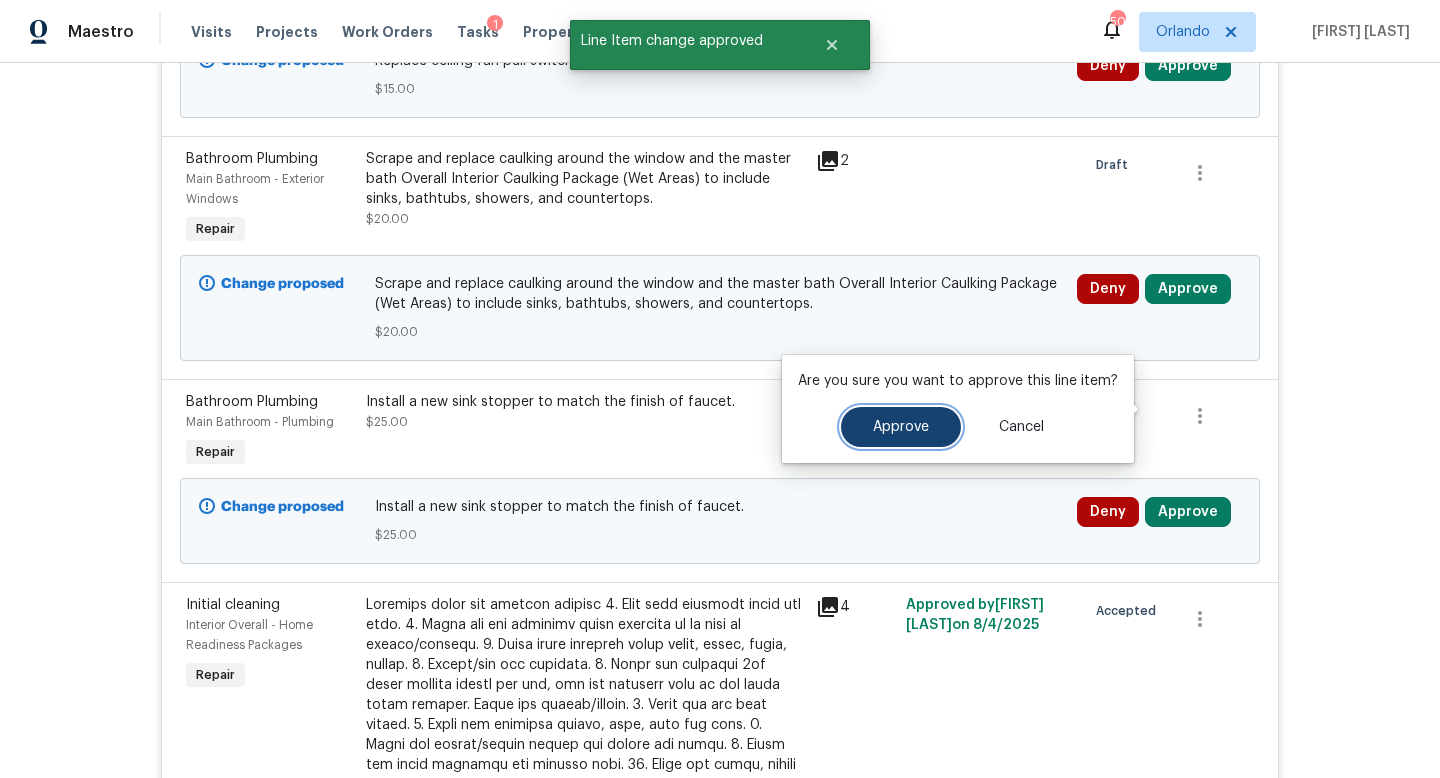 click on "Approve" at bounding box center (901, 427) 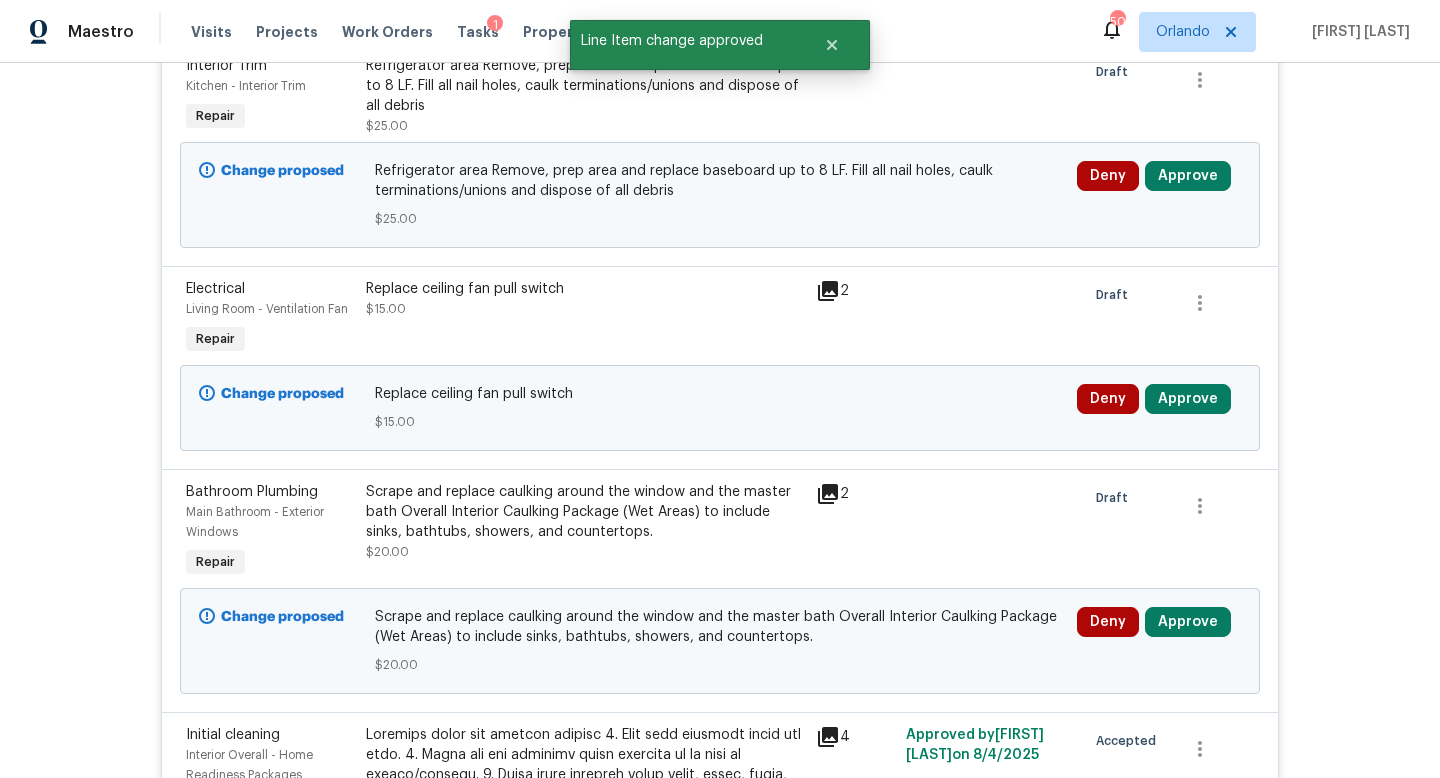 scroll, scrollTop: 6412, scrollLeft: 0, axis: vertical 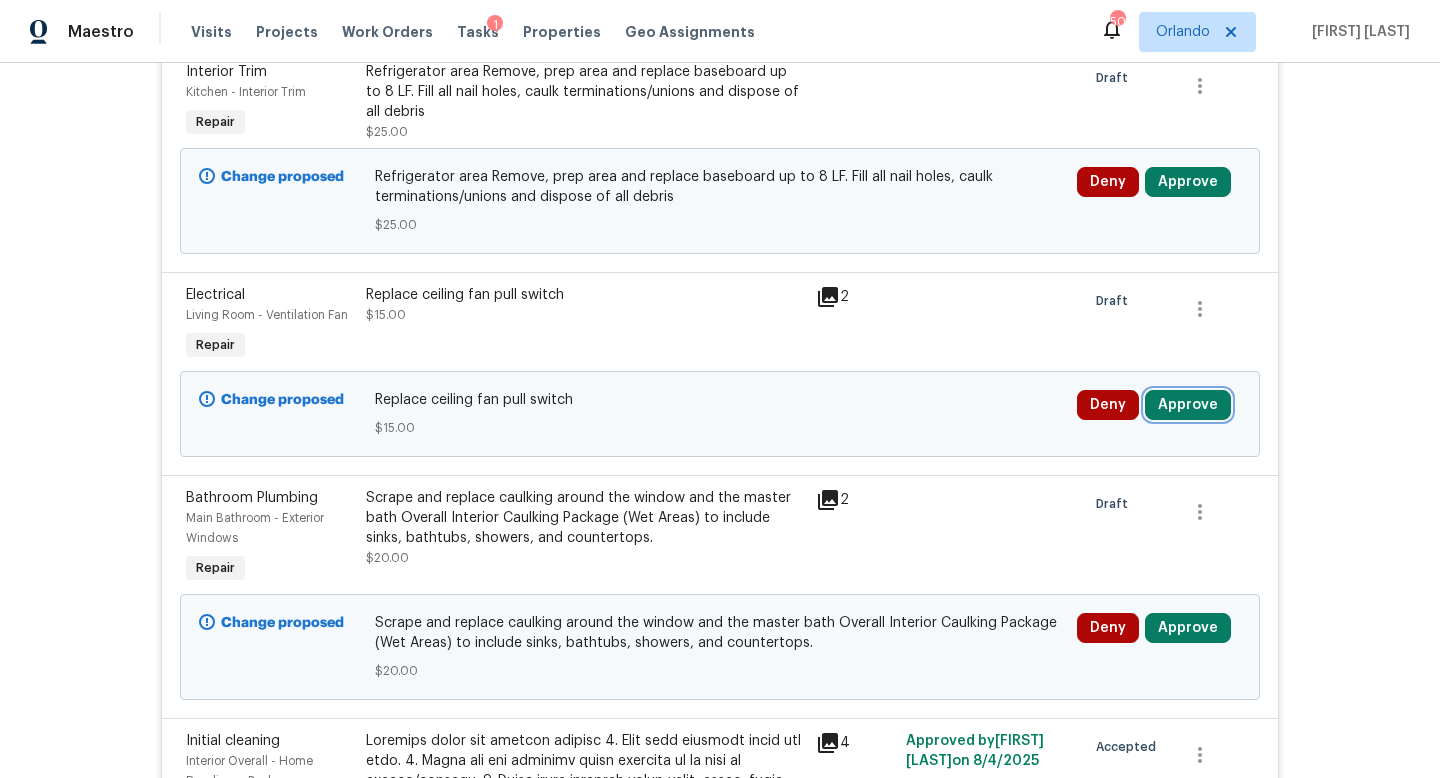 click on "Approve" at bounding box center (1188, 405) 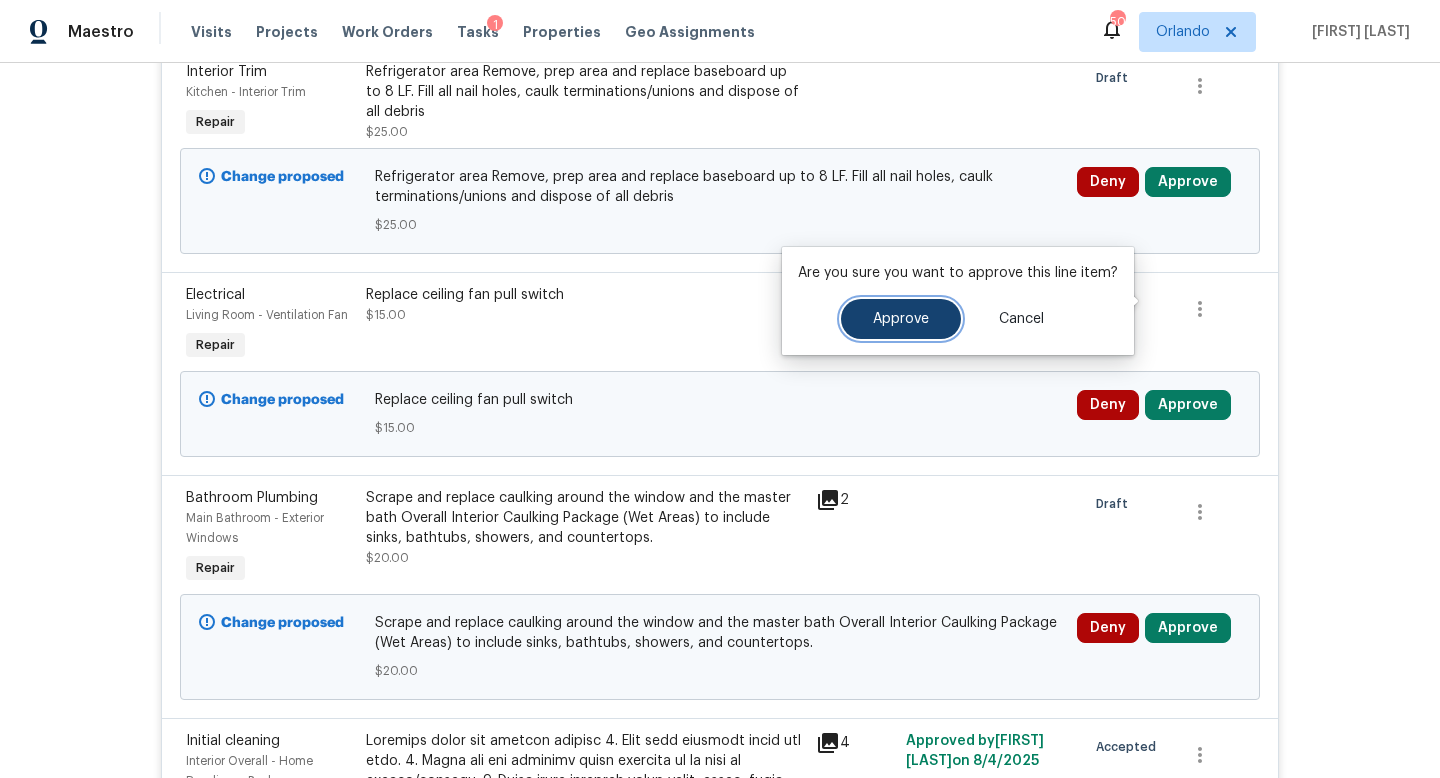click on "Approve" at bounding box center (901, 319) 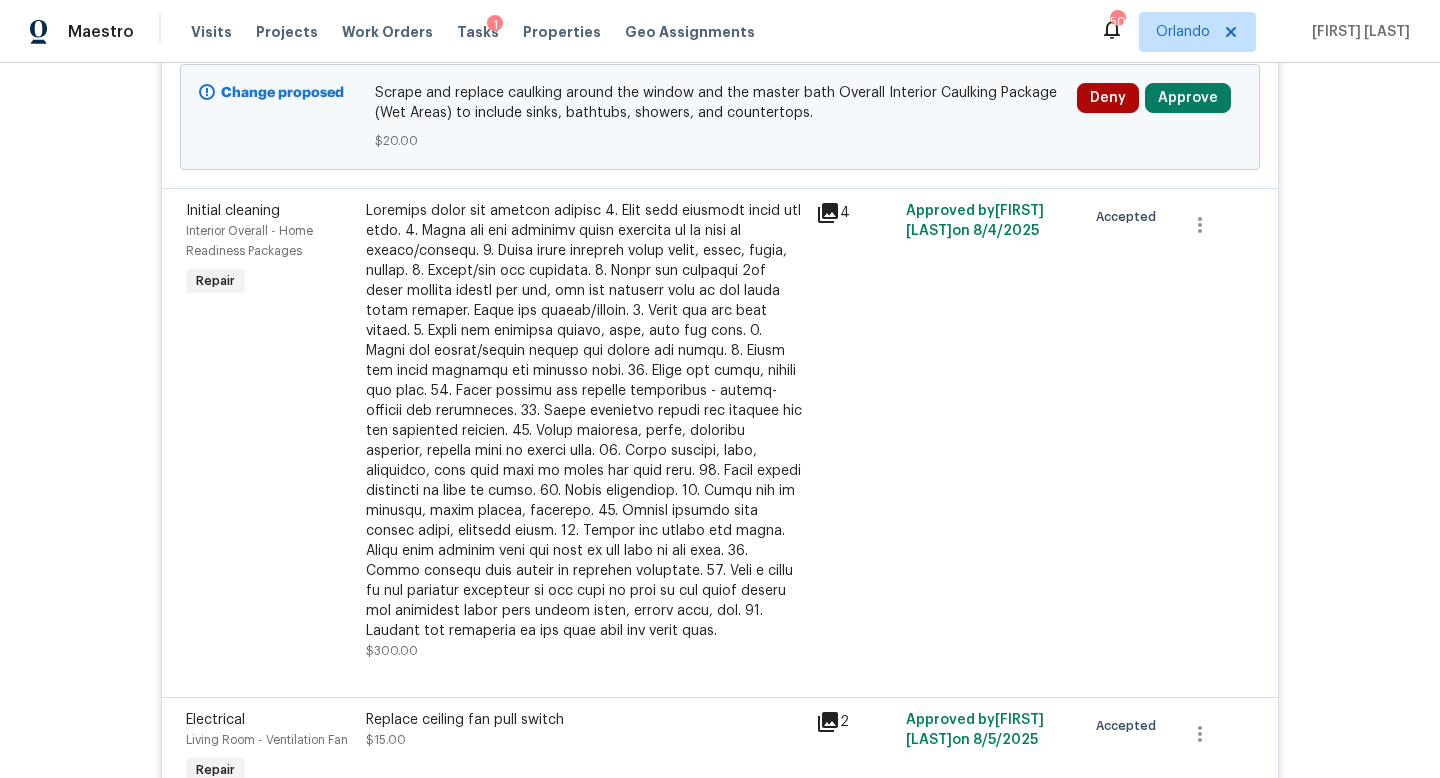 scroll, scrollTop: 6983, scrollLeft: 0, axis: vertical 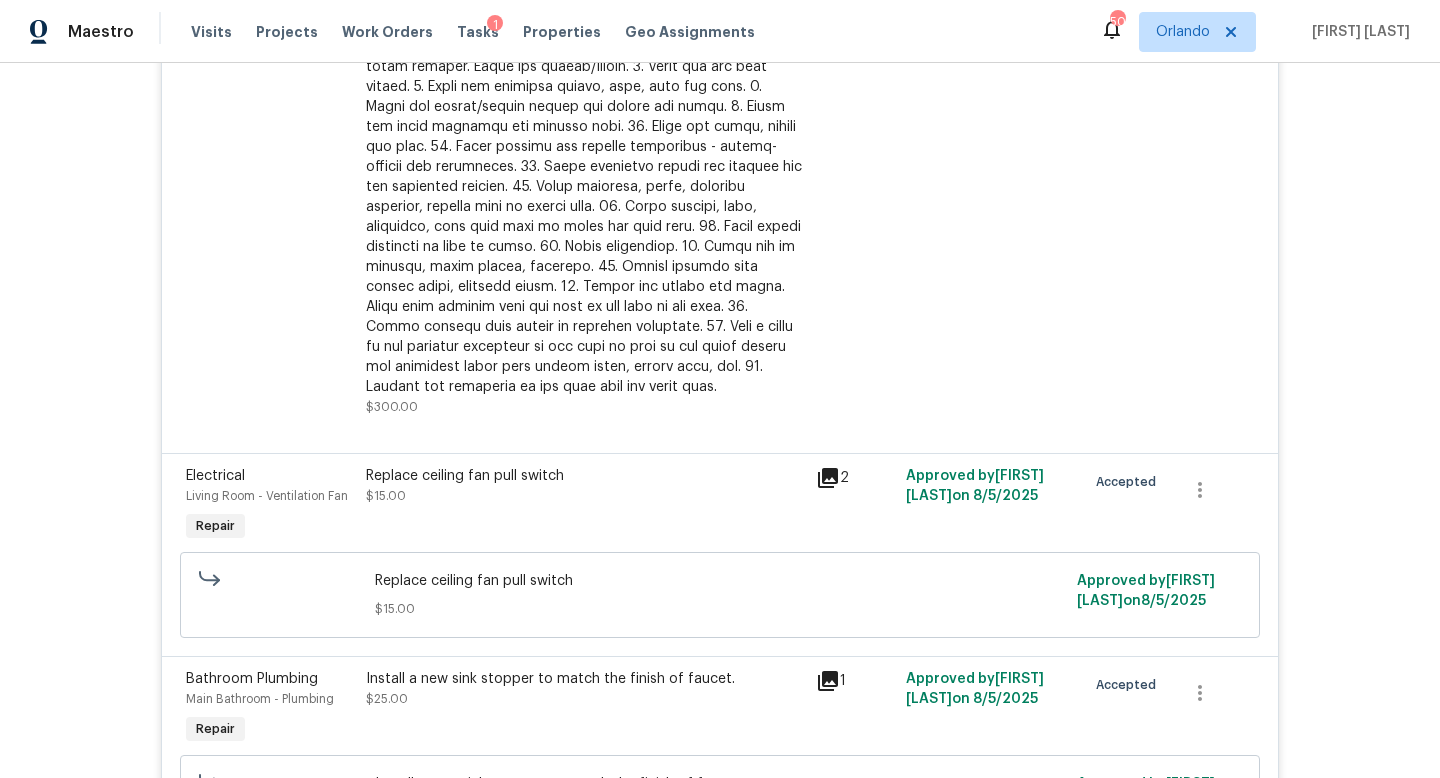 click 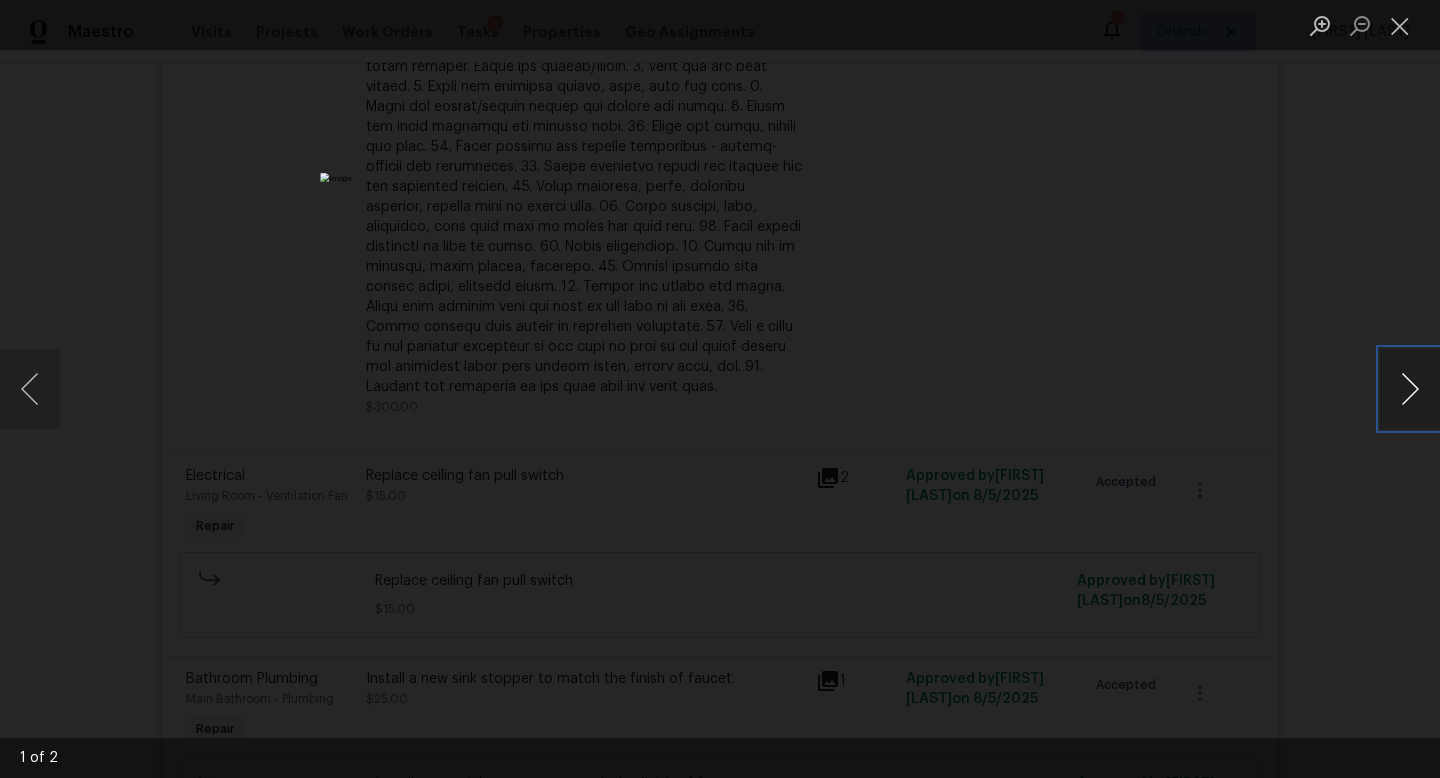 click at bounding box center [1410, 389] 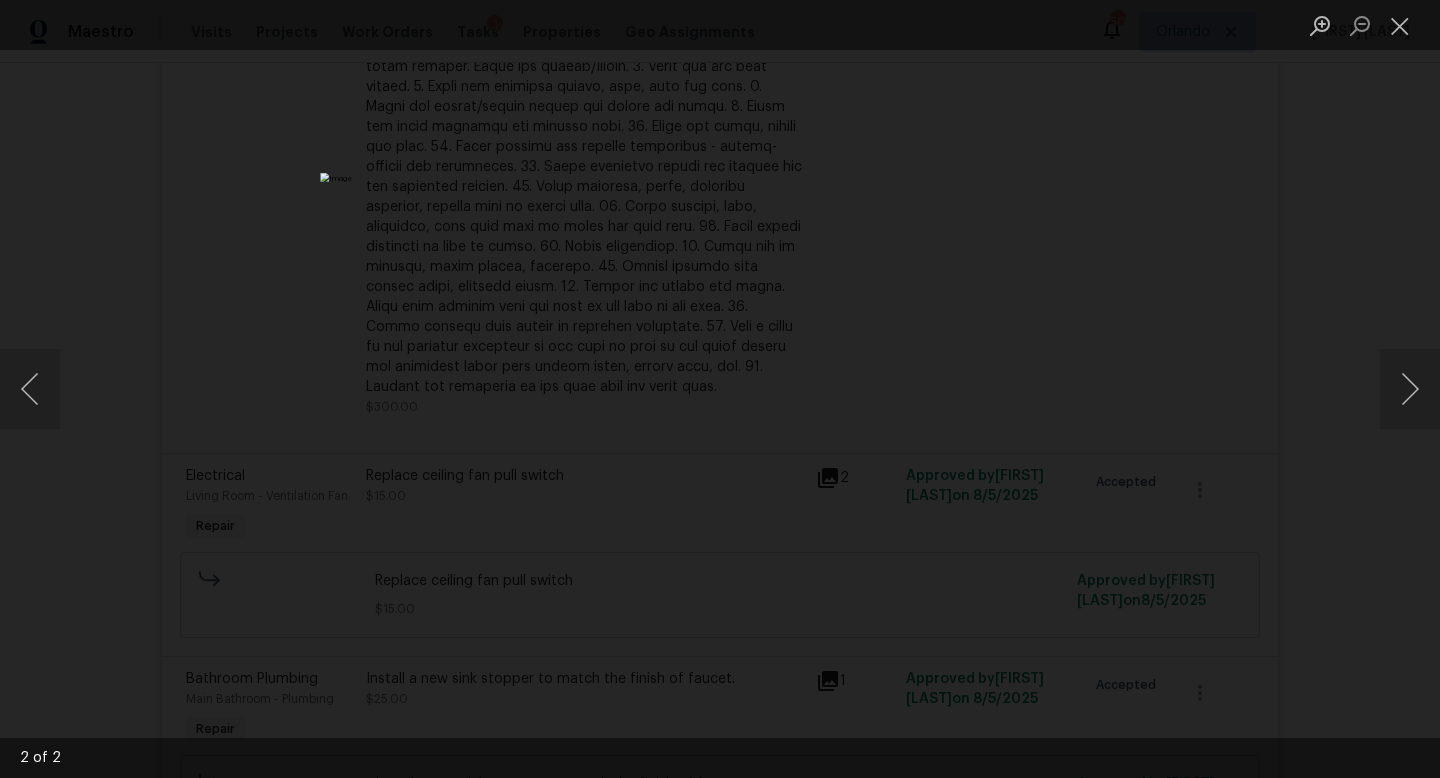 click at bounding box center [720, 389] 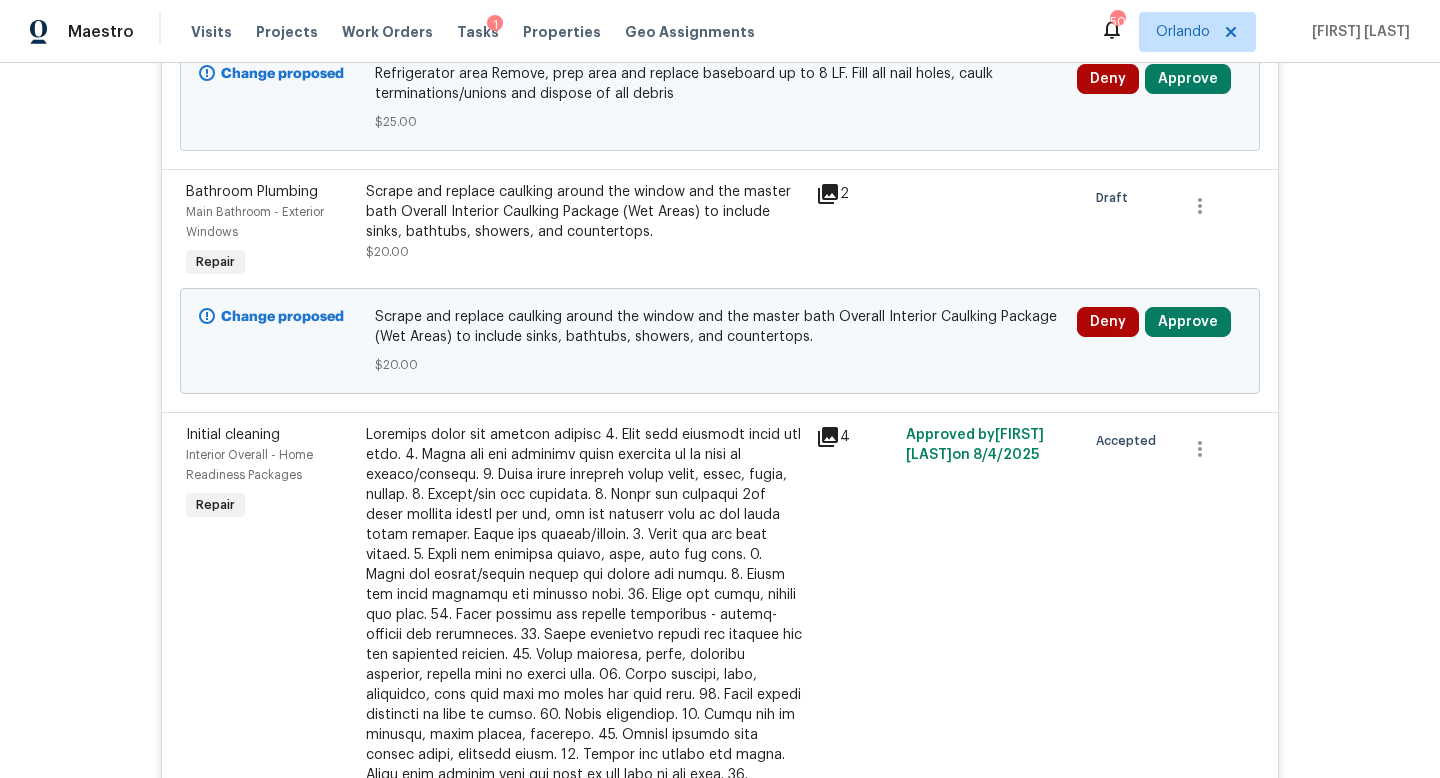 scroll, scrollTop: 6100, scrollLeft: 0, axis: vertical 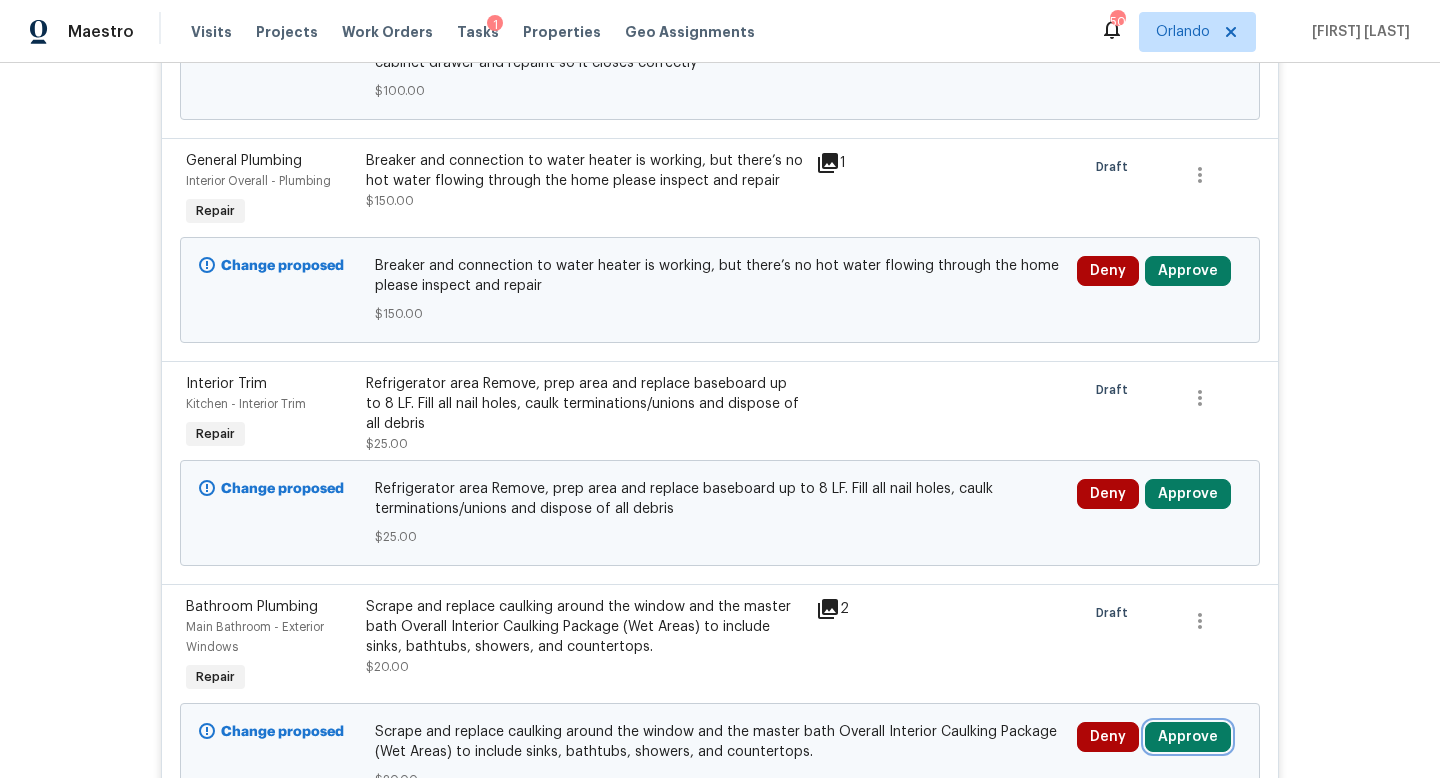 click on "Approve" at bounding box center [1188, 737] 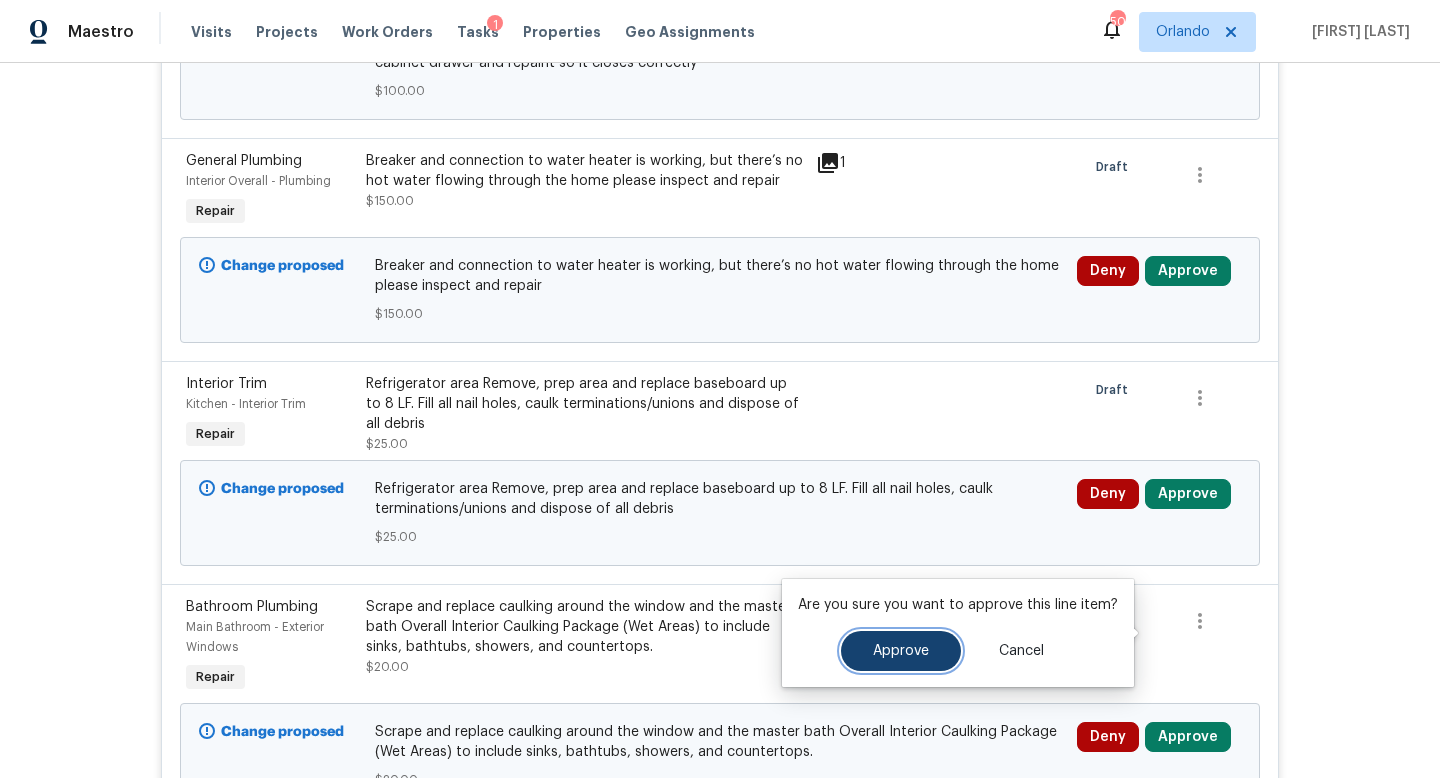 click on "Approve" at bounding box center [901, 651] 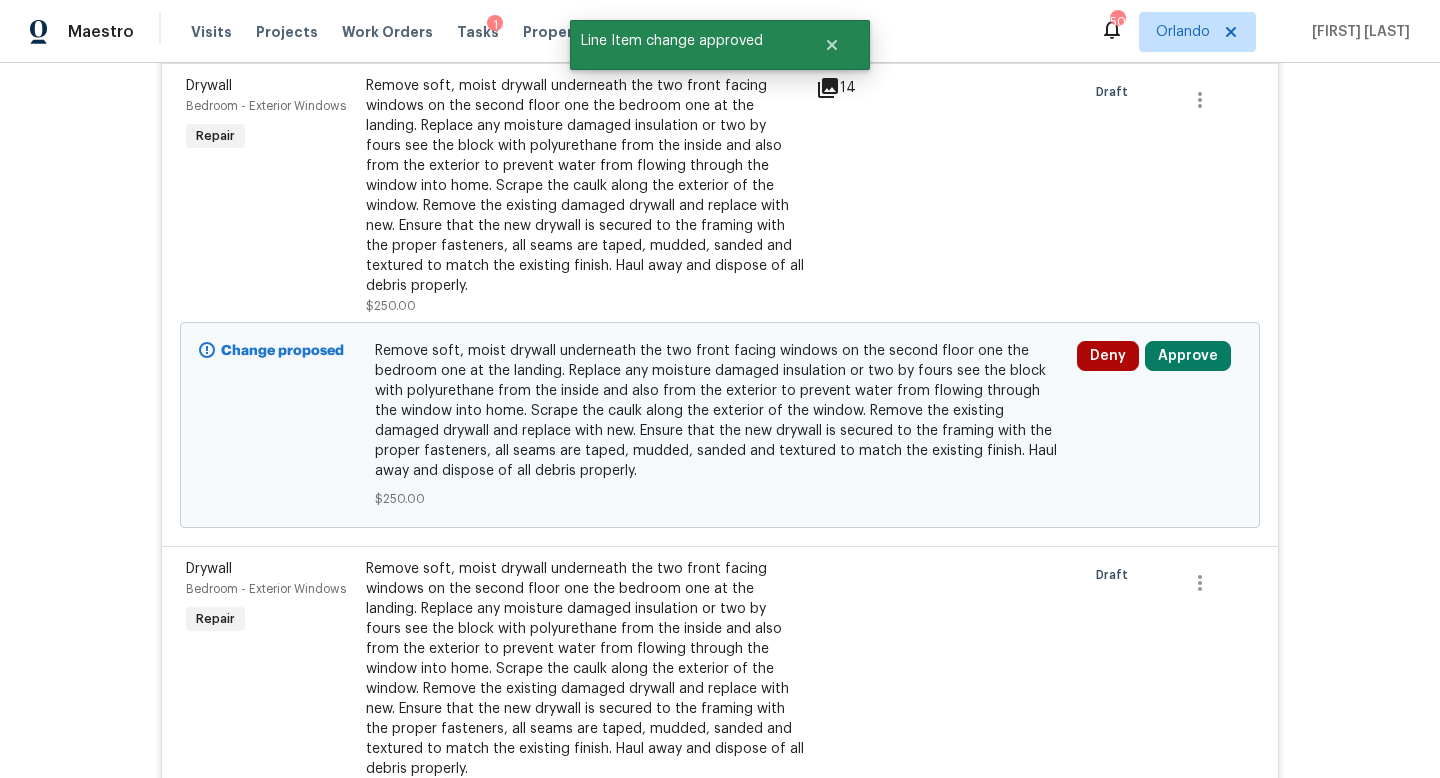 scroll, scrollTop: 6100, scrollLeft: 0, axis: vertical 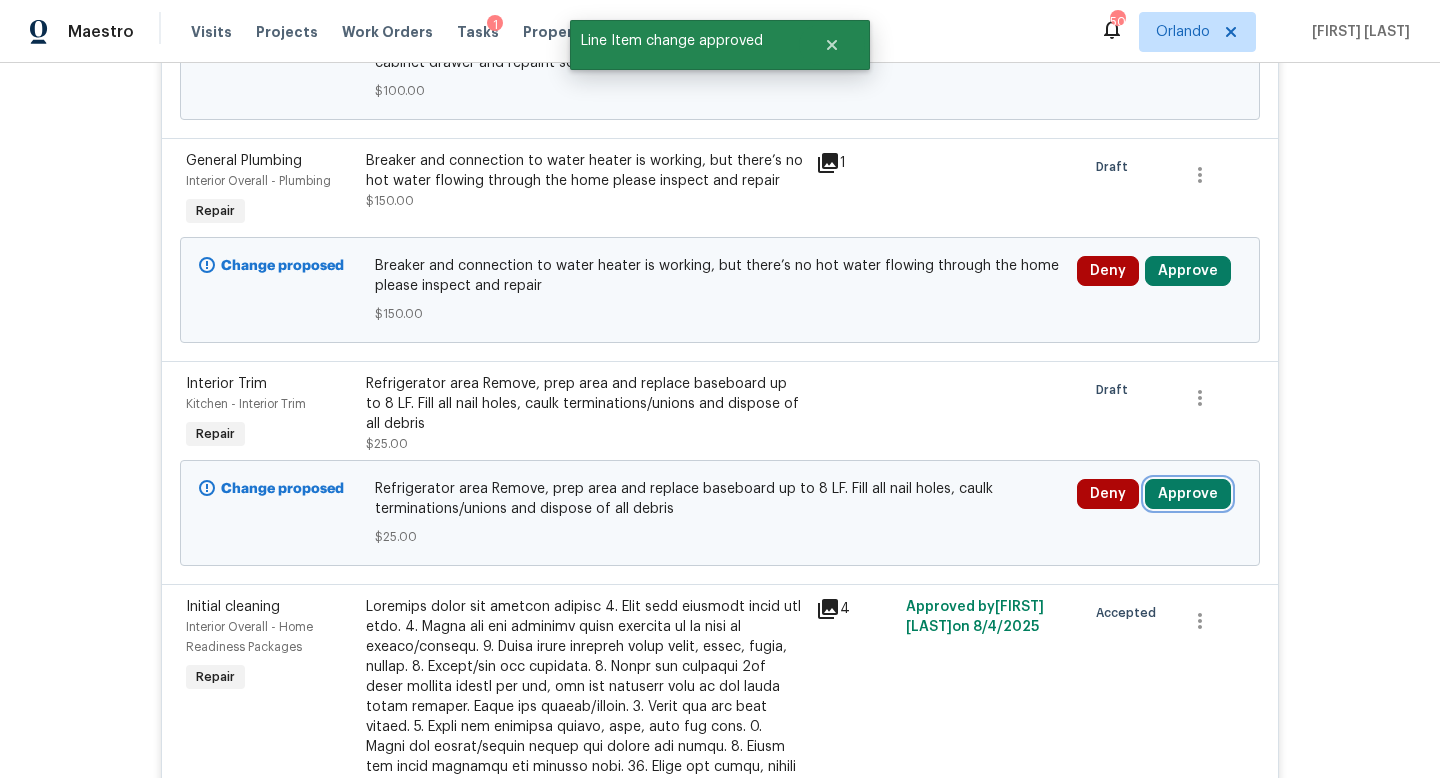 click on "Approve" at bounding box center (1188, 494) 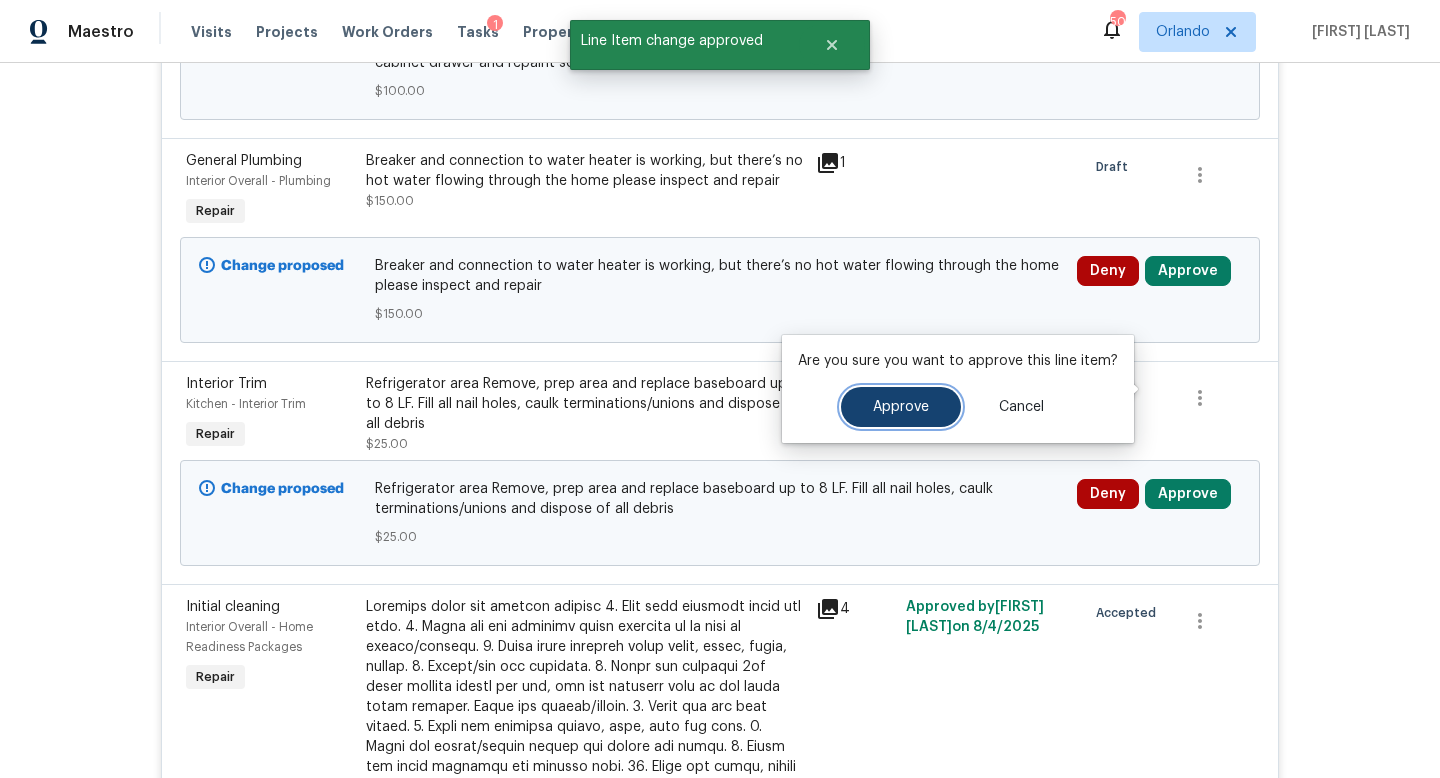 click on "Approve" at bounding box center [901, 407] 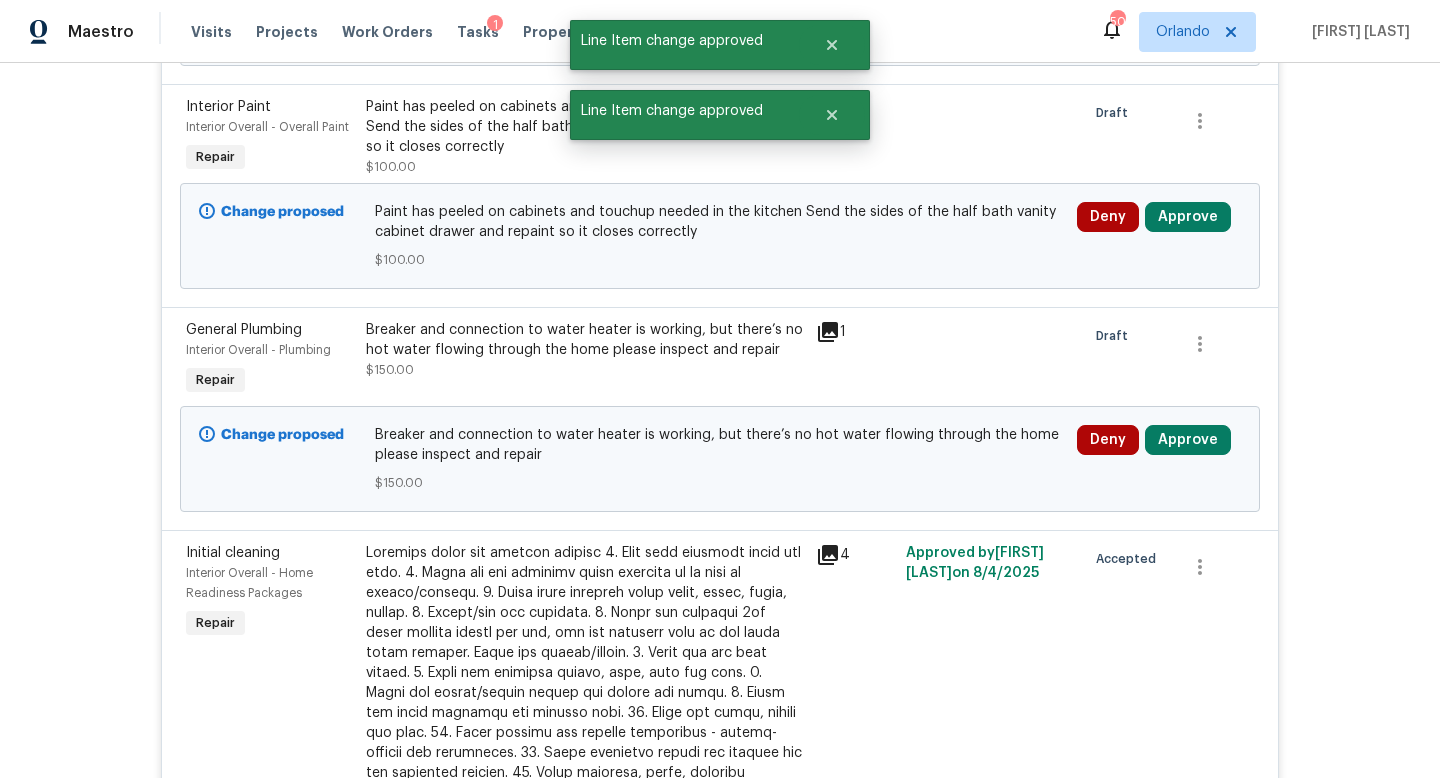 scroll, scrollTop: 5906, scrollLeft: 0, axis: vertical 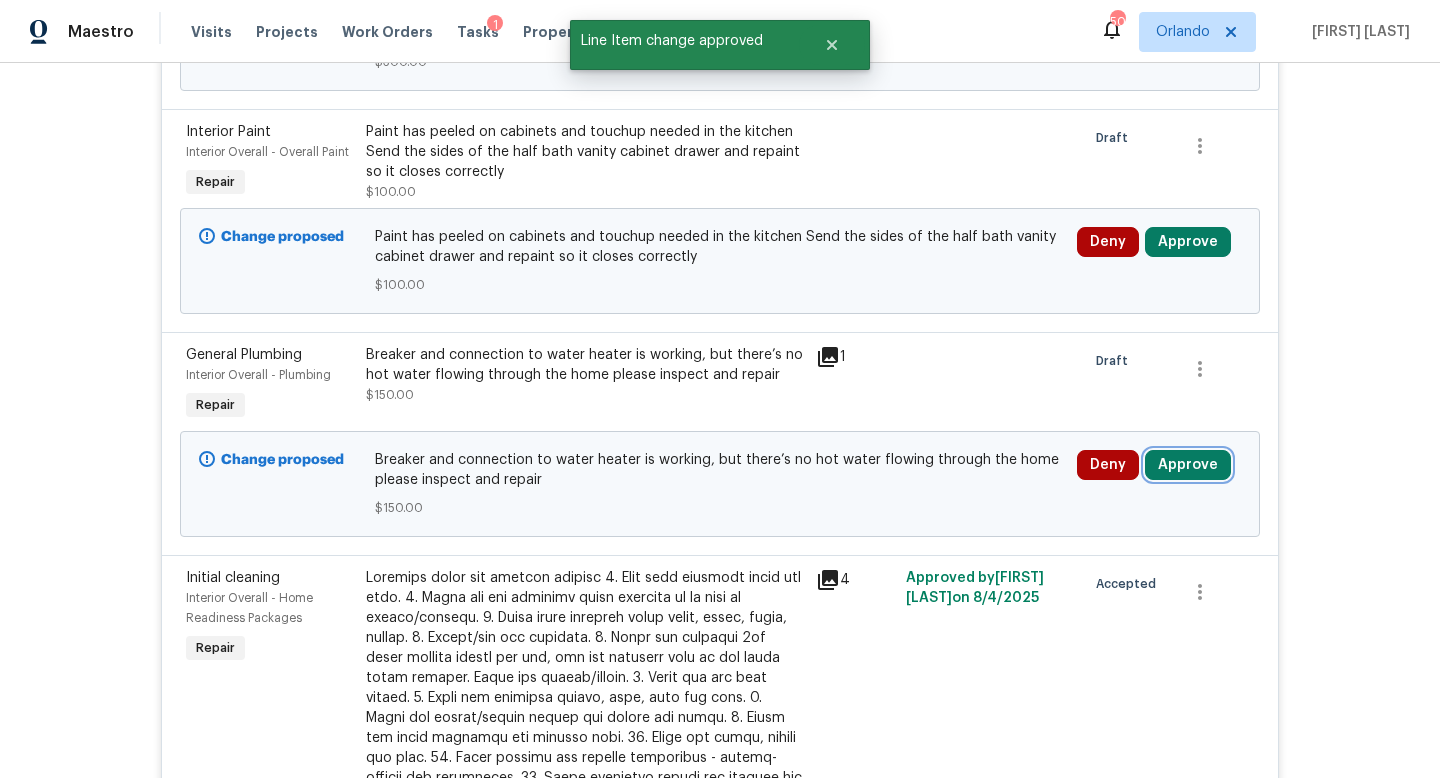 click on "Approve" at bounding box center [1188, 465] 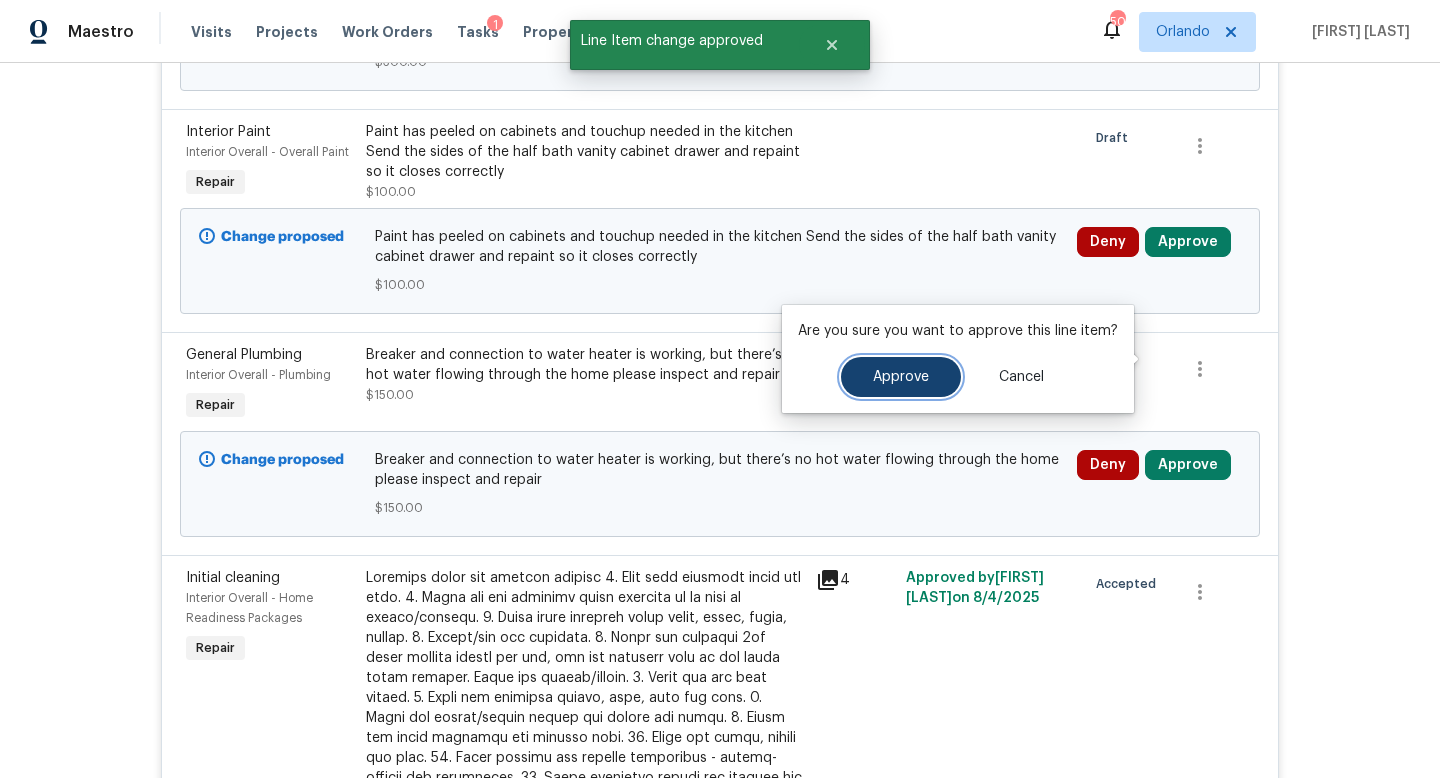 click on "Approve" at bounding box center [901, 377] 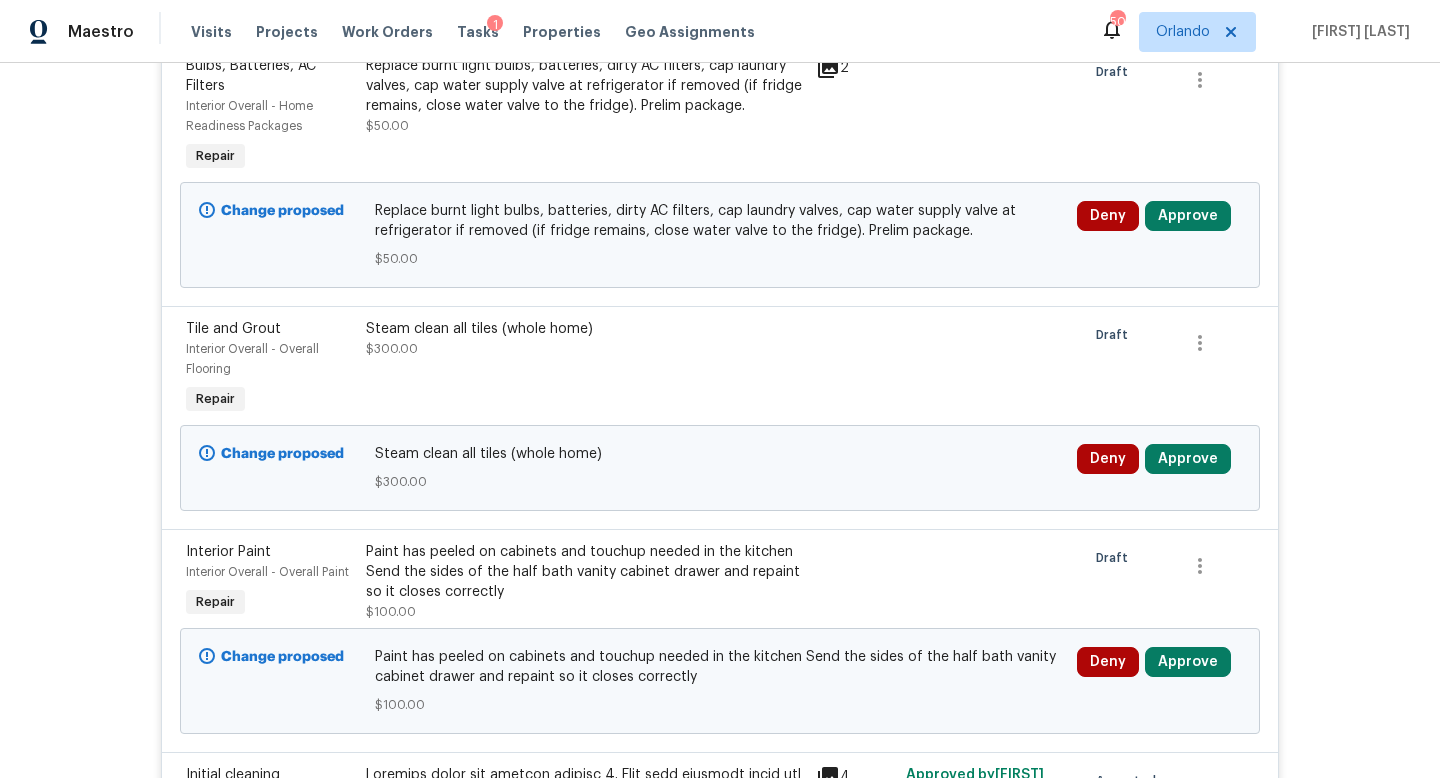 scroll, scrollTop: 5472, scrollLeft: 0, axis: vertical 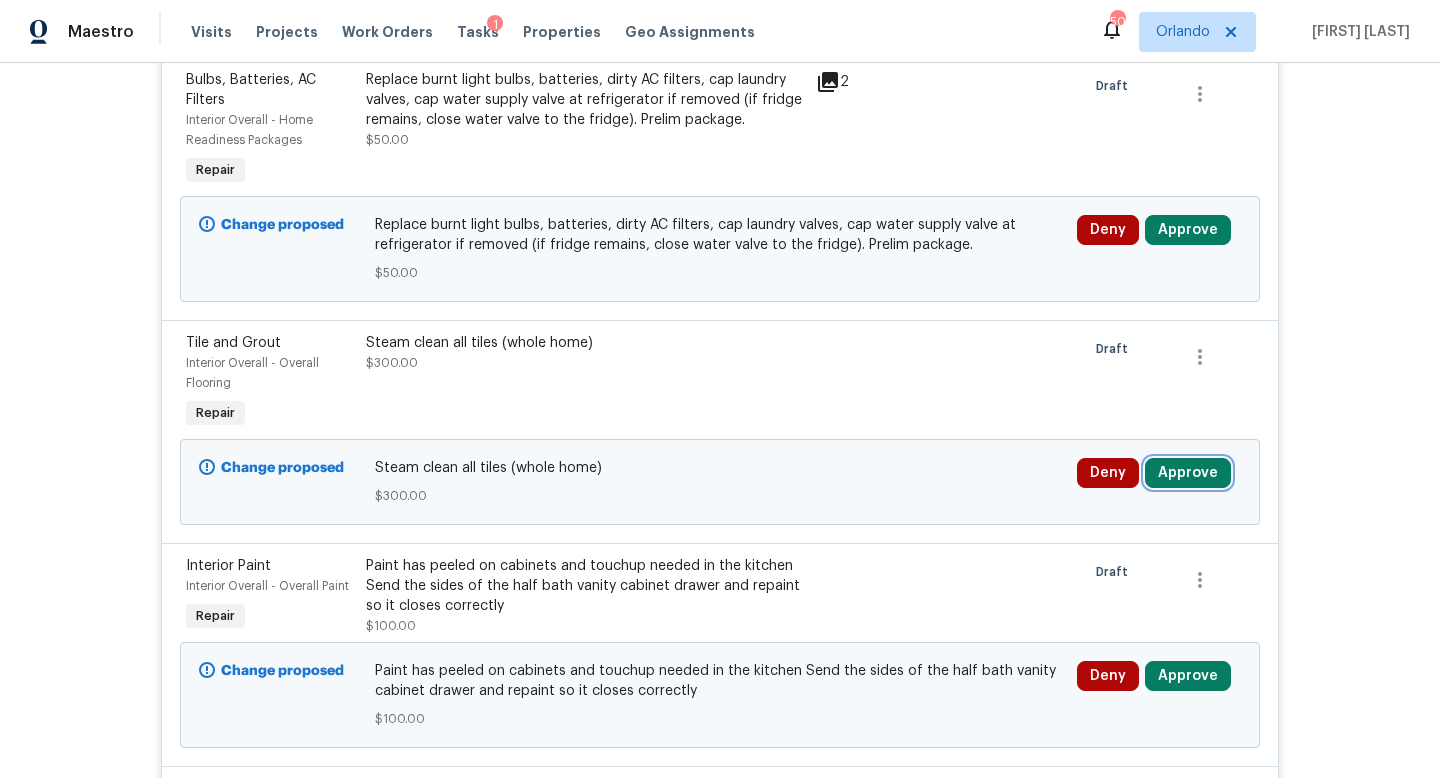 click on "Approve" at bounding box center [1188, 473] 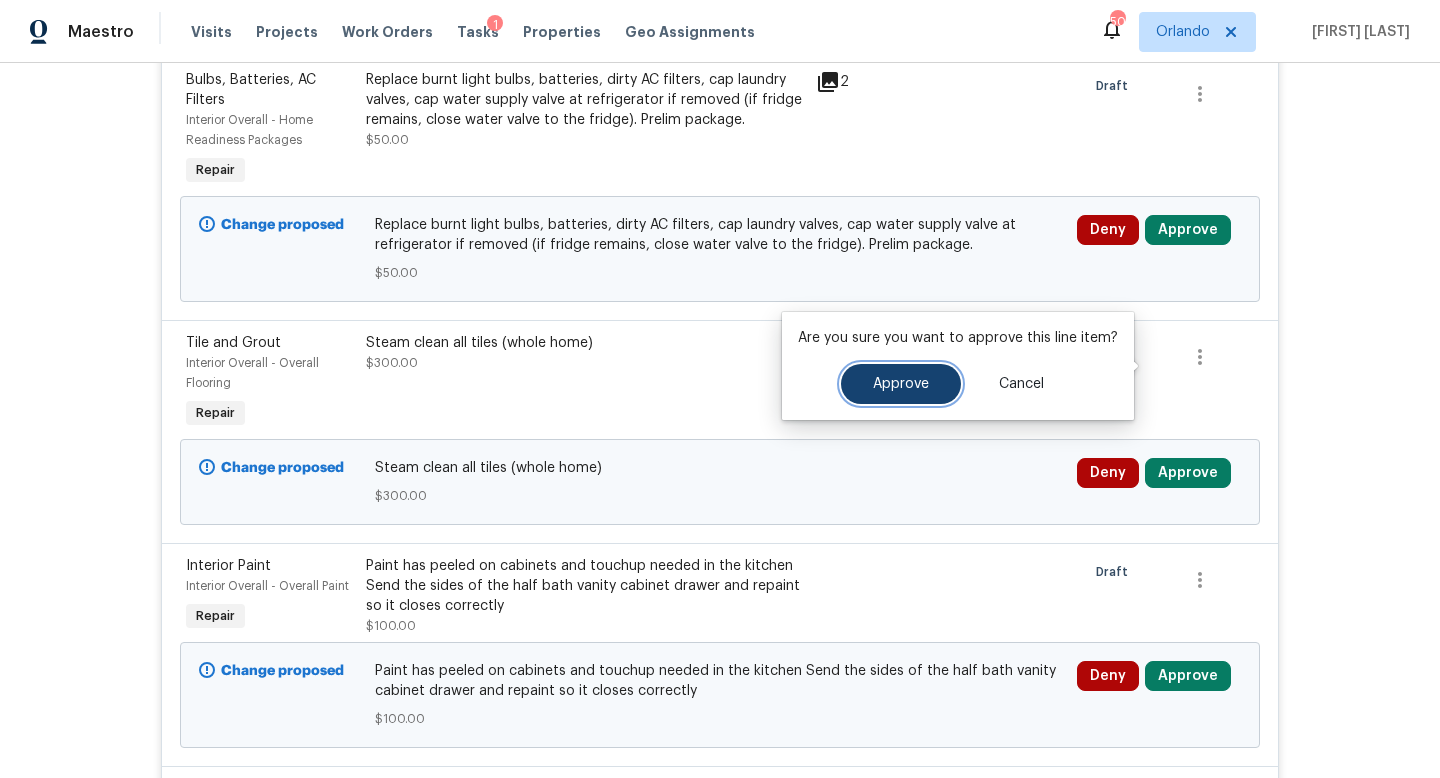 click on "Approve" at bounding box center (901, 384) 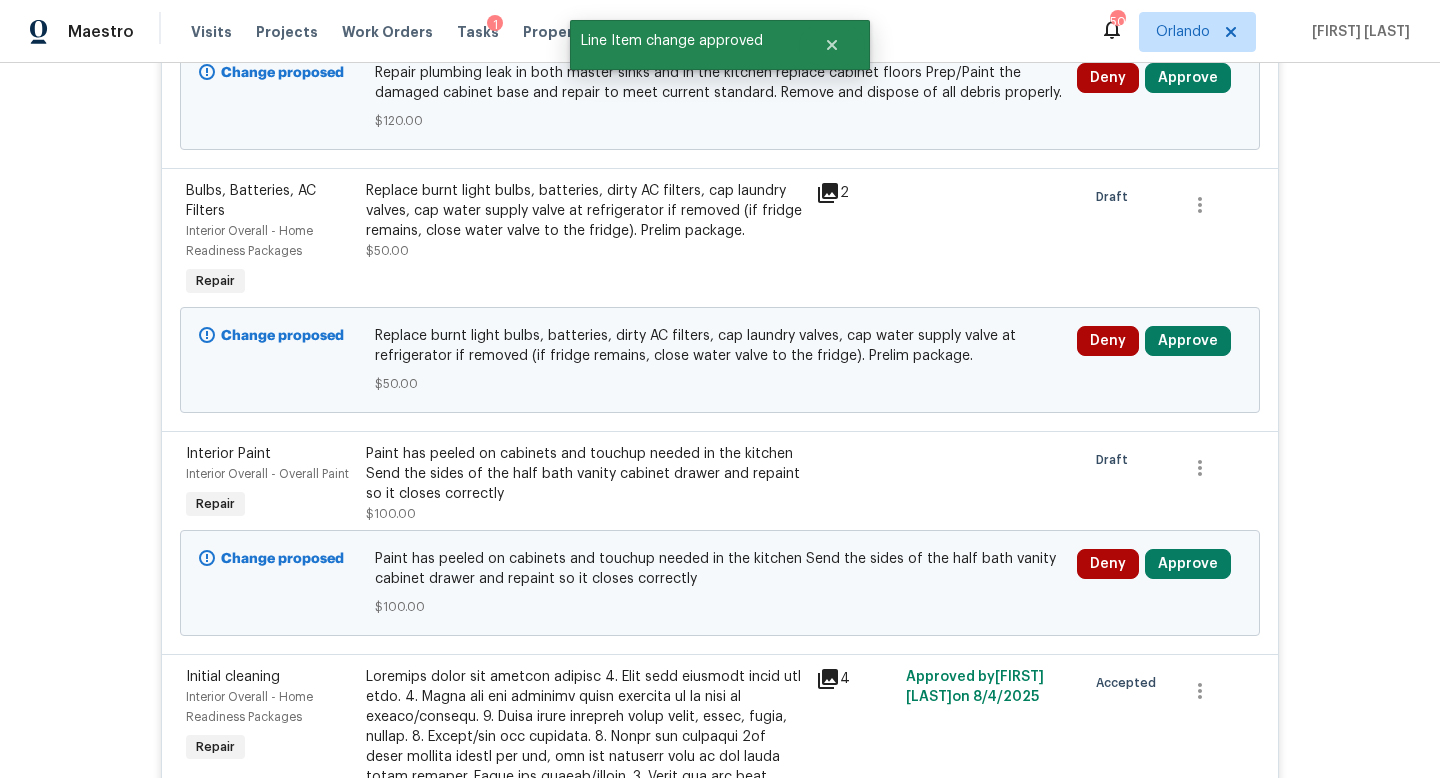 scroll, scrollTop: 5241, scrollLeft: 0, axis: vertical 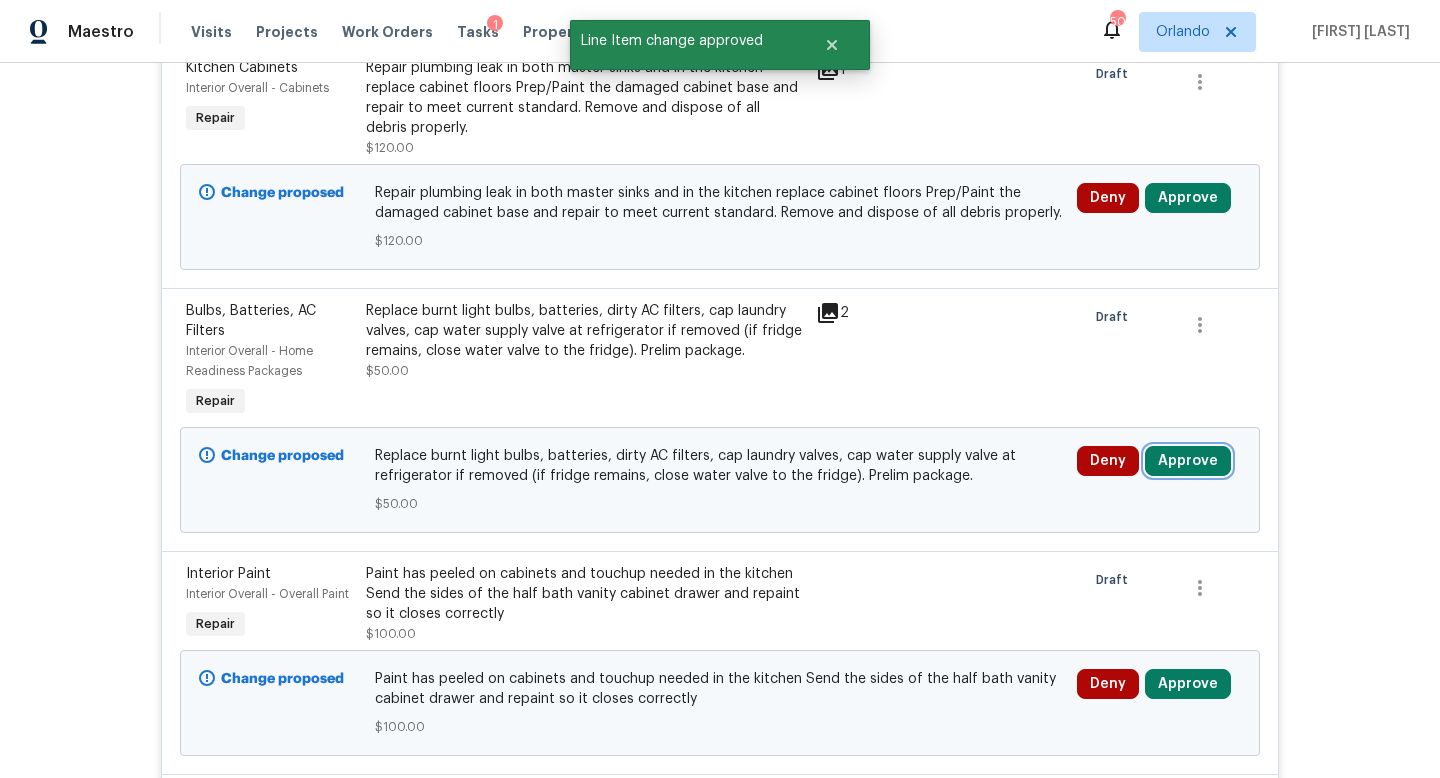 click on "Approve" at bounding box center (1188, 461) 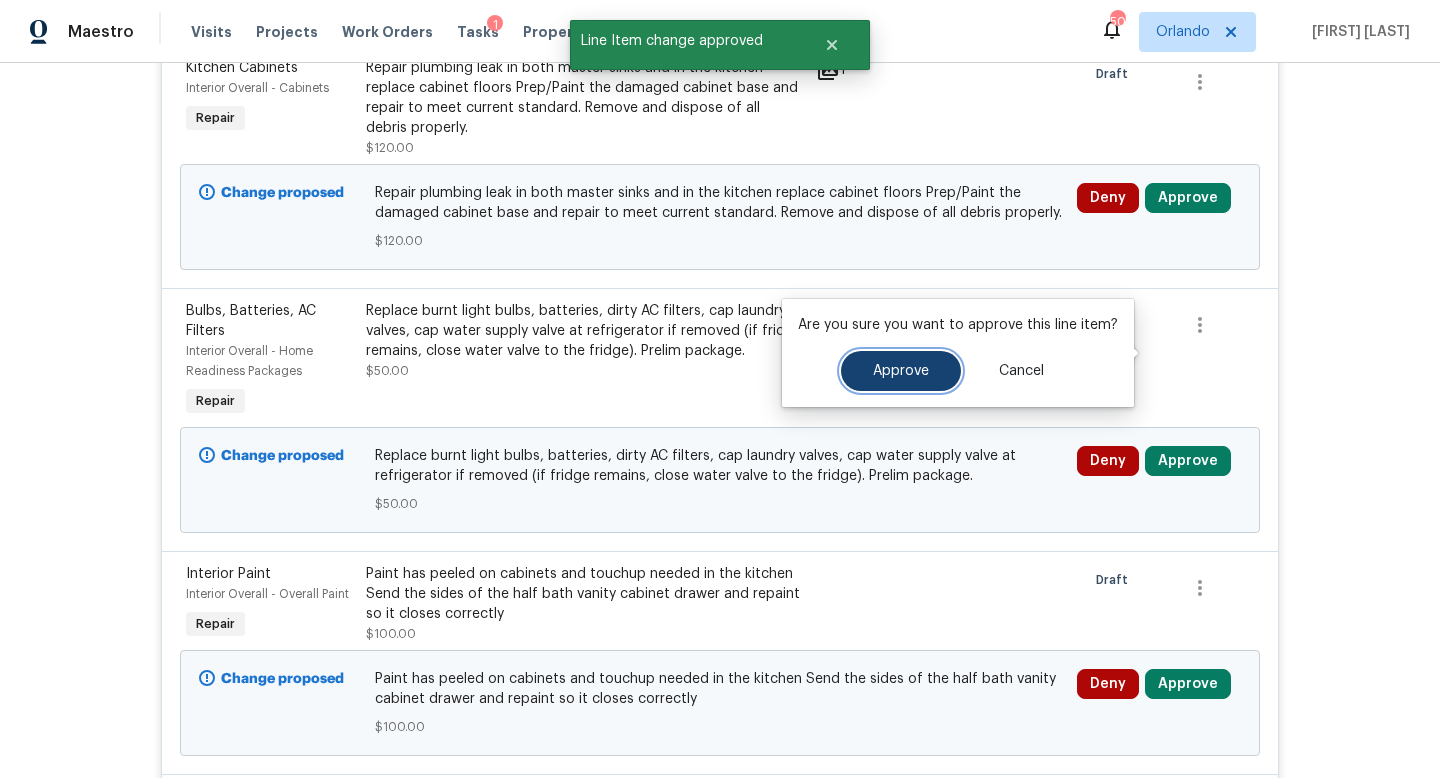 click on "Approve" at bounding box center (901, 371) 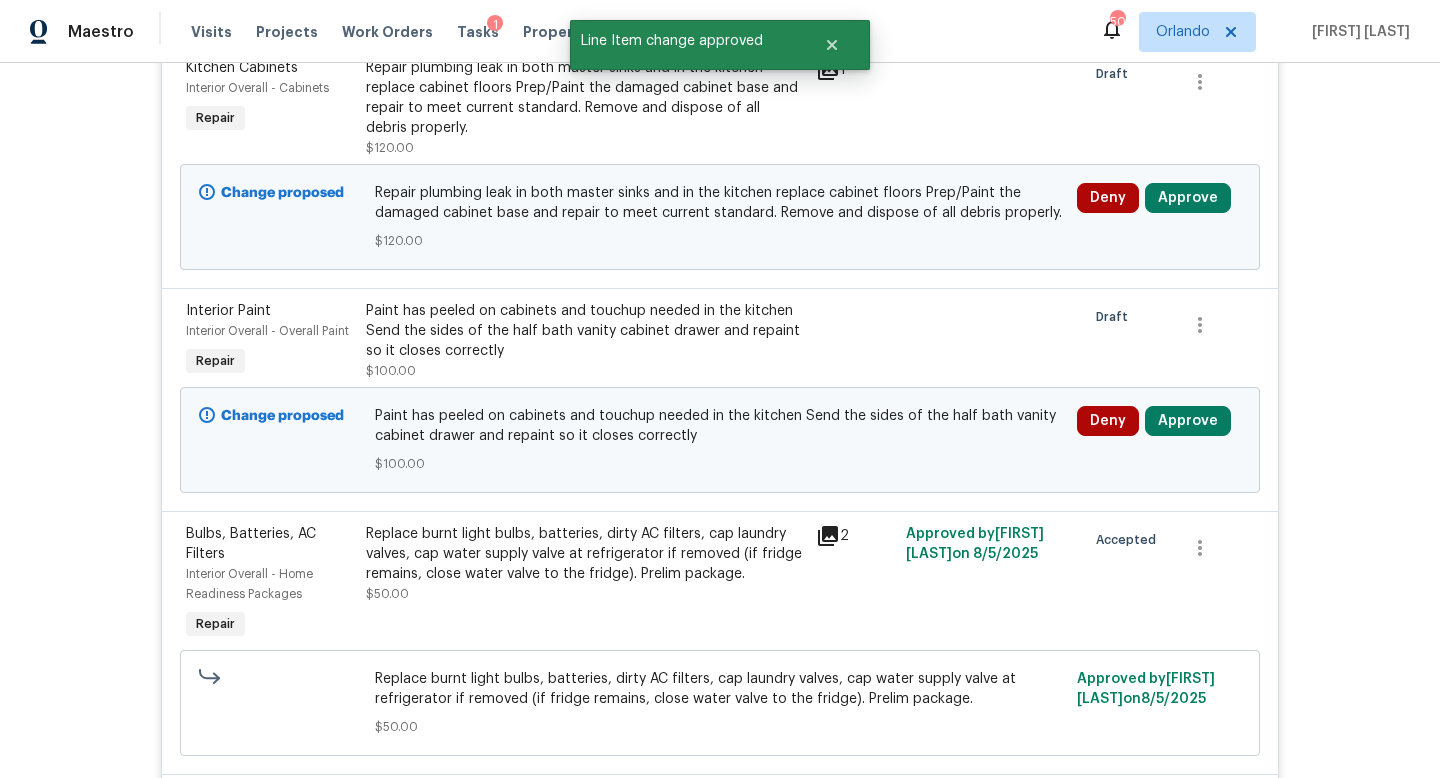 scroll, scrollTop: 4992, scrollLeft: 0, axis: vertical 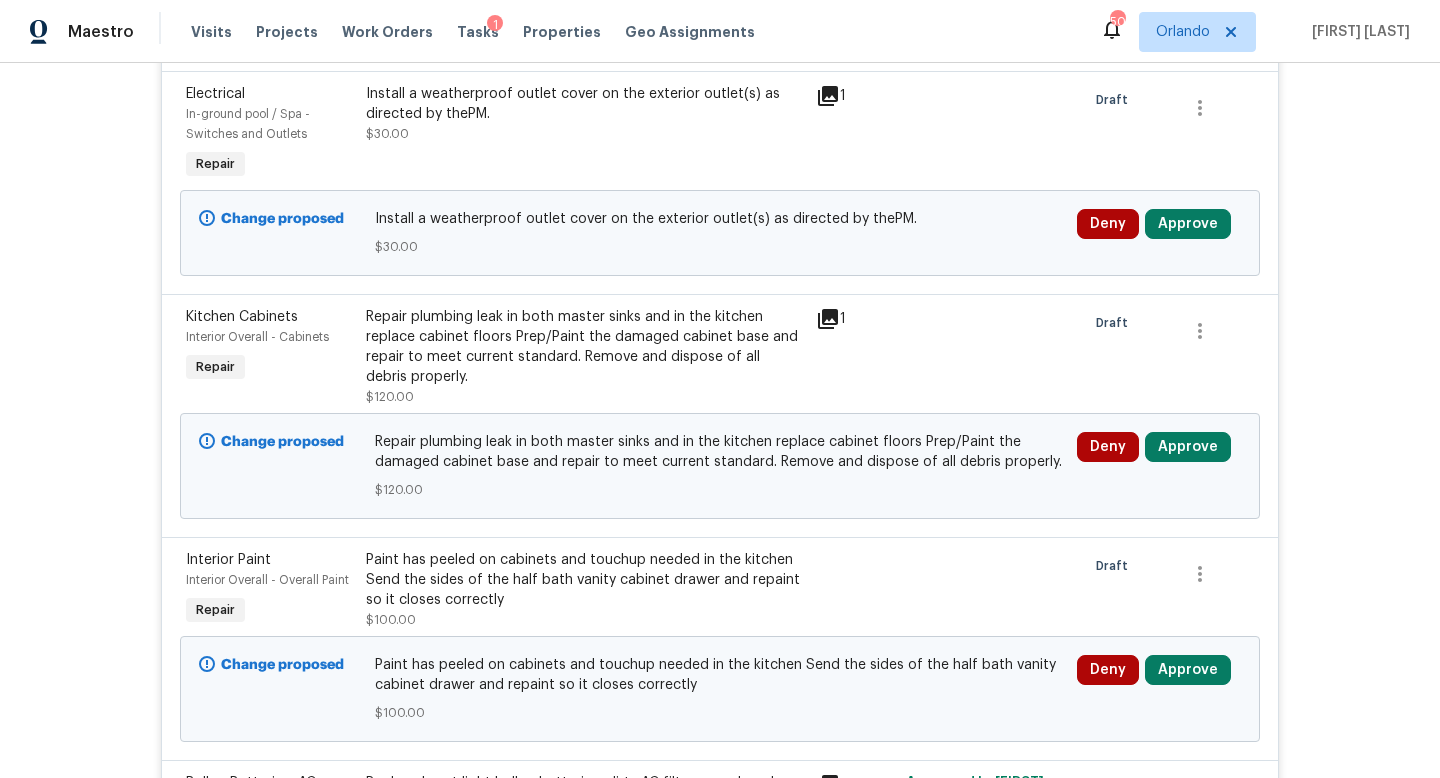 click 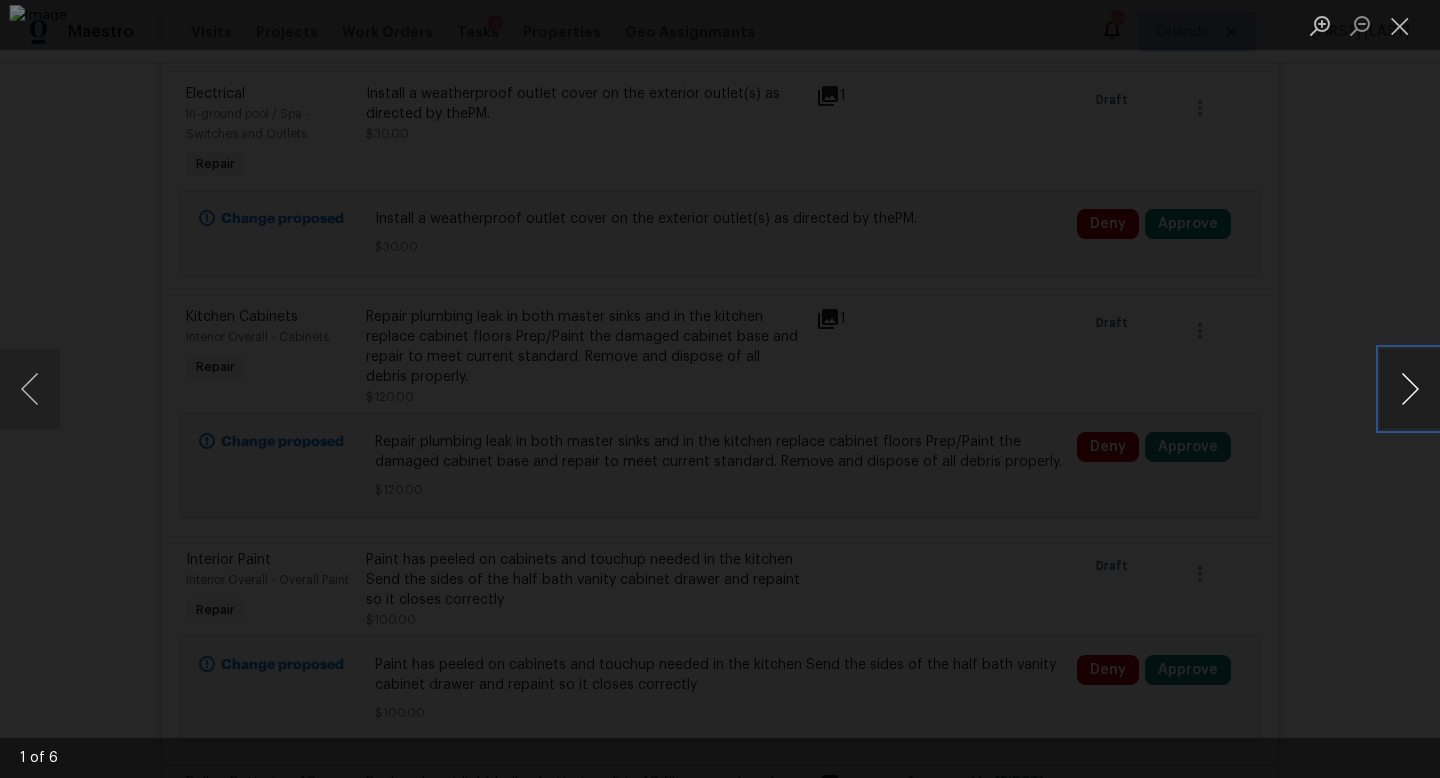 click at bounding box center (1410, 389) 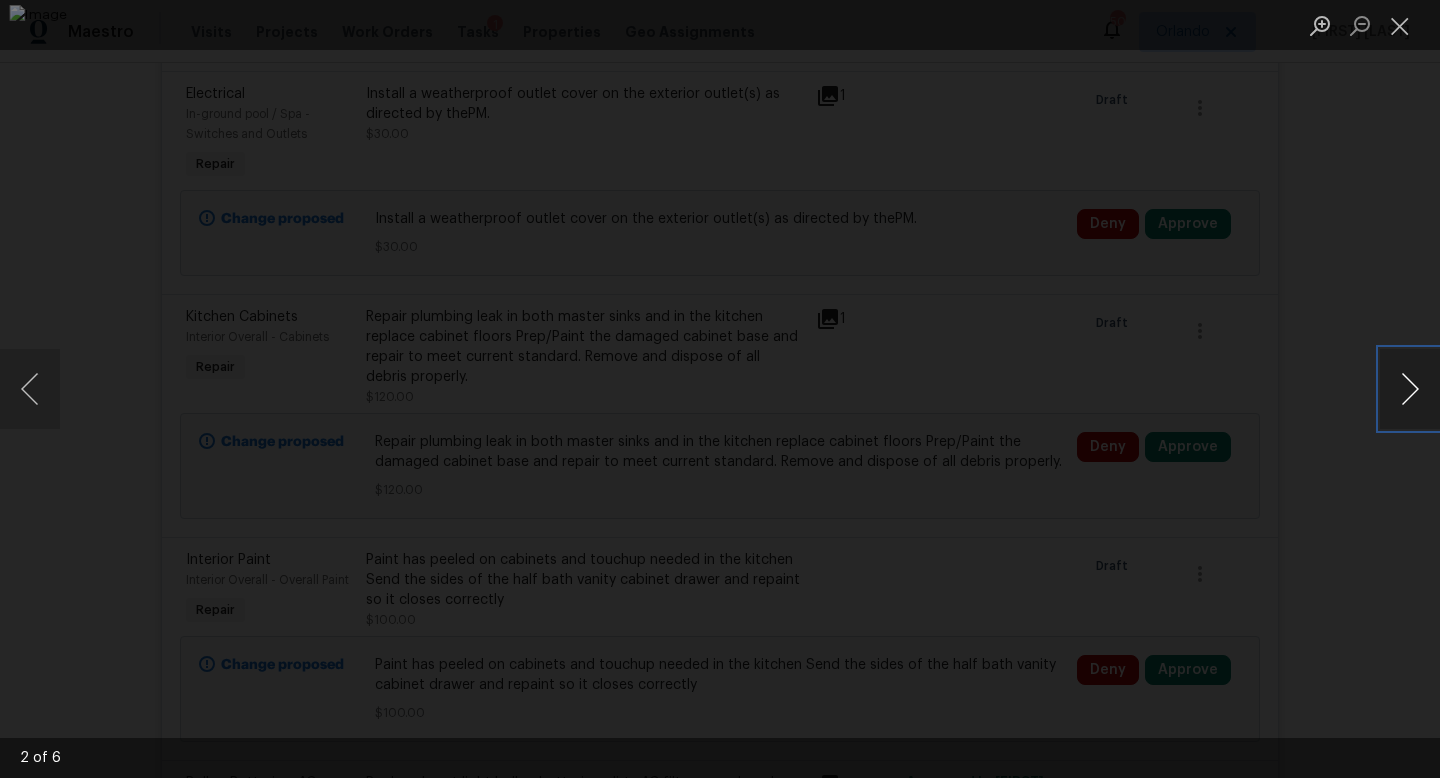 click at bounding box center [1410, 389] 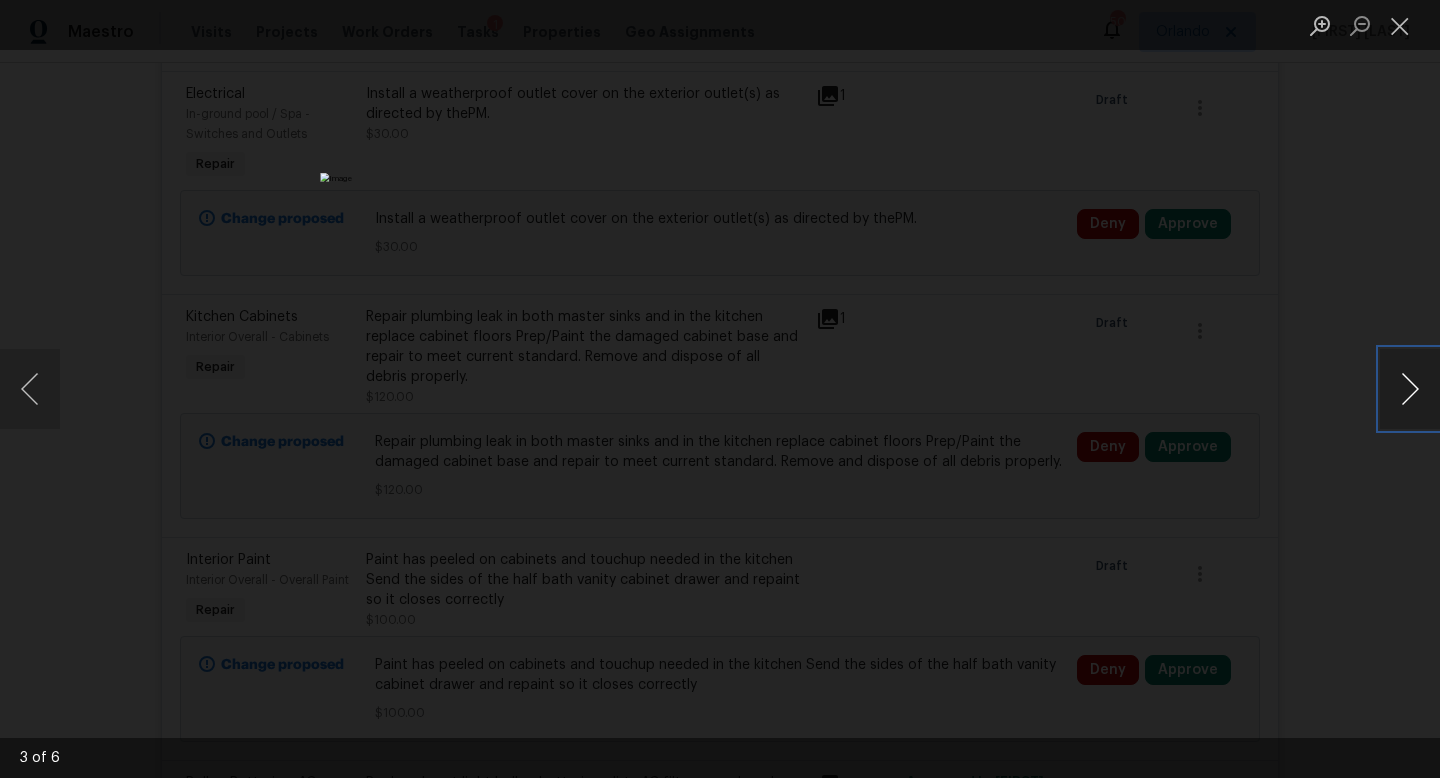 click at bounding box center [1410, 389] 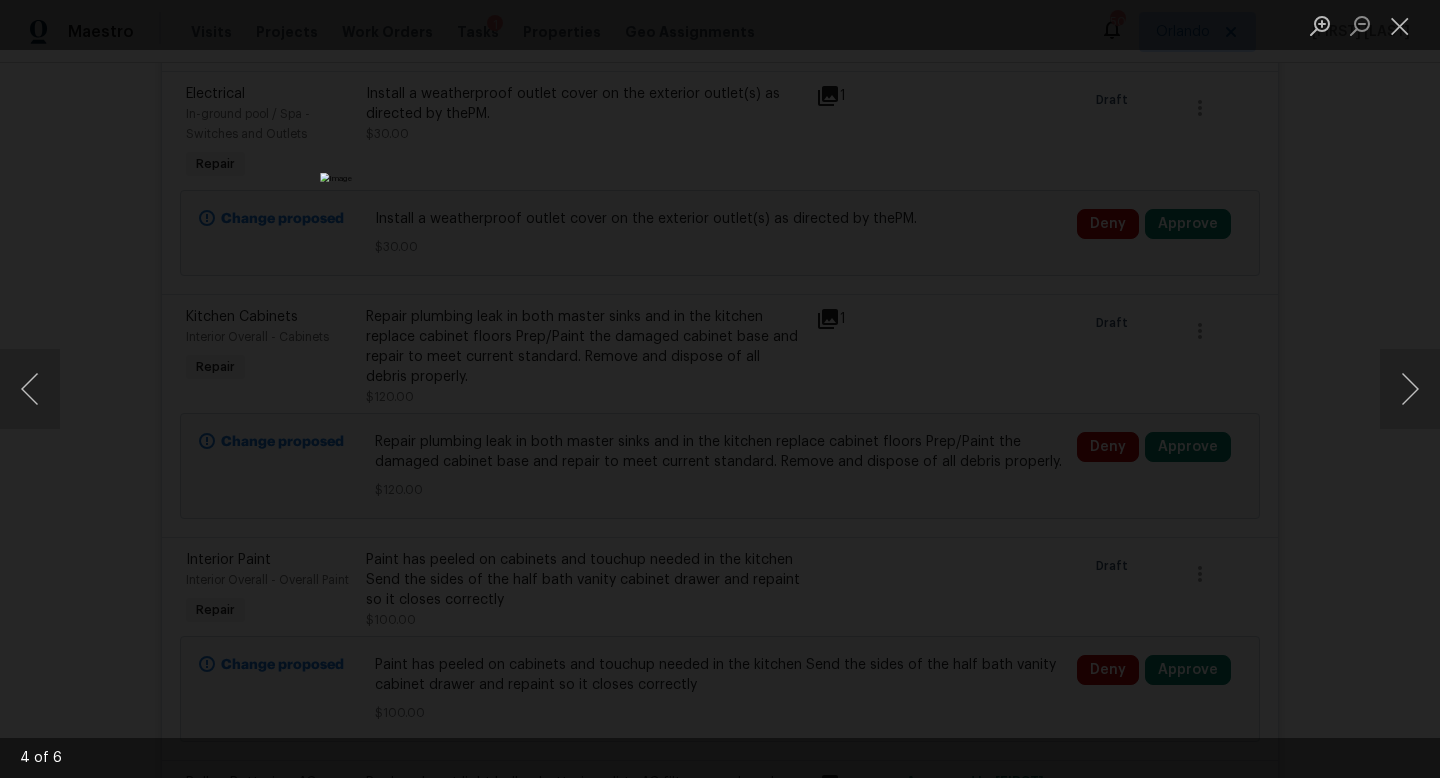 click at bounding box center (720, 389) 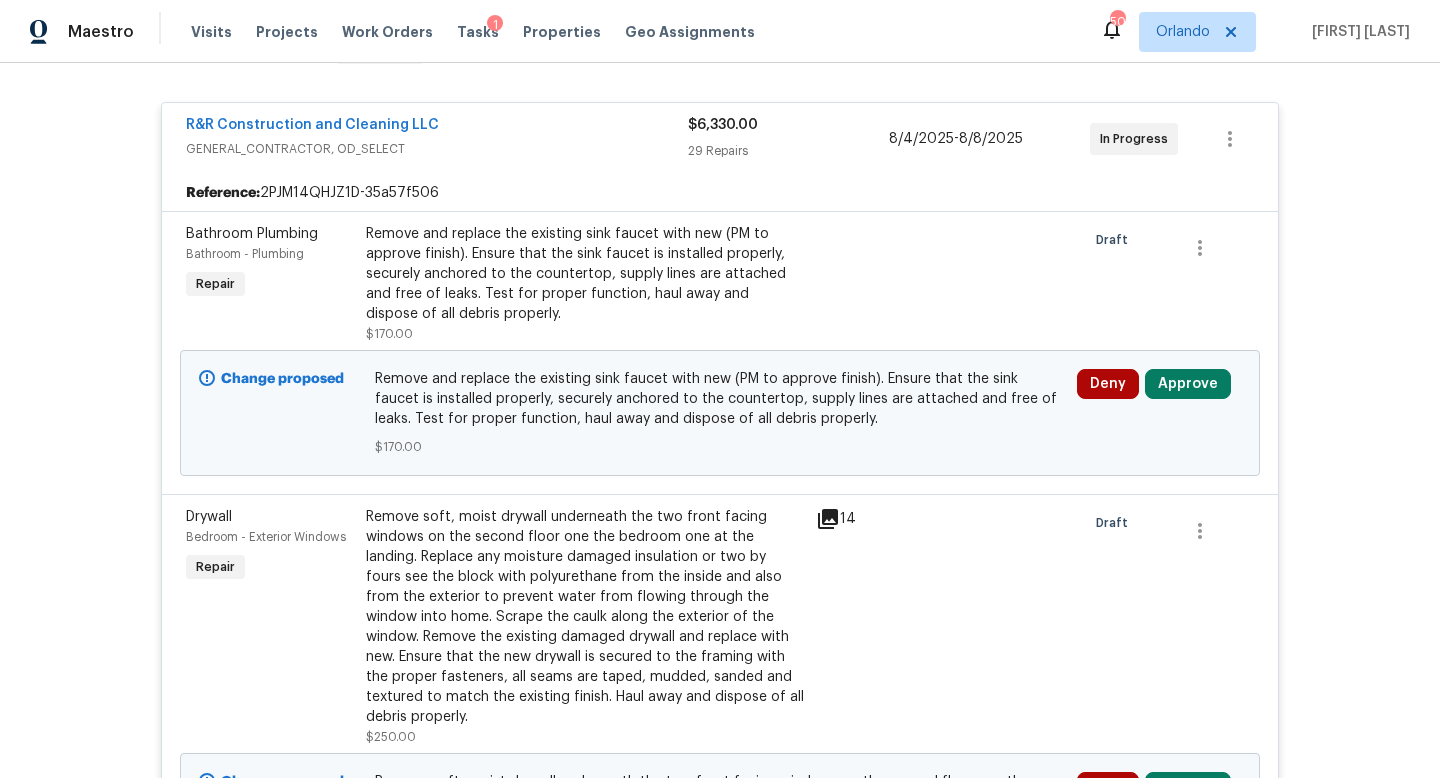 scroll, scrollTop: 483, scrollLeft: 0, axis: vertical 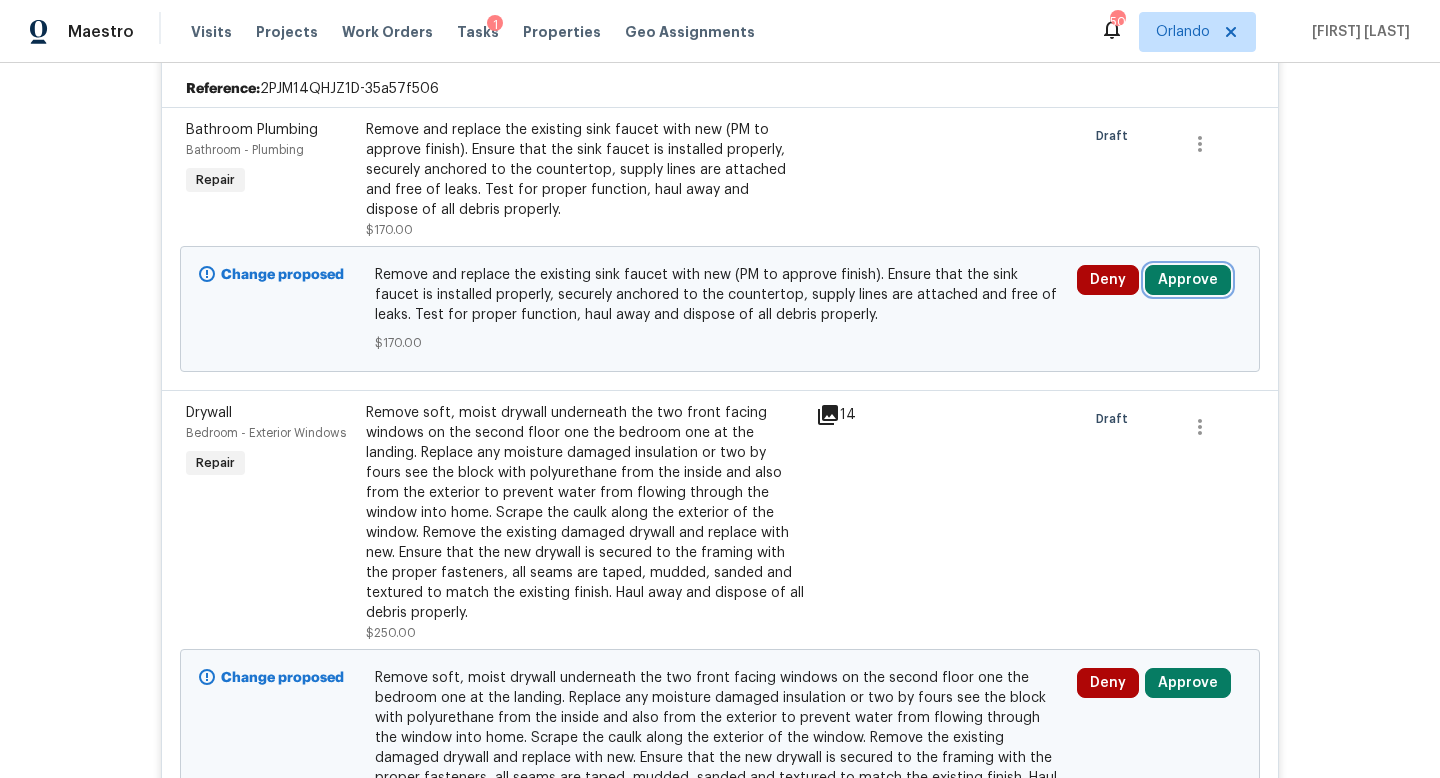 click on "Approve" at bounding box center [1188, 280] 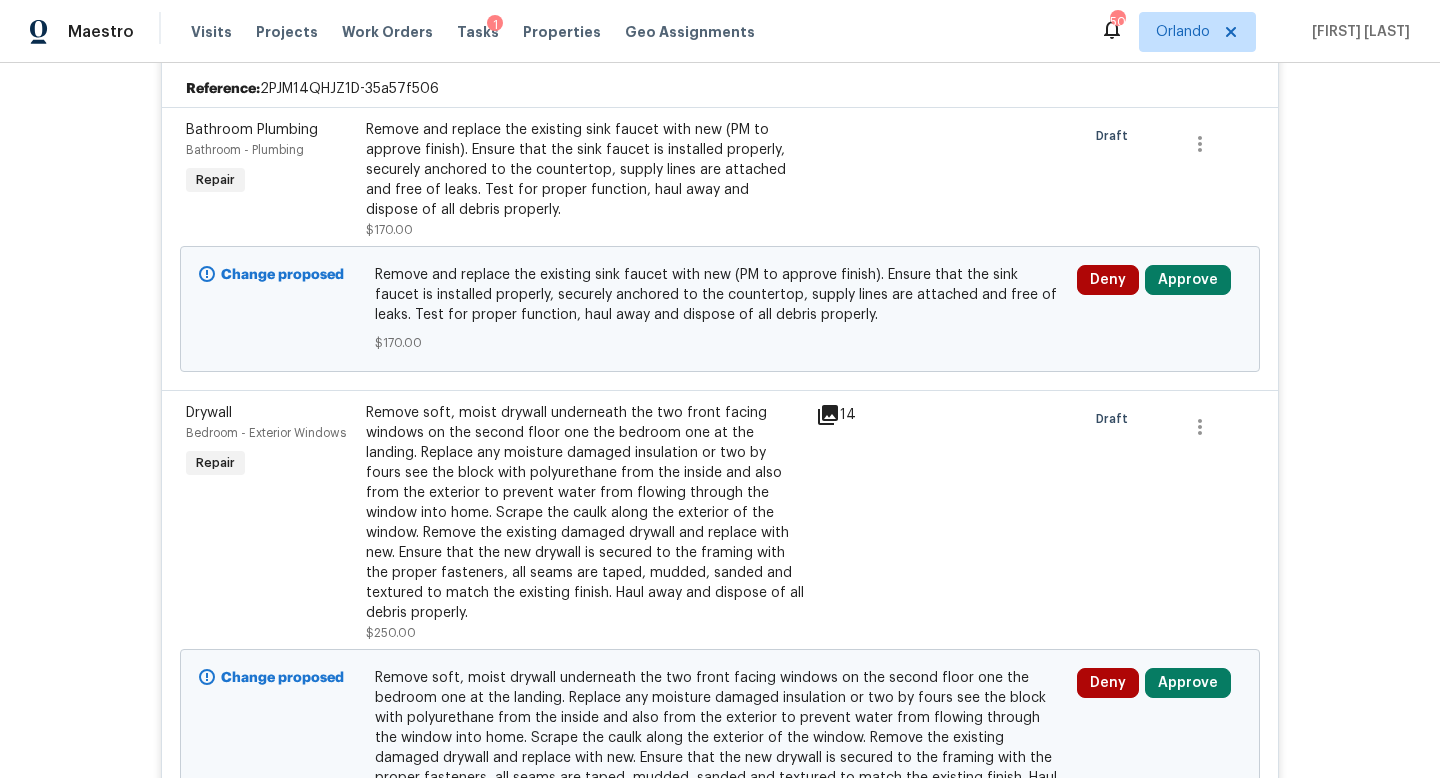 click at bounding box center (990, 180) 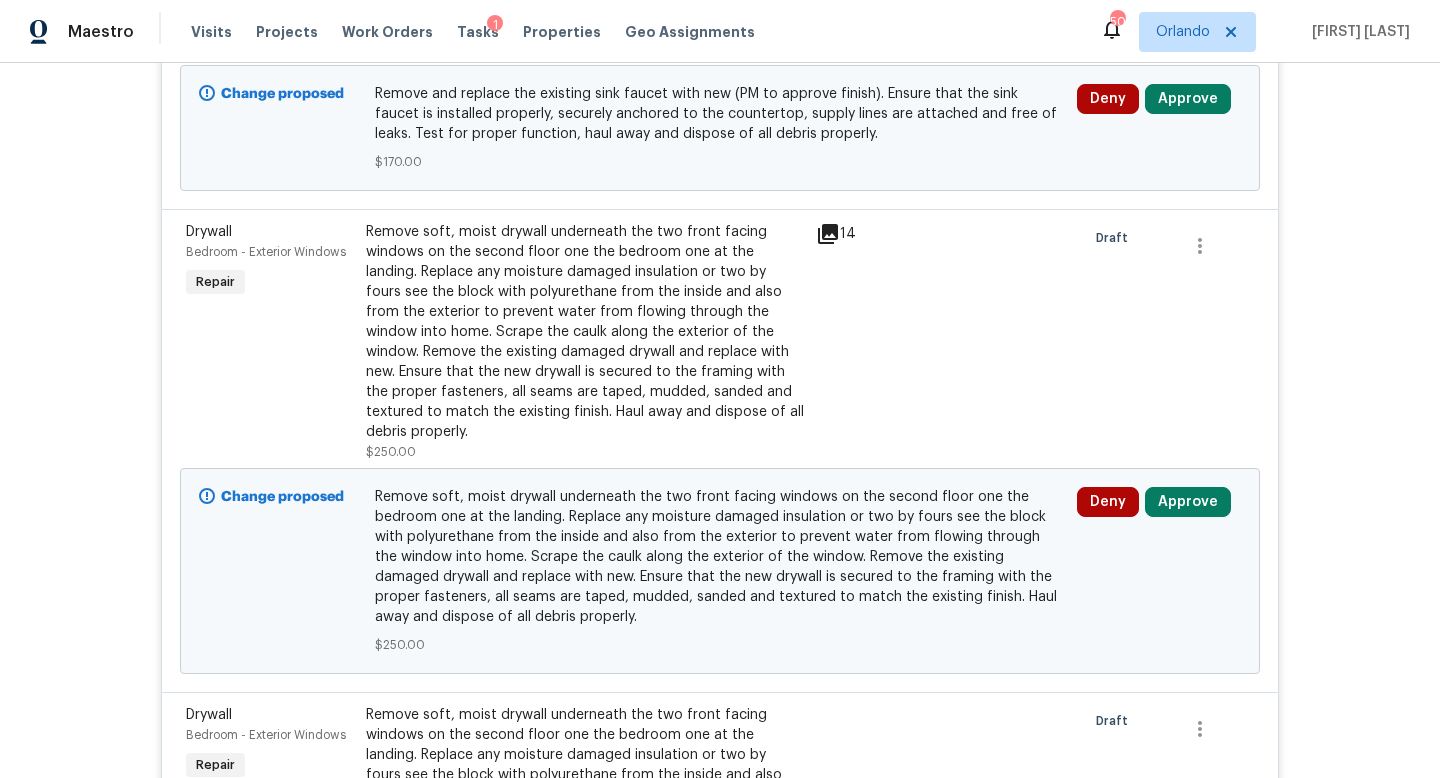 scroll, scrollTop: 694, scrollLeft: 0, axis: vertical 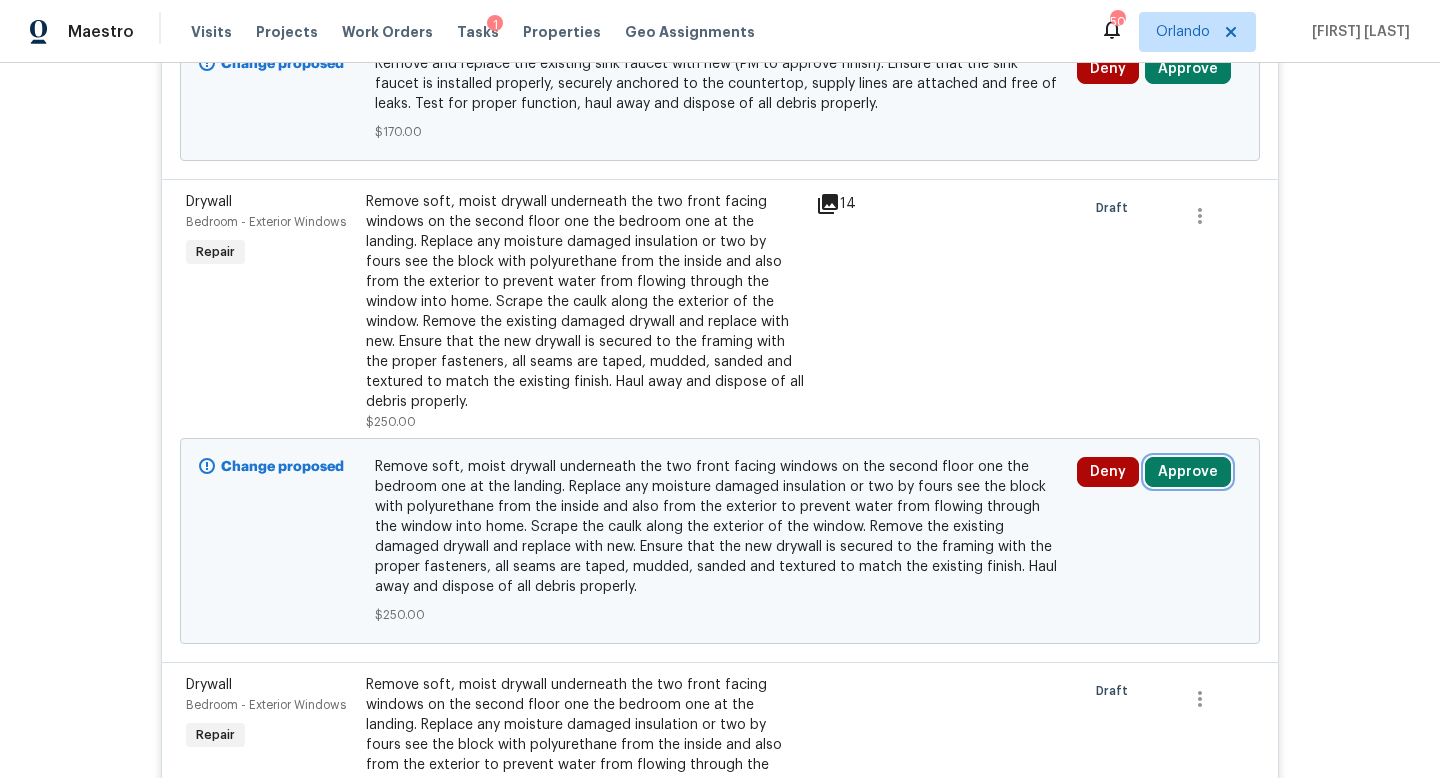 click on "Approve" at bounding box center [1188, 472] 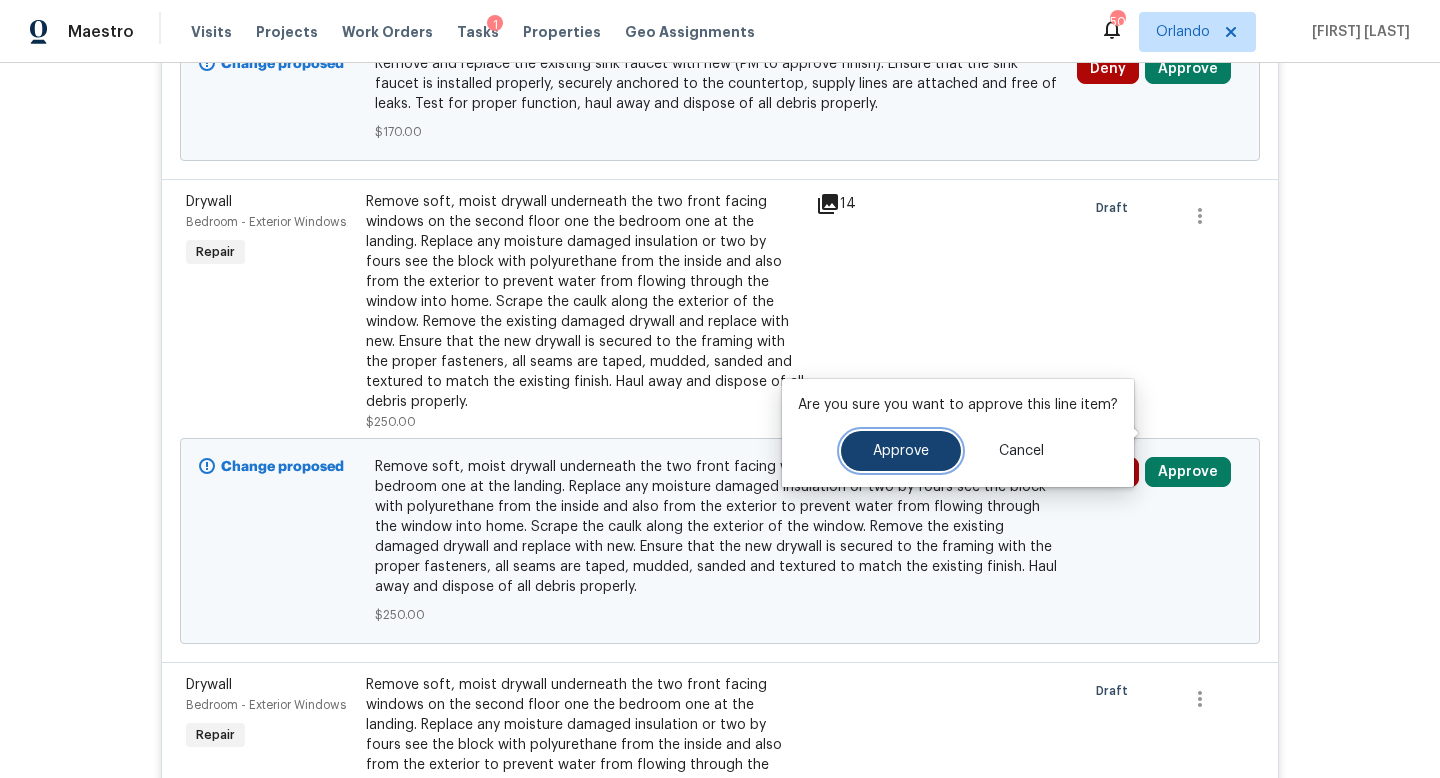 click on "Approve" at bounding box center (901, 451) 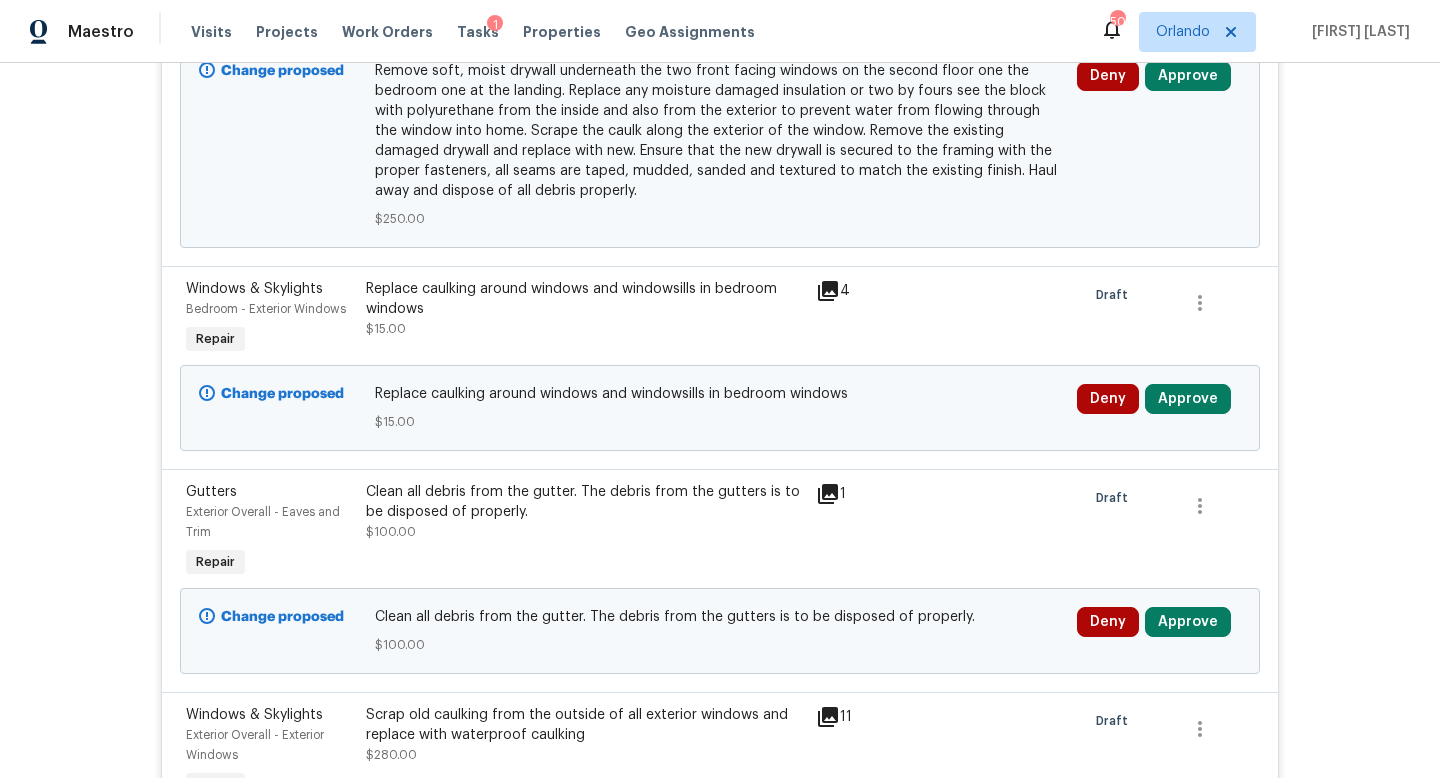 scroll, scrollTop: 1102, scrollLeft: 0, axis: vertical 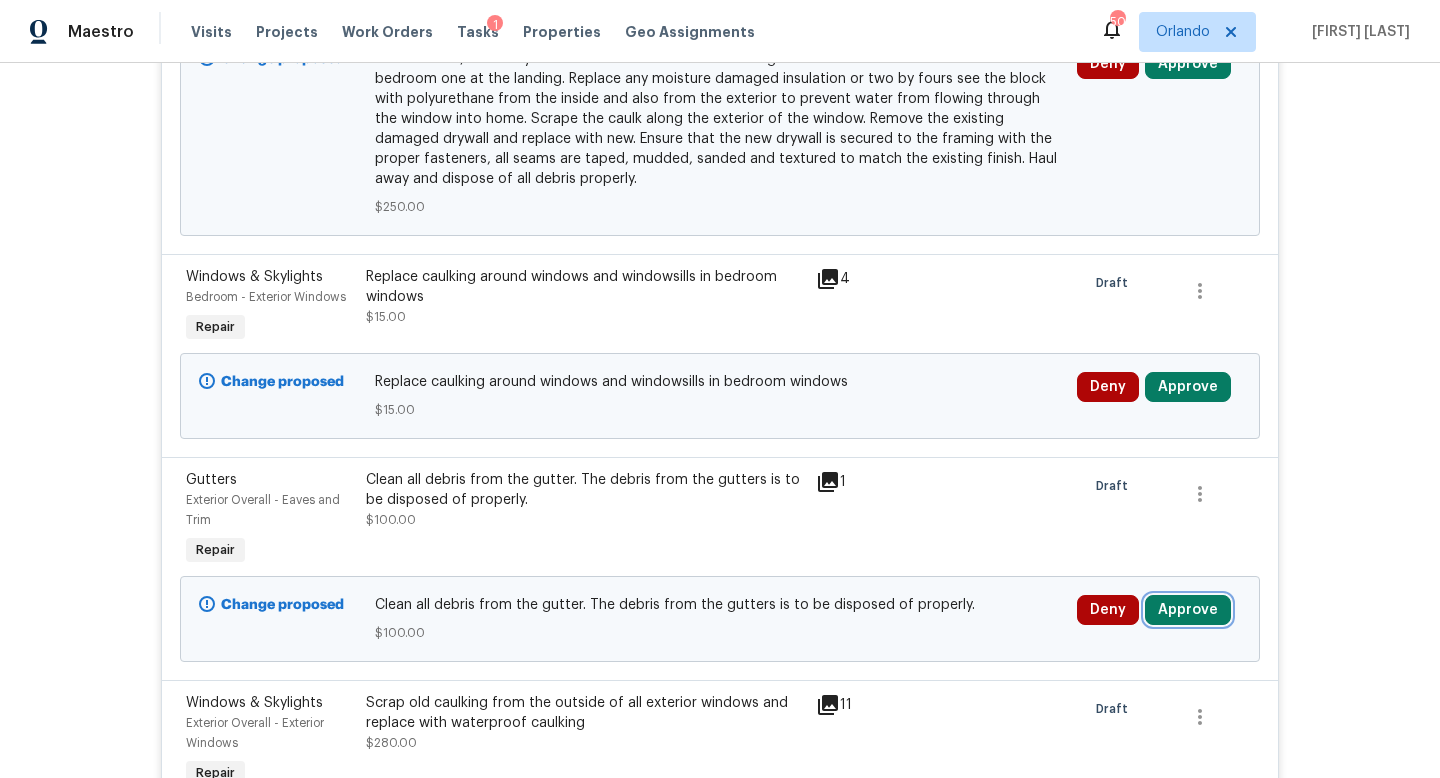 click on "Approve" at bounding box center [1188, 610] 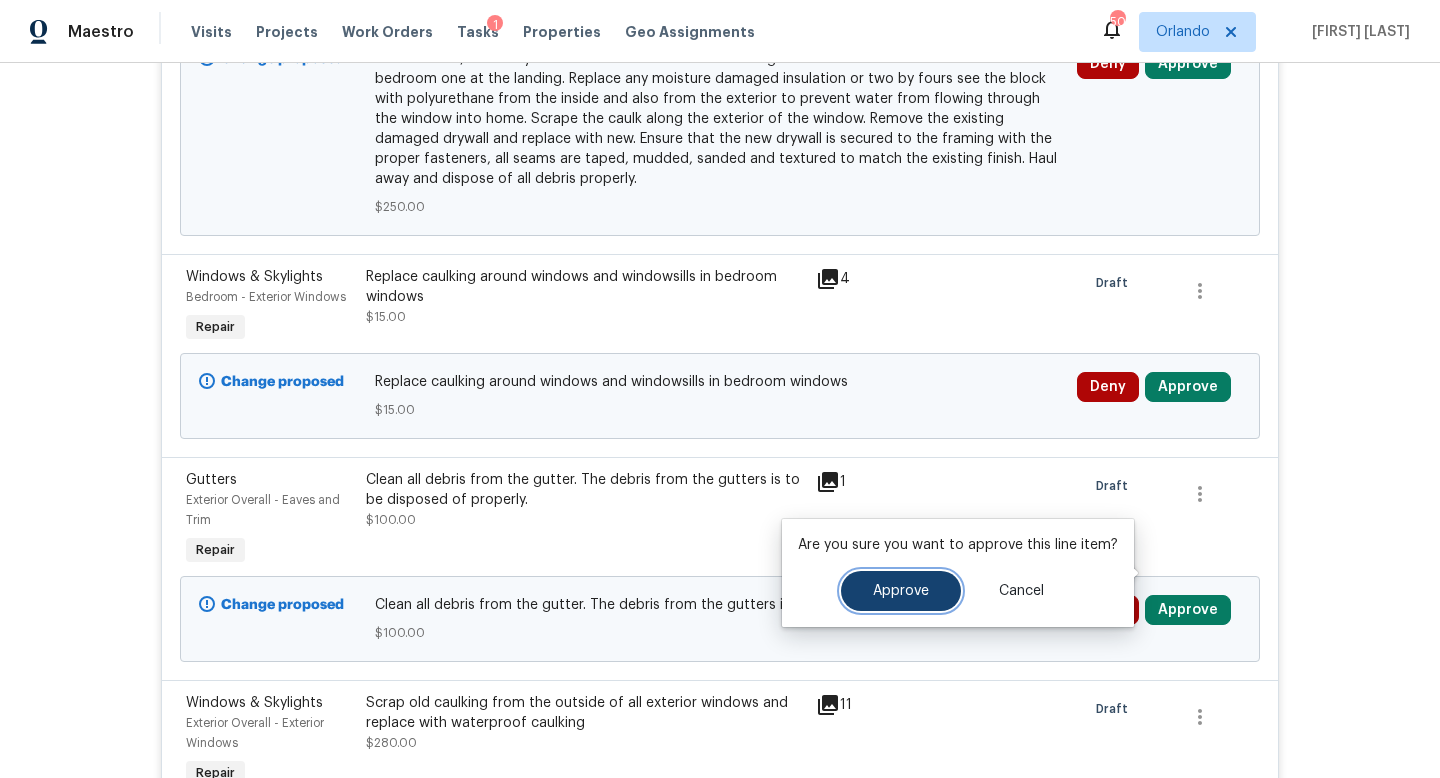 click on "Approve" at bounding box center (901, 591) 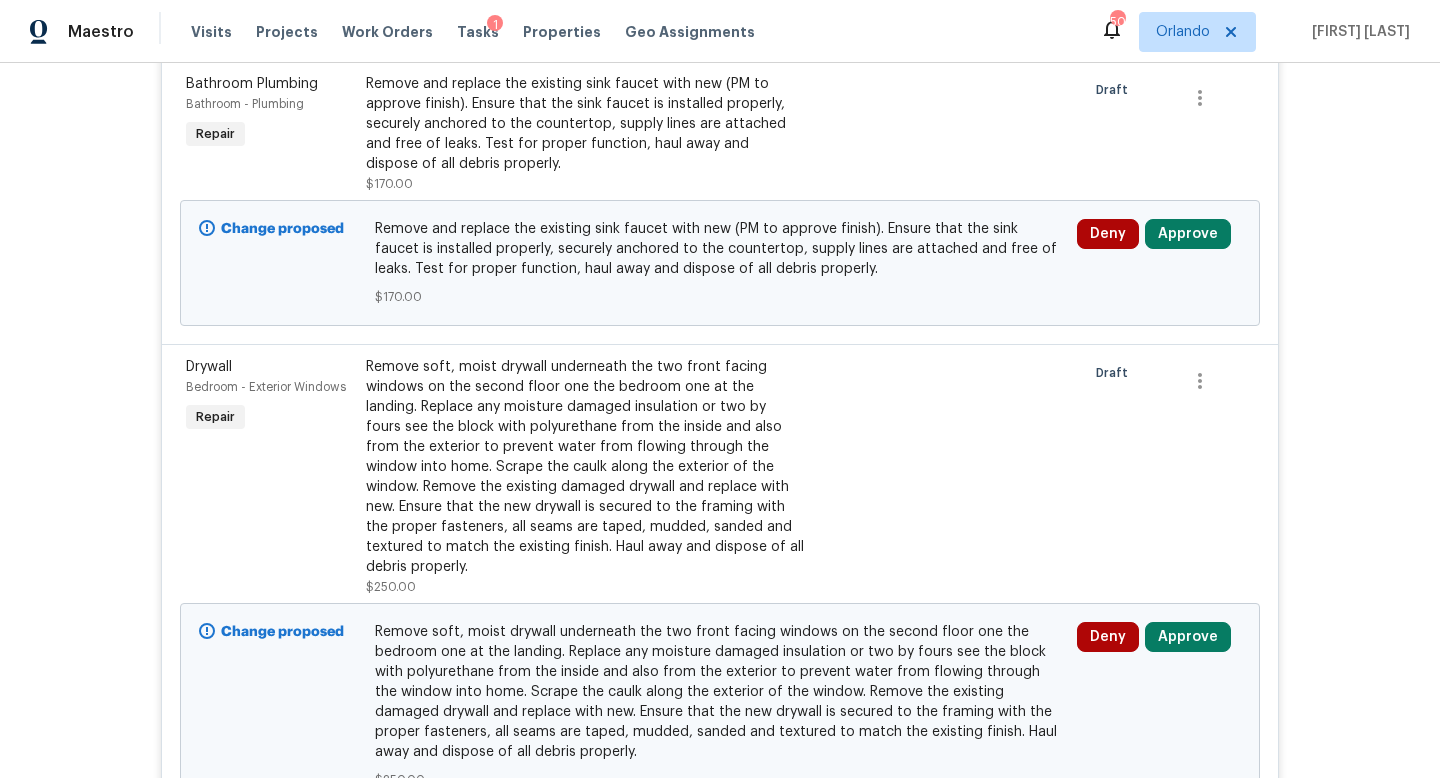 scroll, scrollTop: 768, scrollLeft: 0, axis: vertical 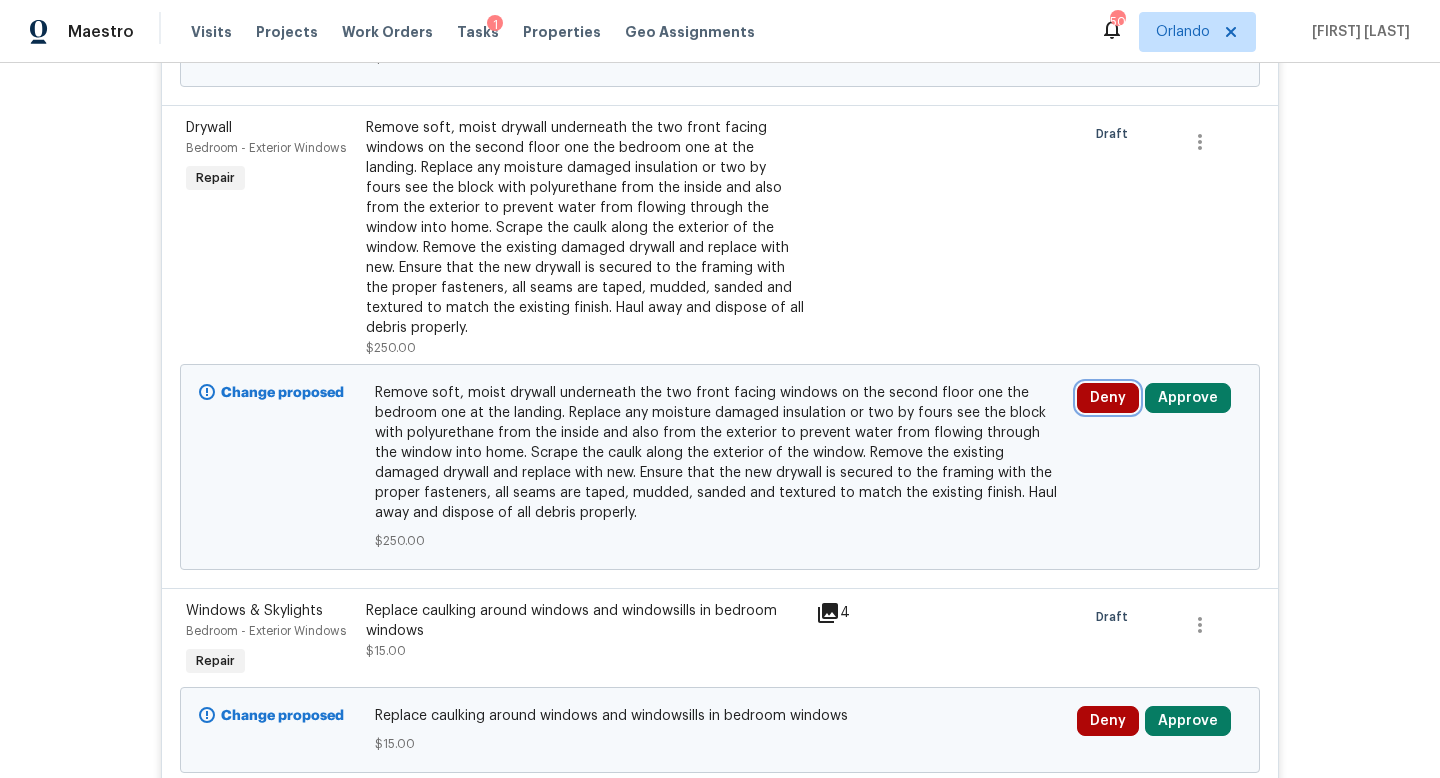 click on "Deny" at bounding box center [1108, 398] 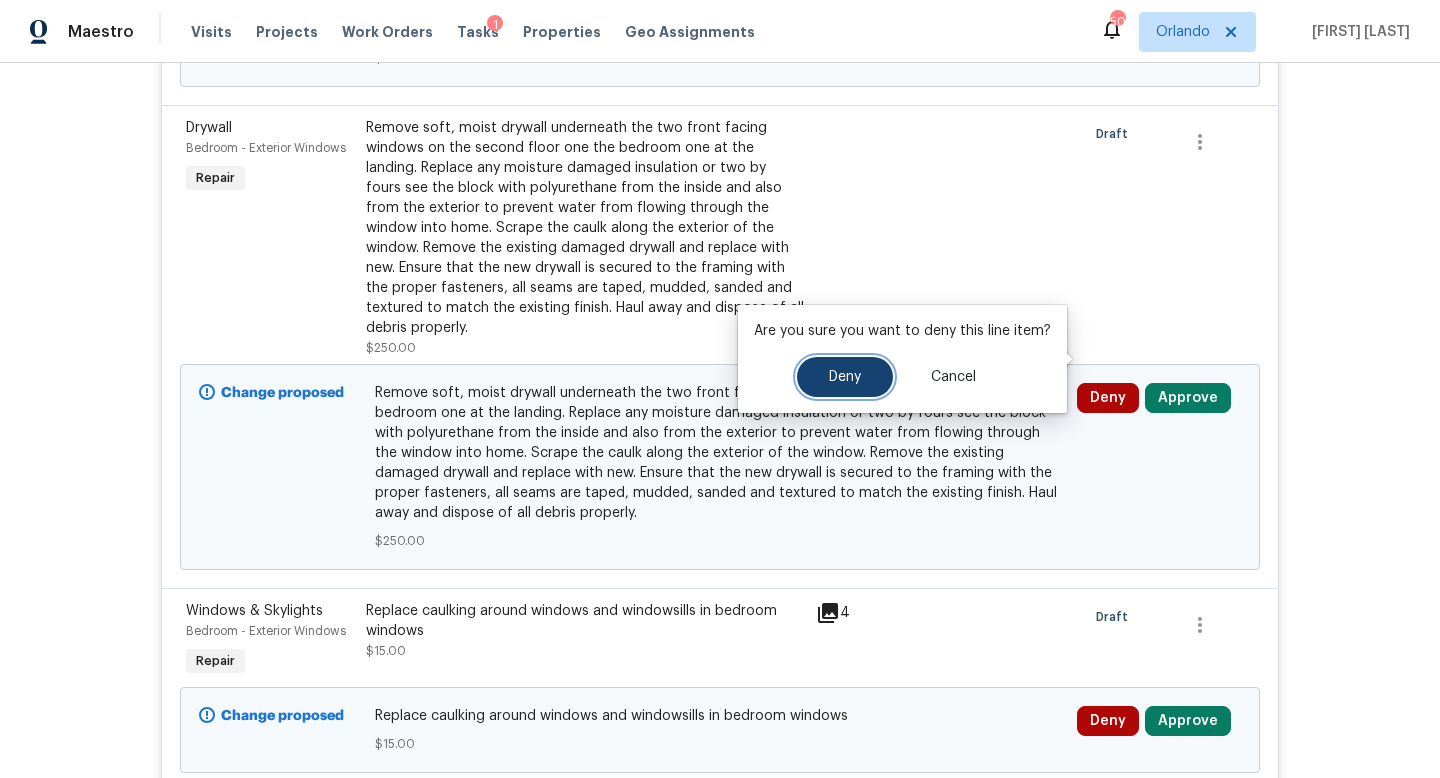 click on "Deny" at bounding box center [845, 377] 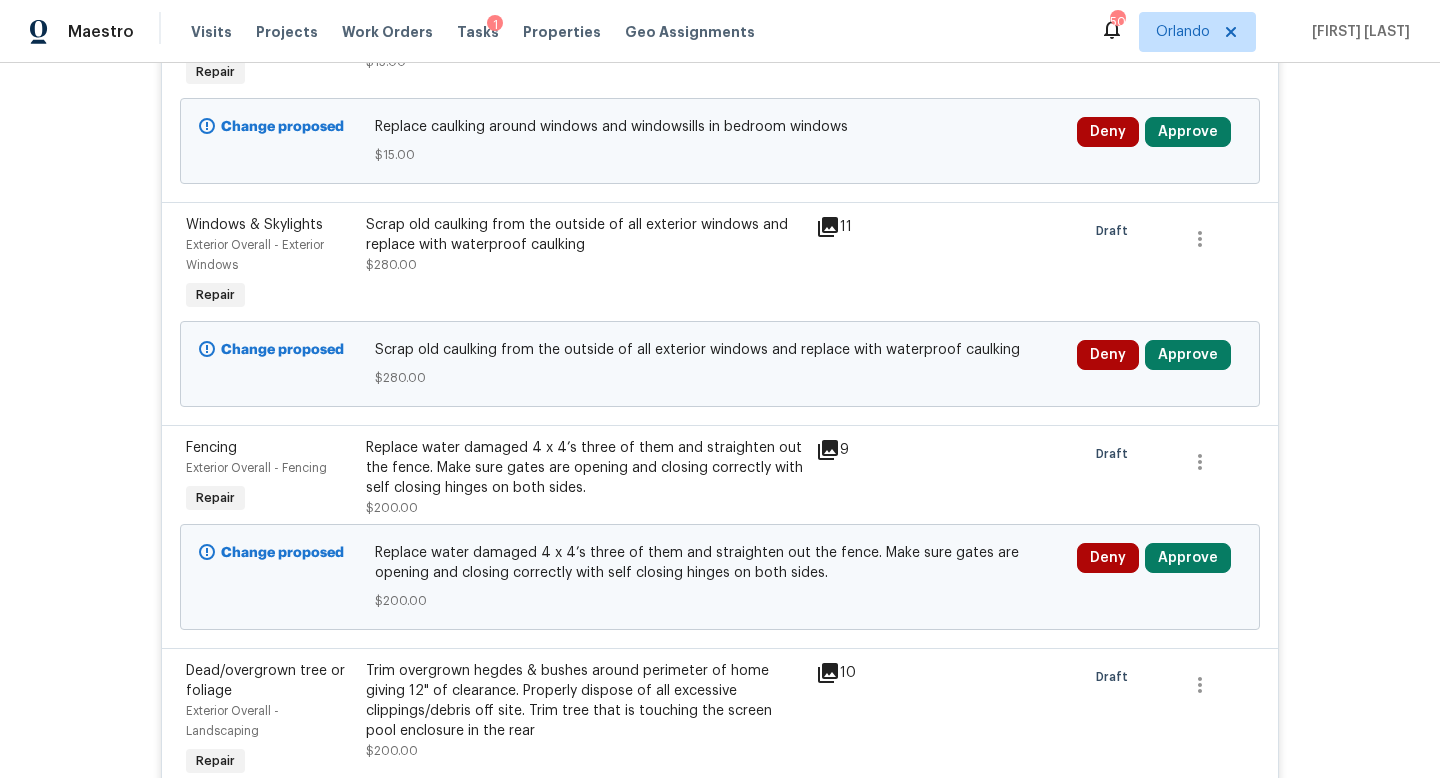 scroll, scrollTop: 916, scrollLeft: 0, axis: vertical 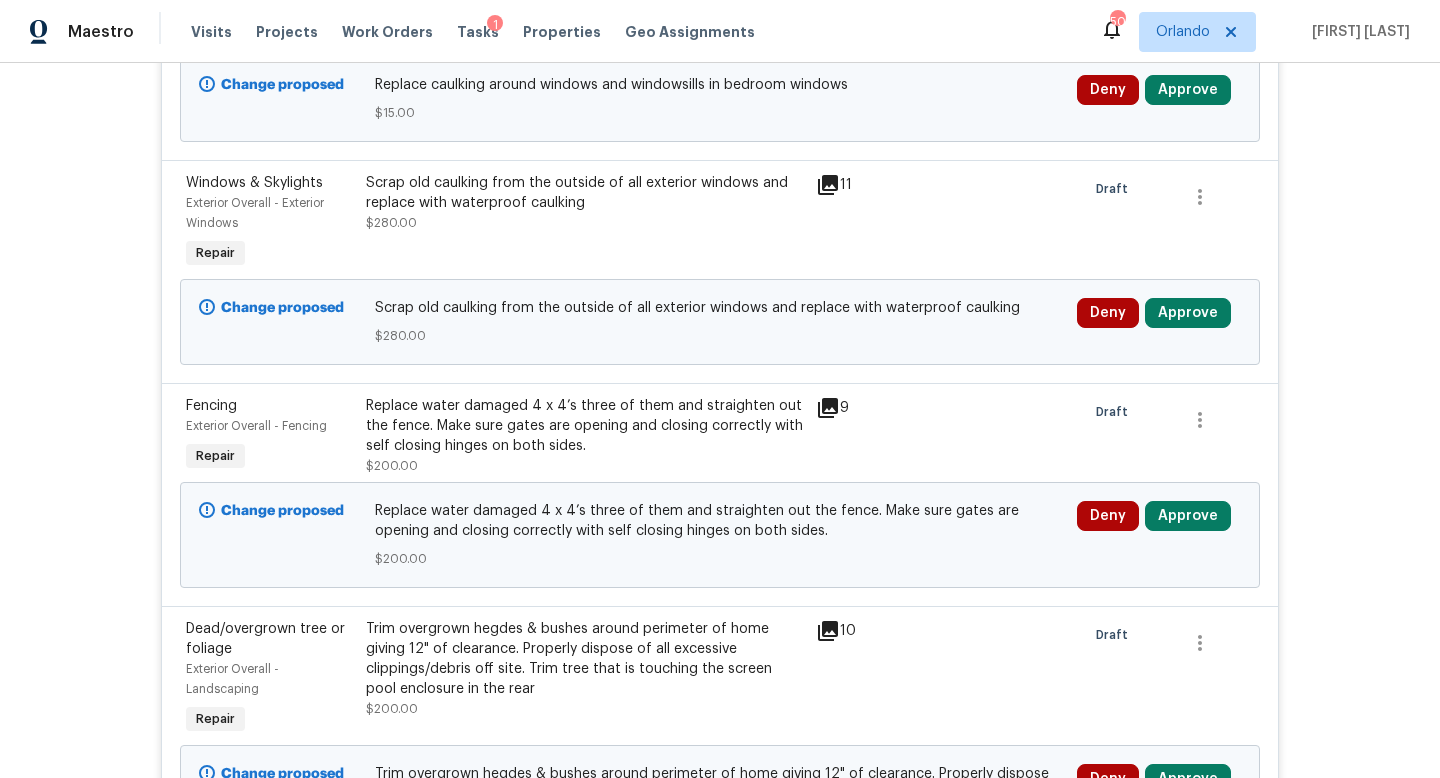 click 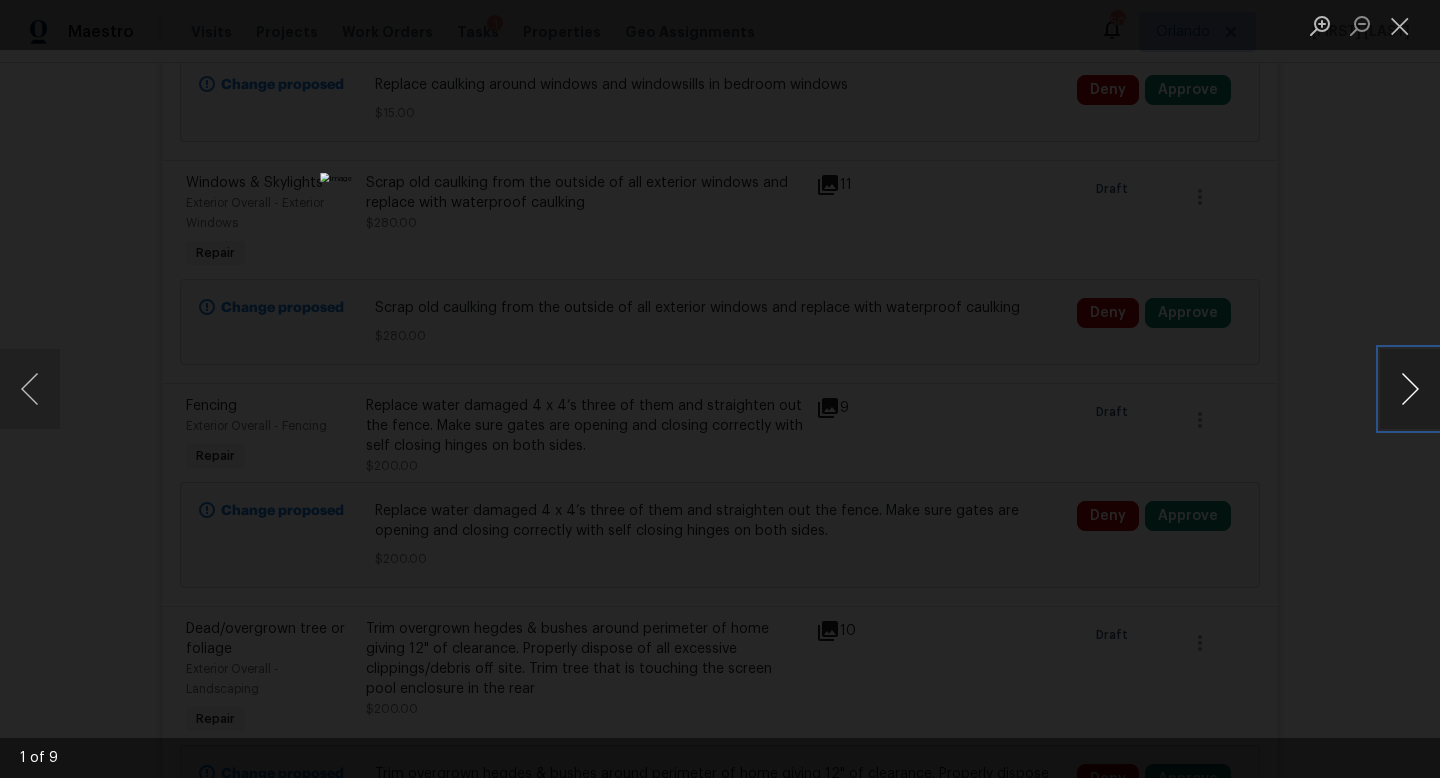 click at bounding box center (1410, 389) 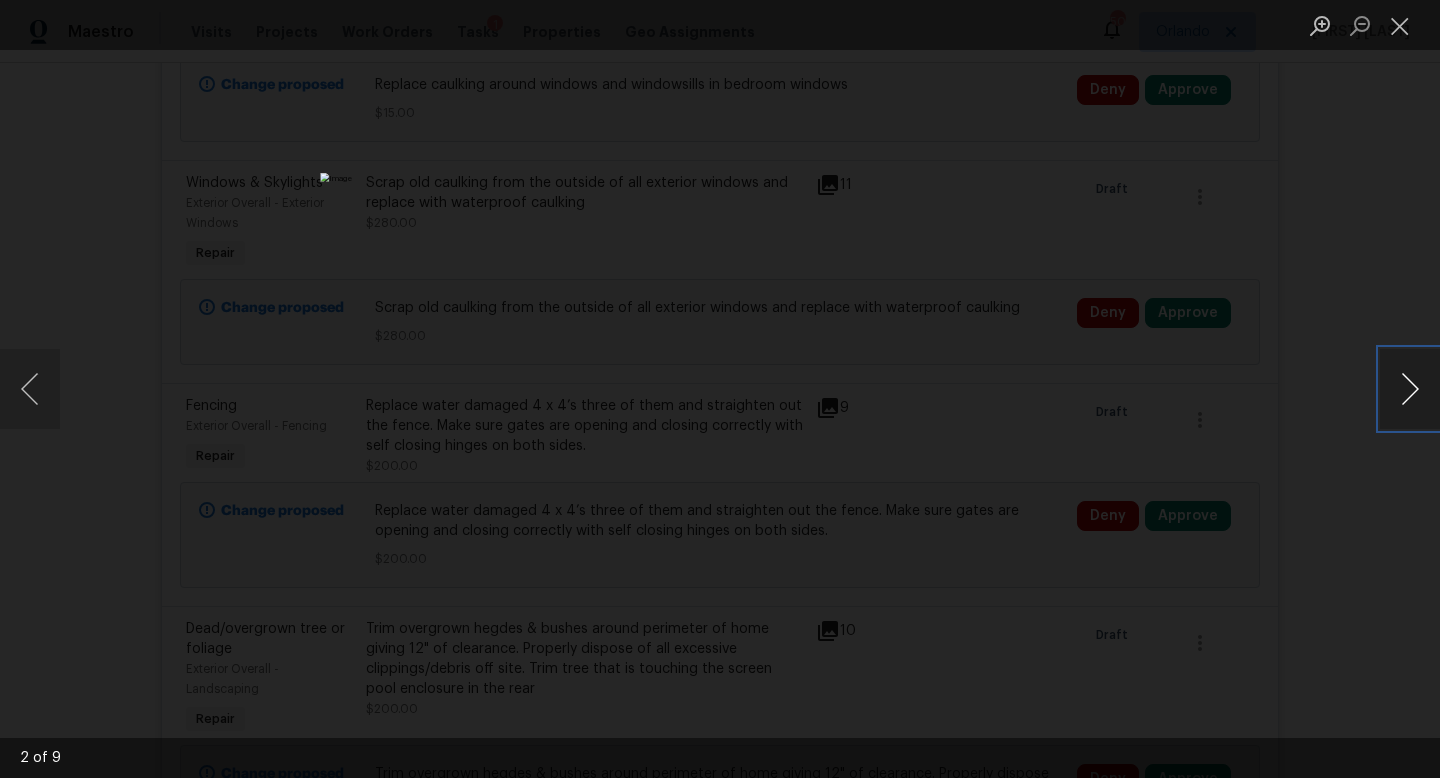 click at bounding box center [1410, 389] 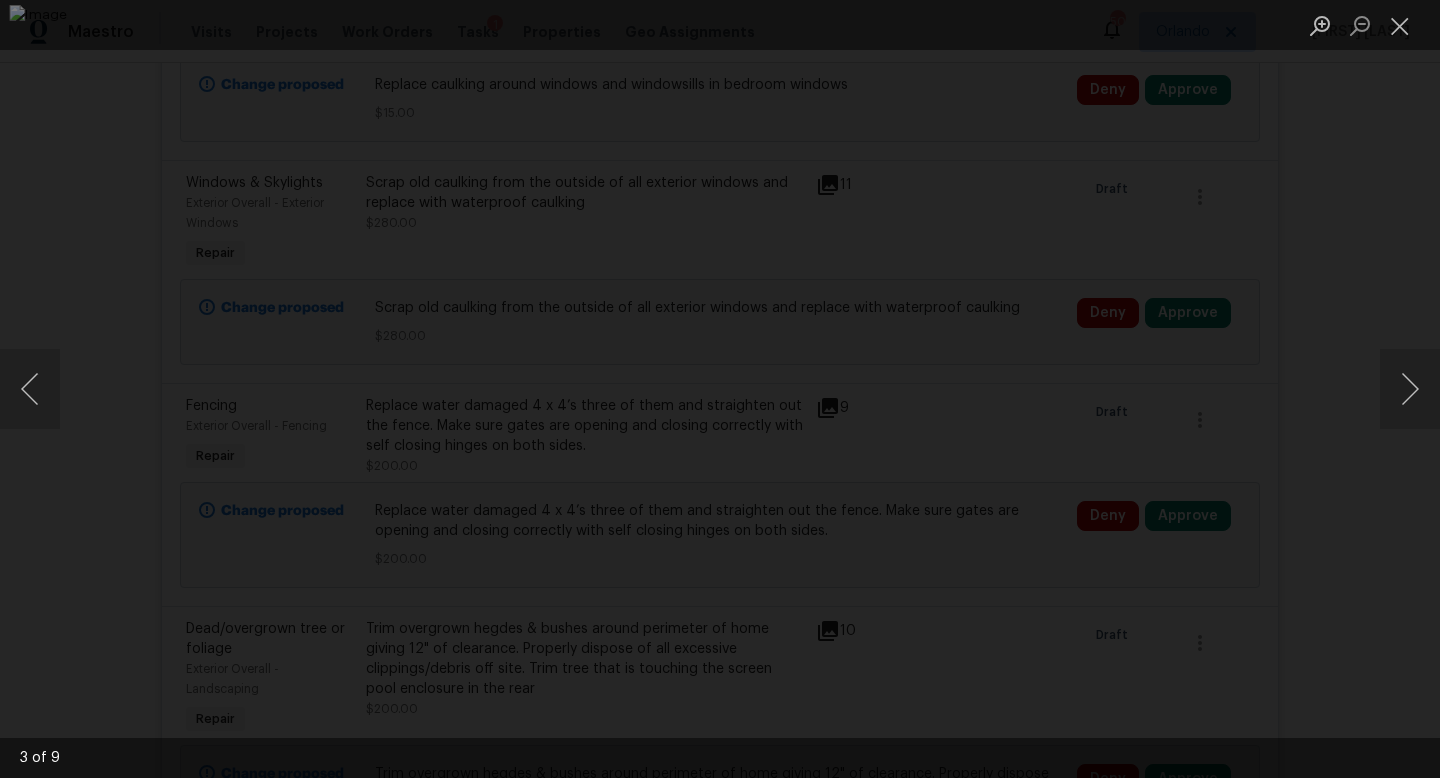 click at bounding box center [720, 389] 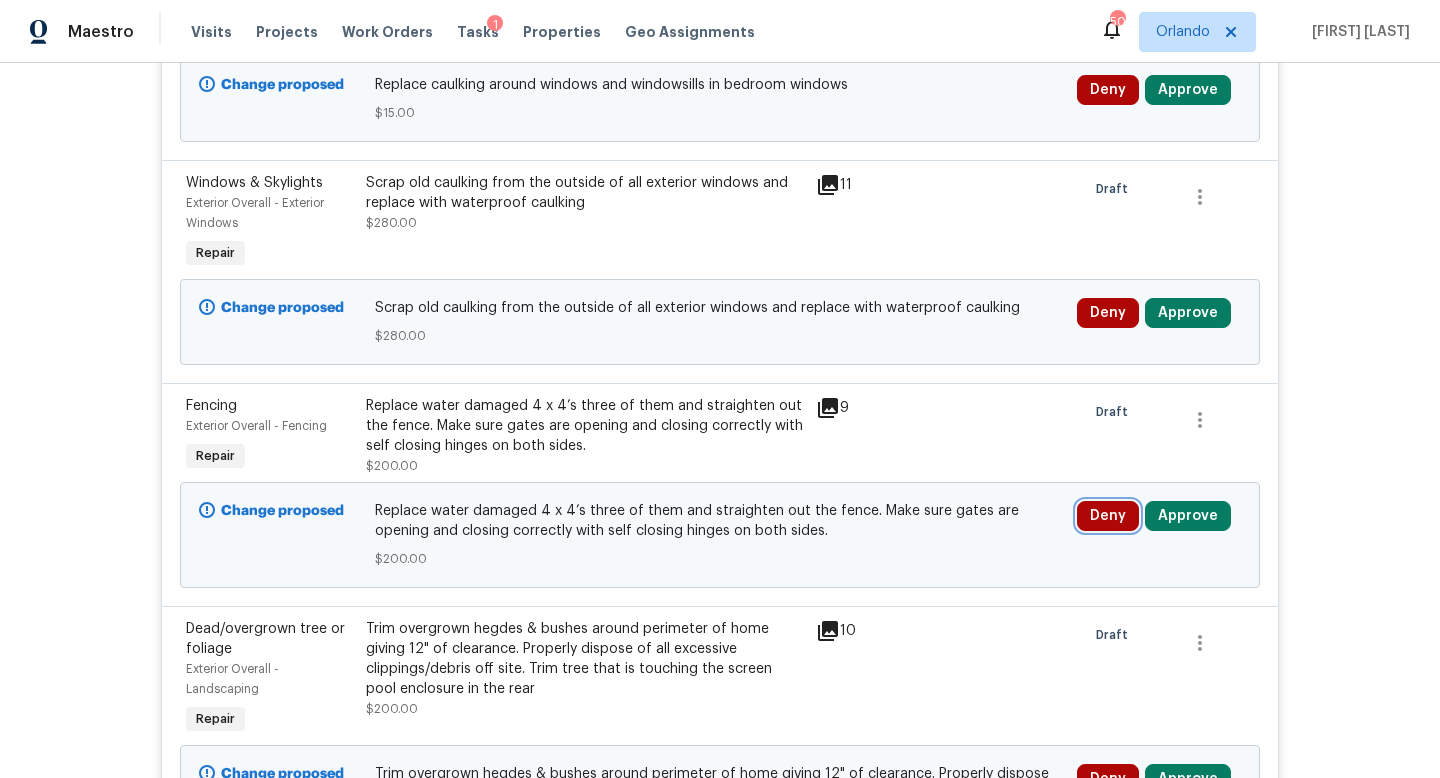 click on "Deny" at bounding box center (1108, 516) 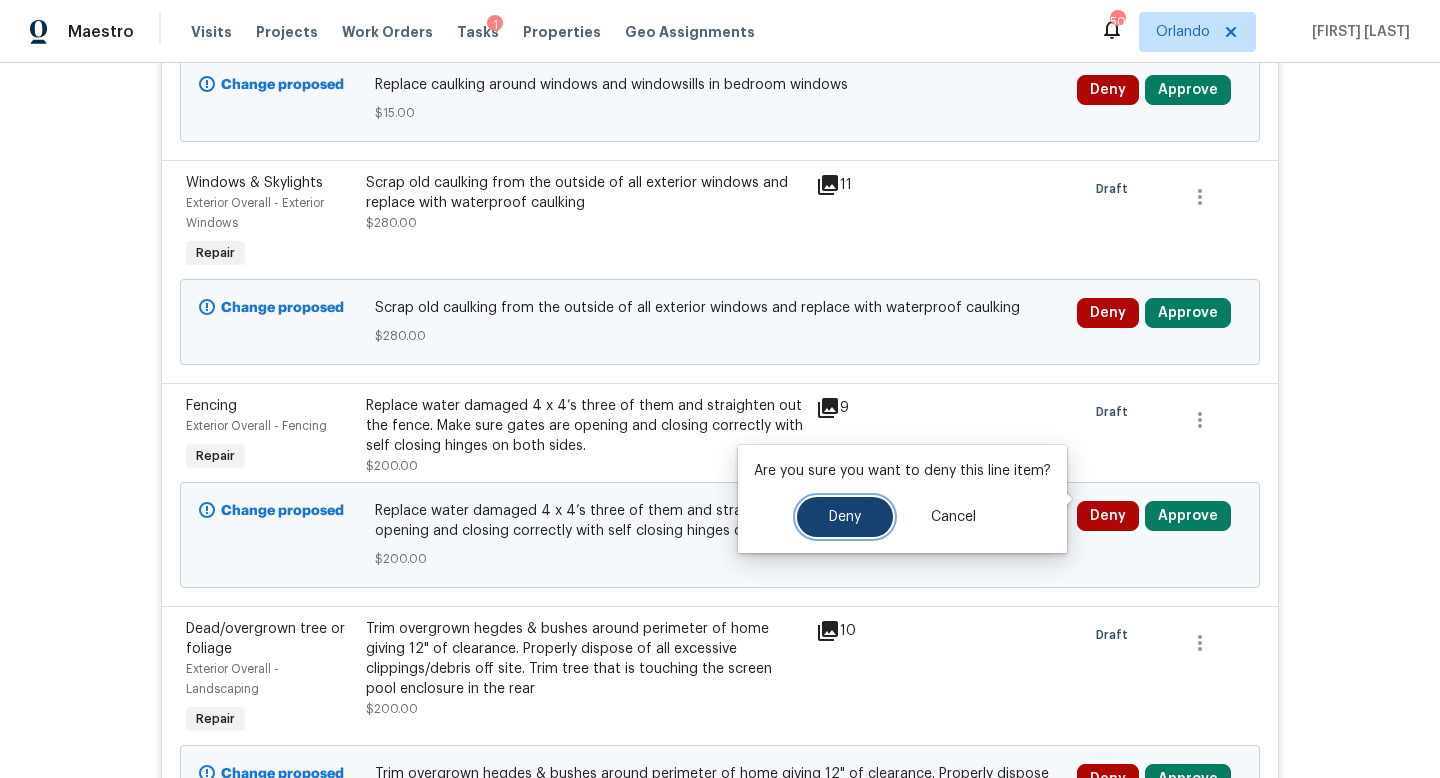 click on "Deny" at bounding box center [845, 517] 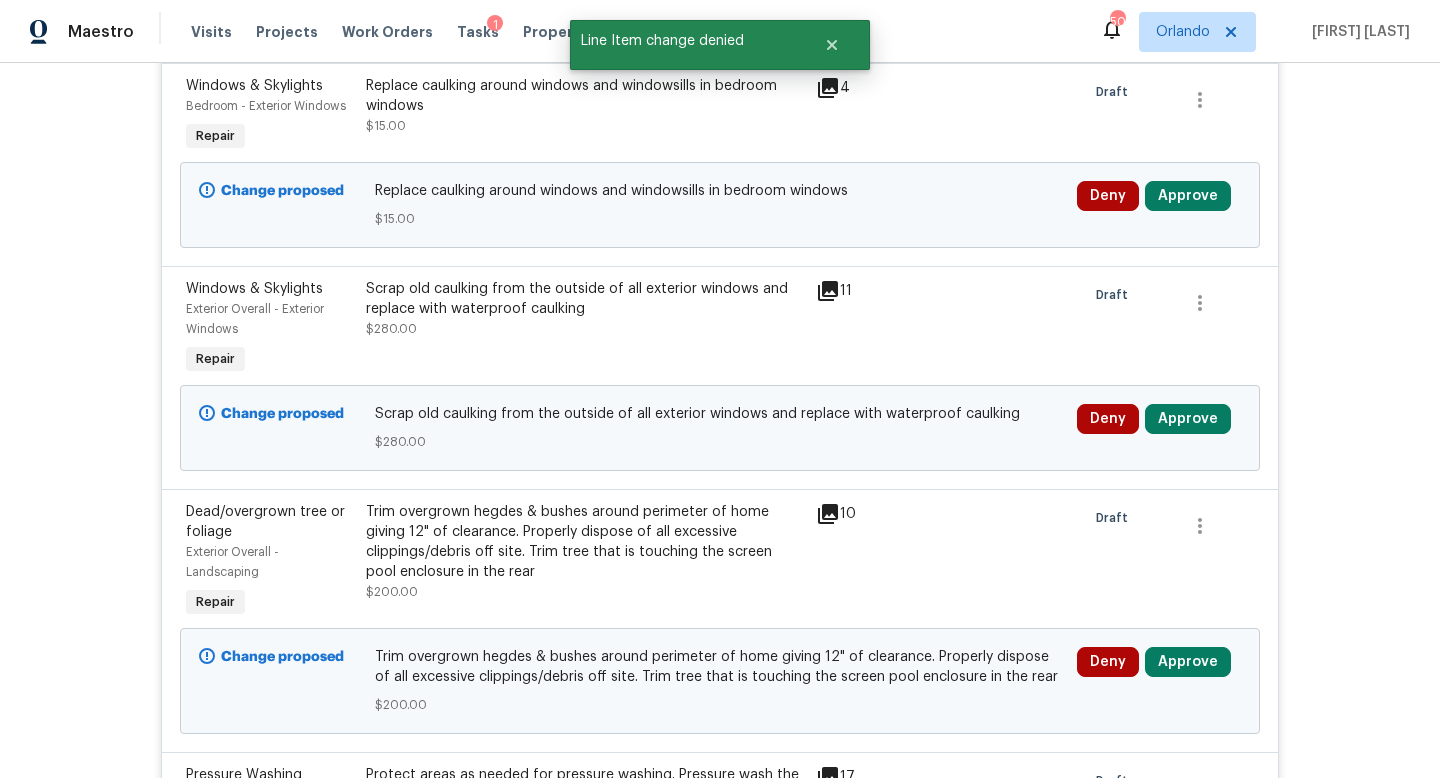 scroll, scrollTop: 916, scrollLeft: 0, axis: vertical 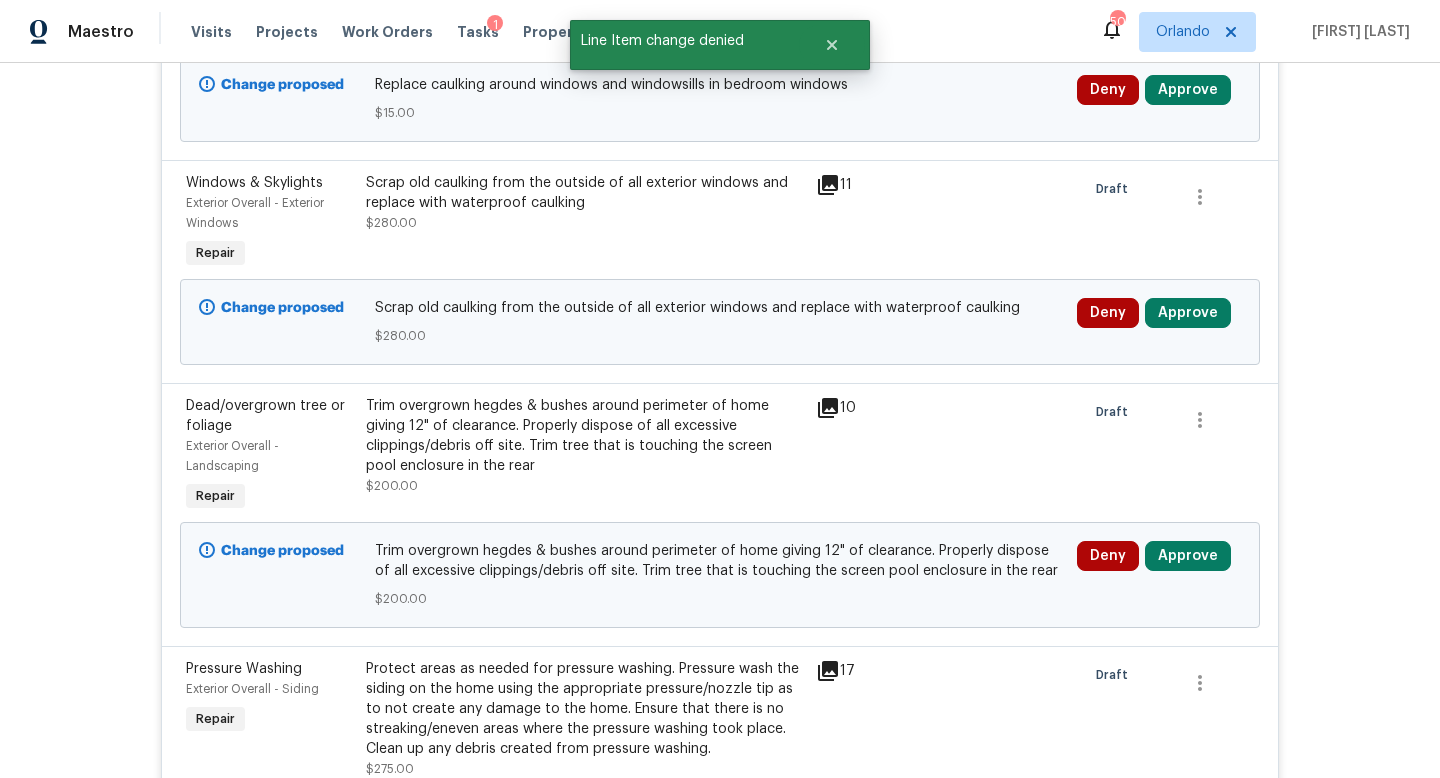 click on "11" at bounding box center [855, 185] 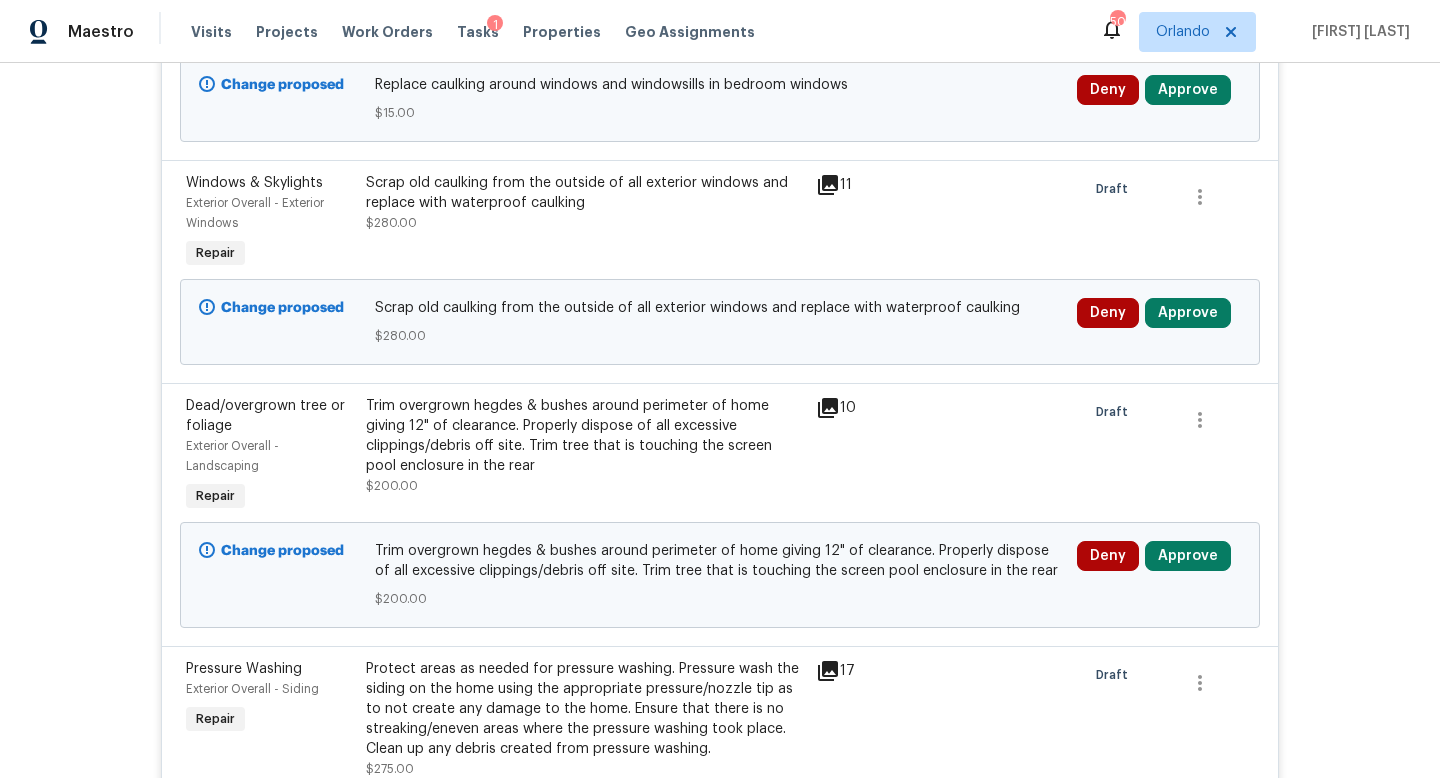 click 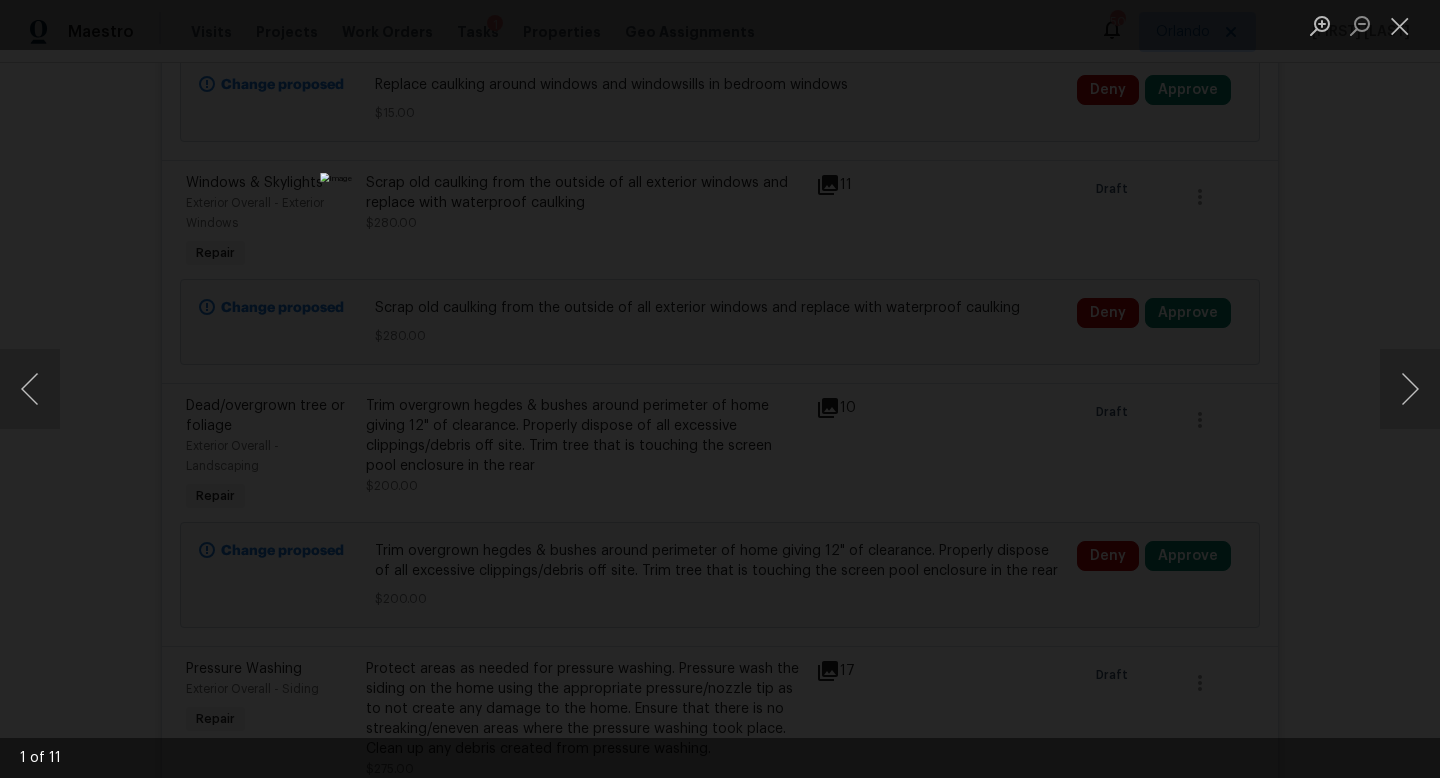 click at bounding box center (720, 389) 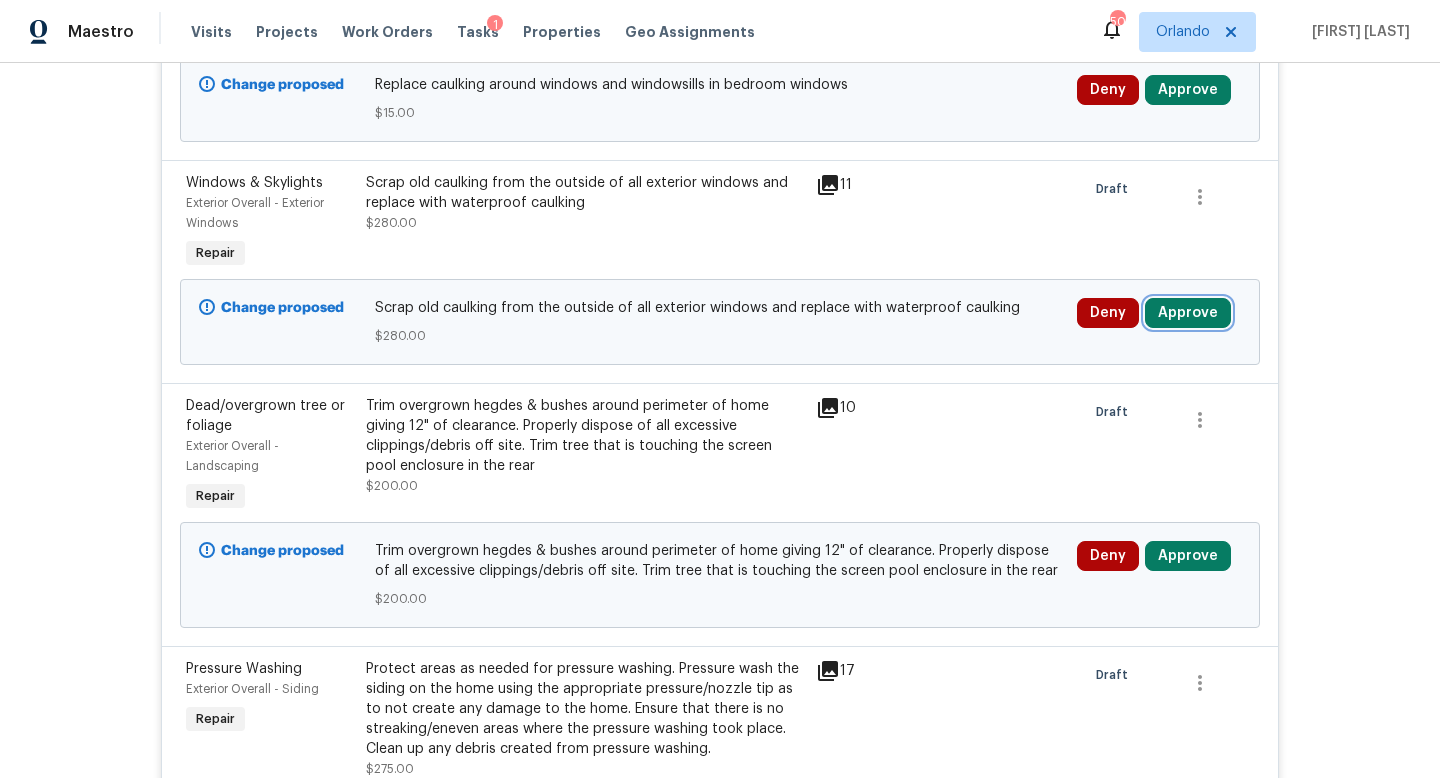 click on "Approve" at bounding box center [1188, 313] 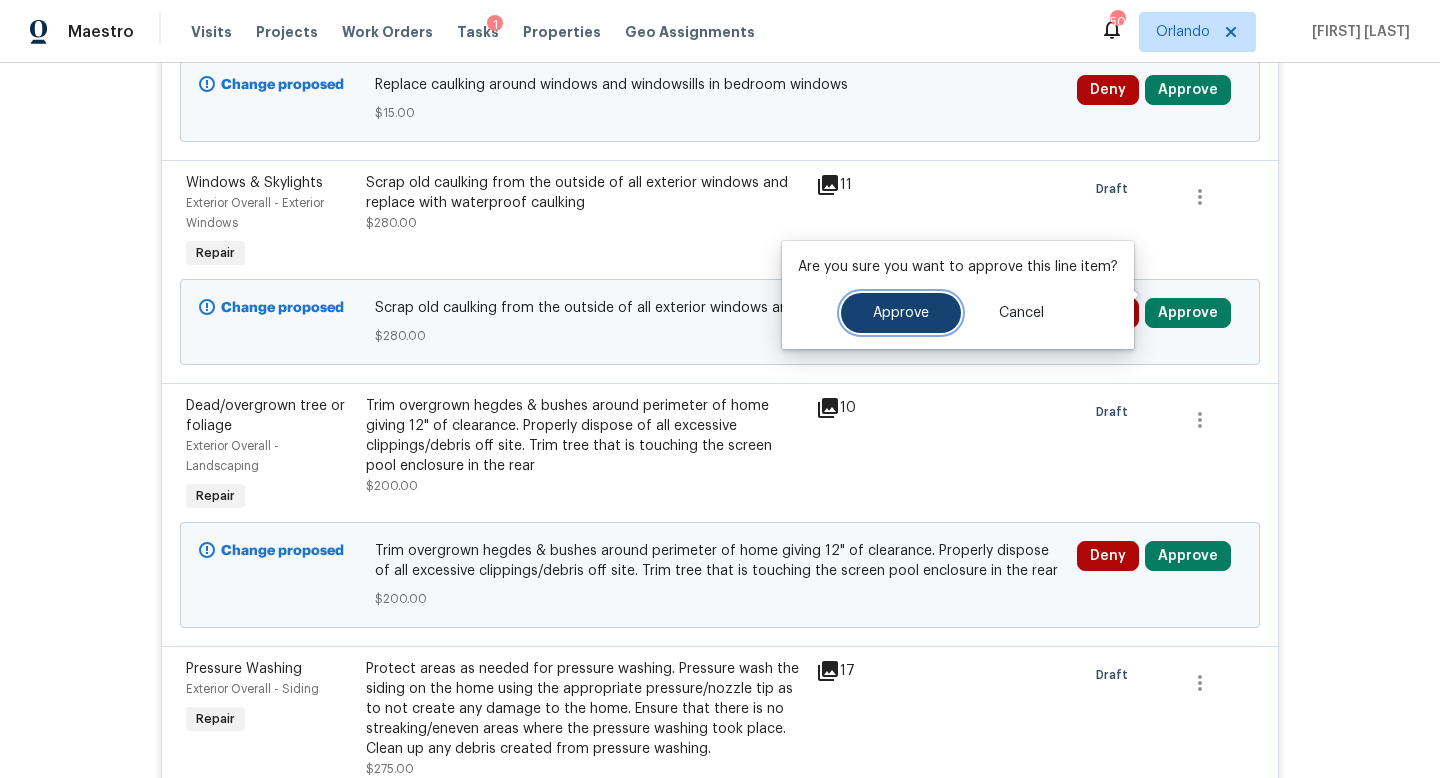 click on "Approve" at bounding box center [901, 313] 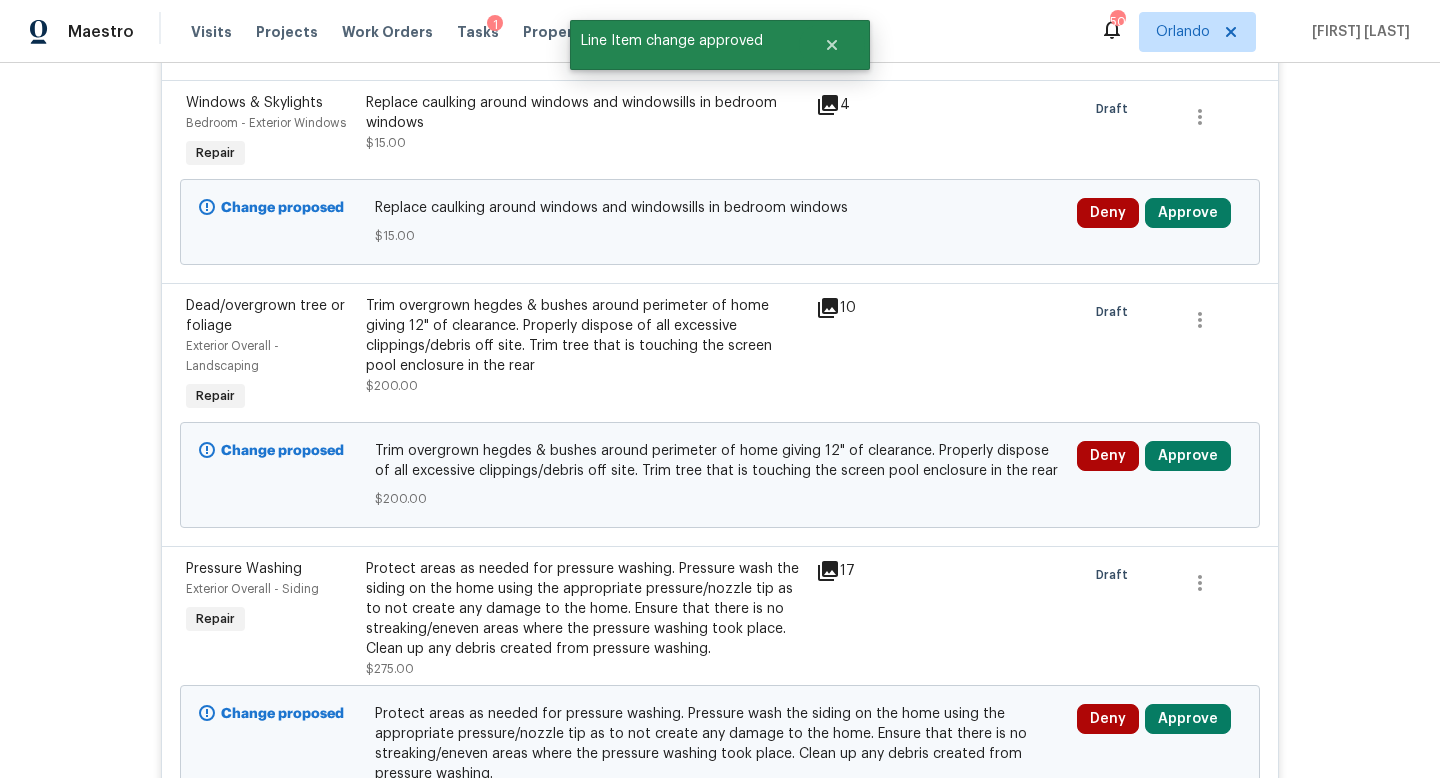 scroll, scrollTop: 726, scrollLeft: 0, axis: vertical 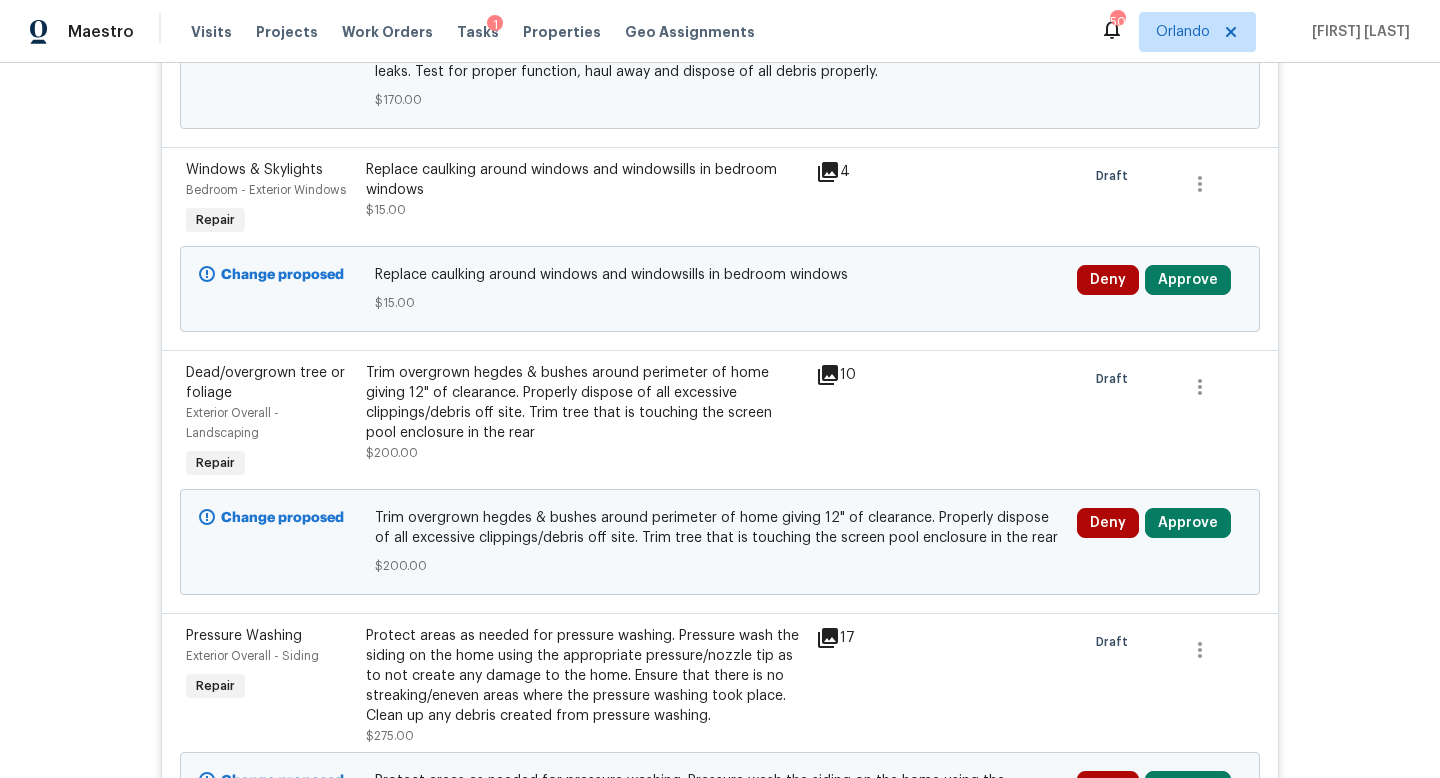 click 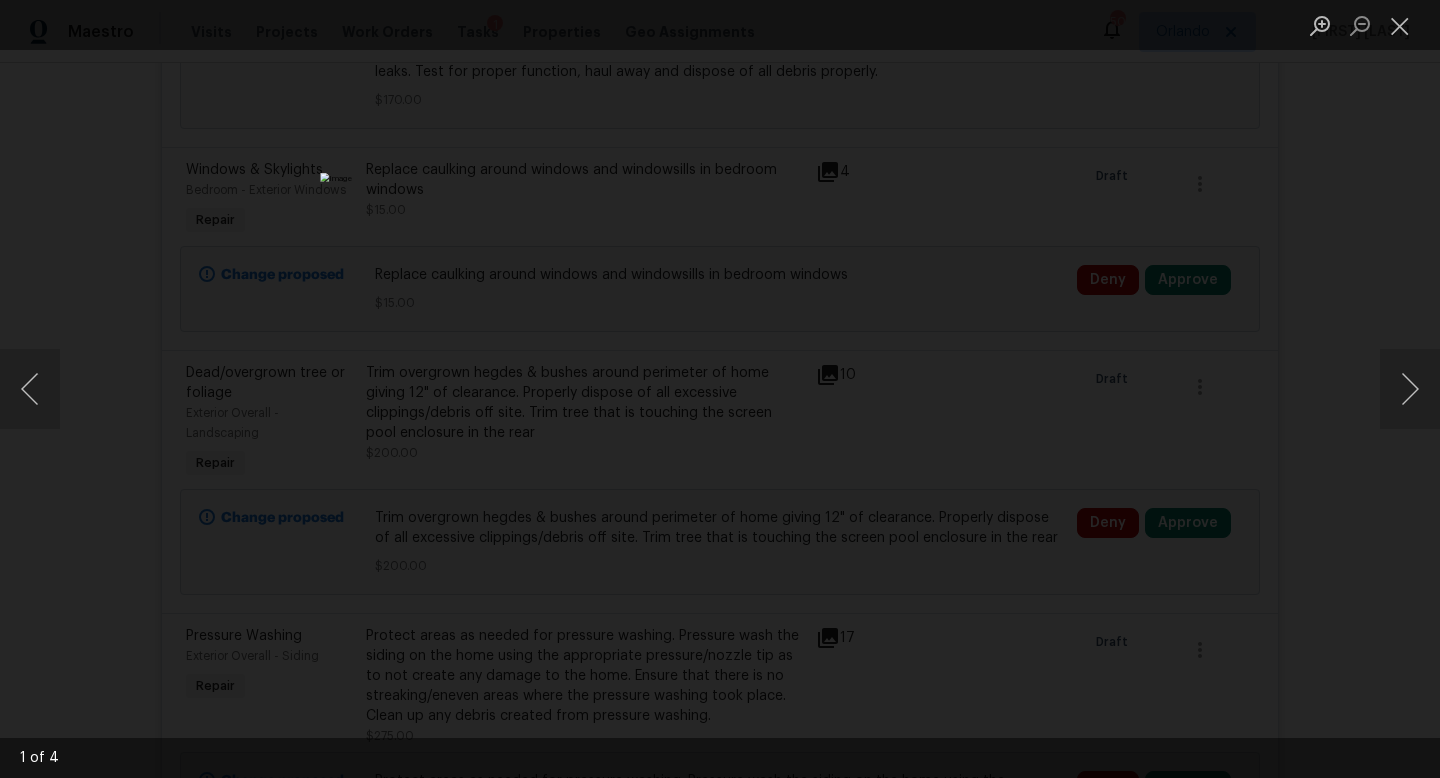 click at bounding box center [720, 389] 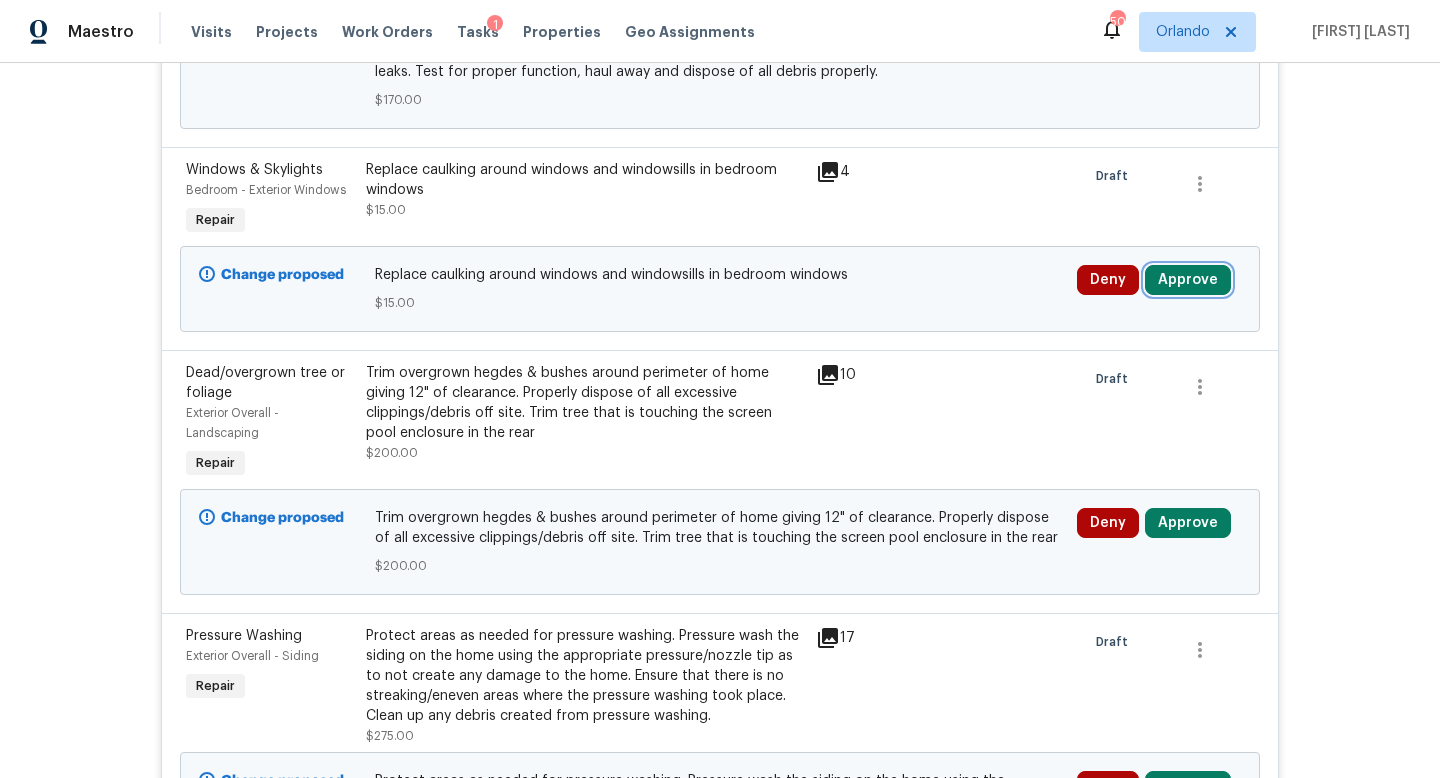 click on "Approve" at bounding box center [1188, 280] 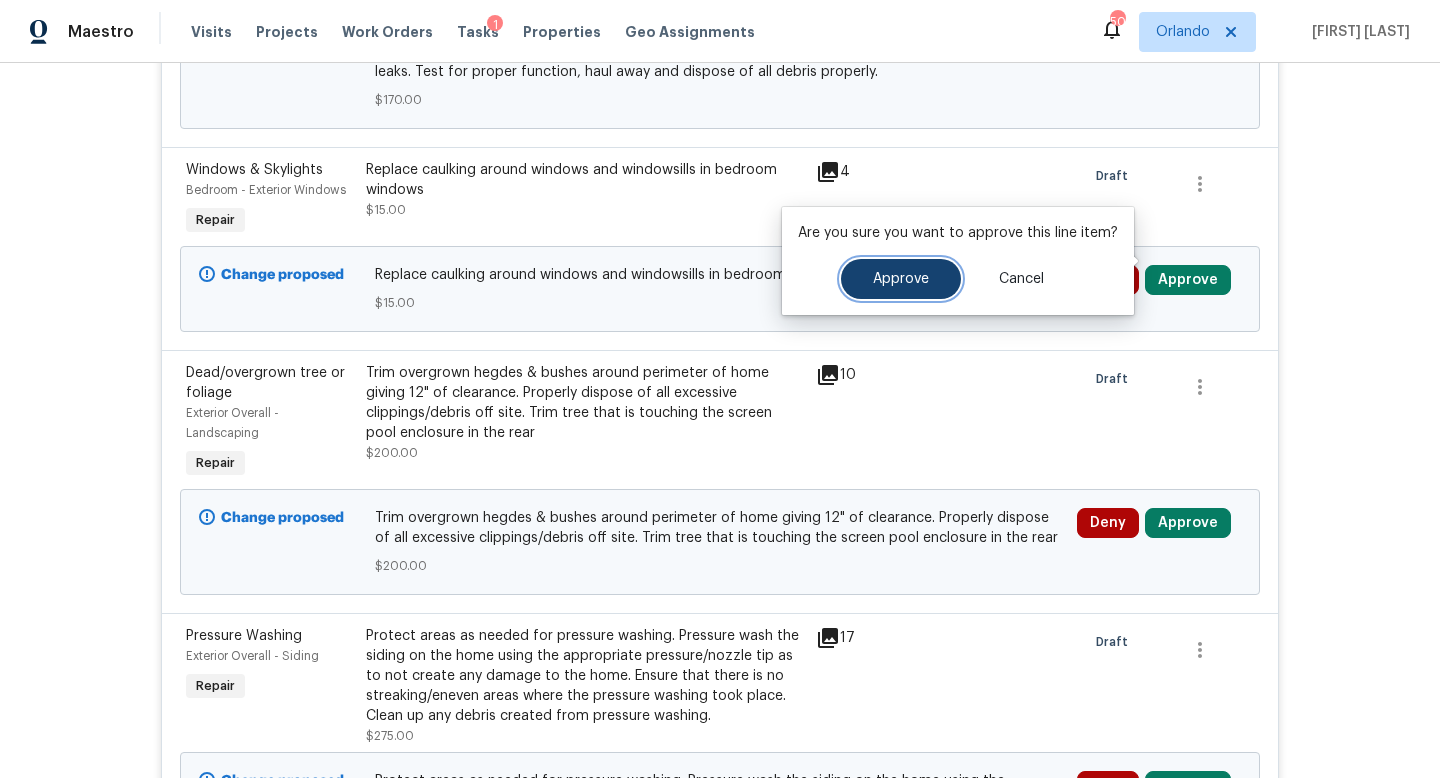 click on "Approve" at bounding box center [901, 279] 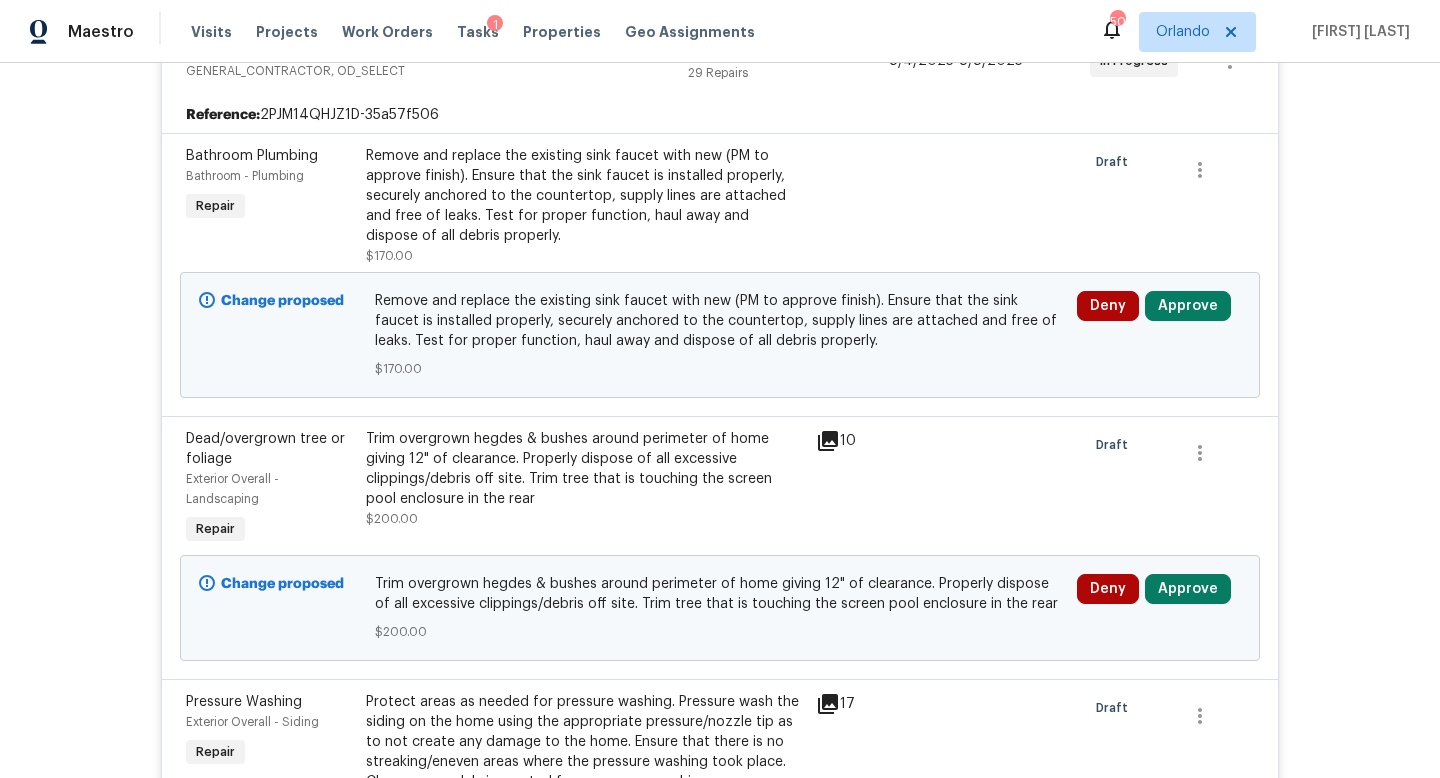 scroll, scrollTop: 614, scrollLeft: 0, axis: vertical 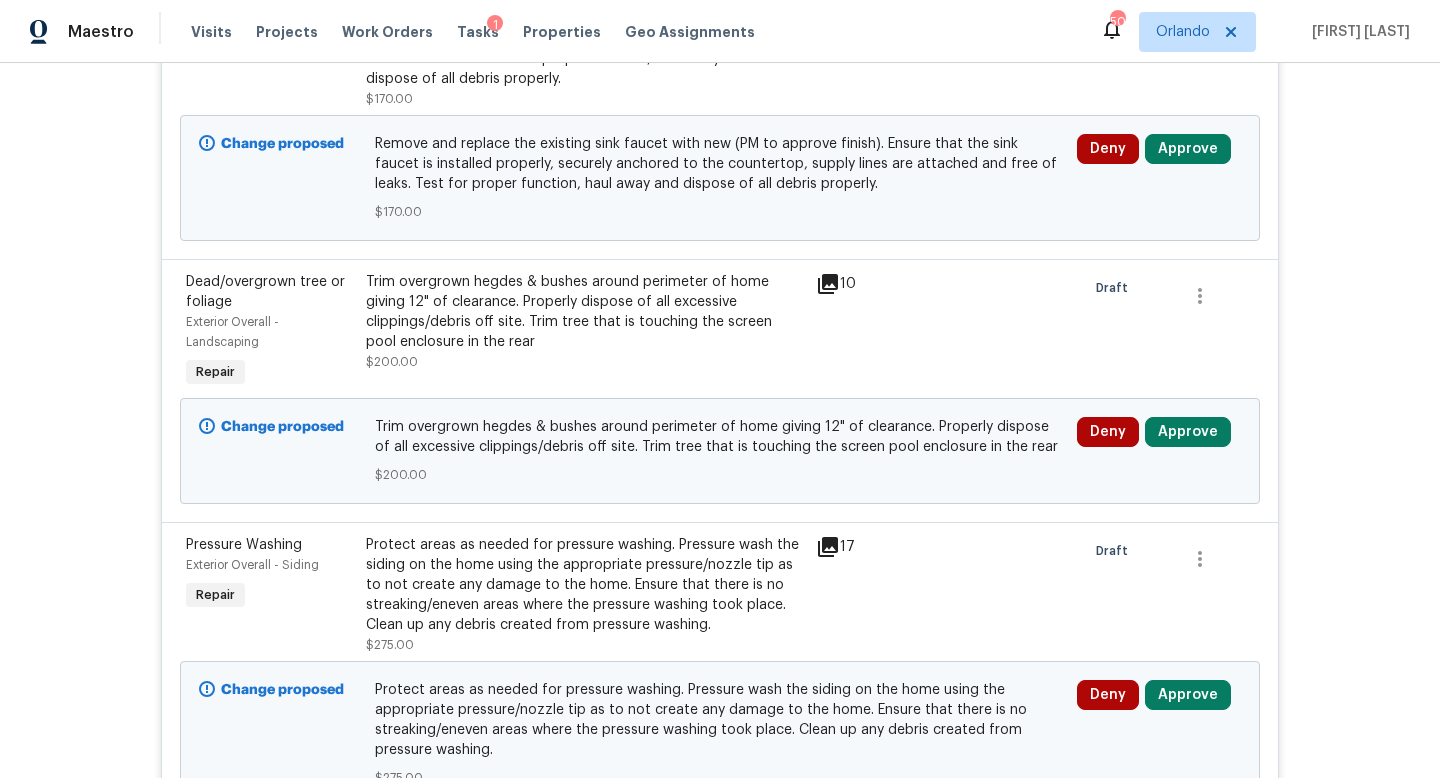 click 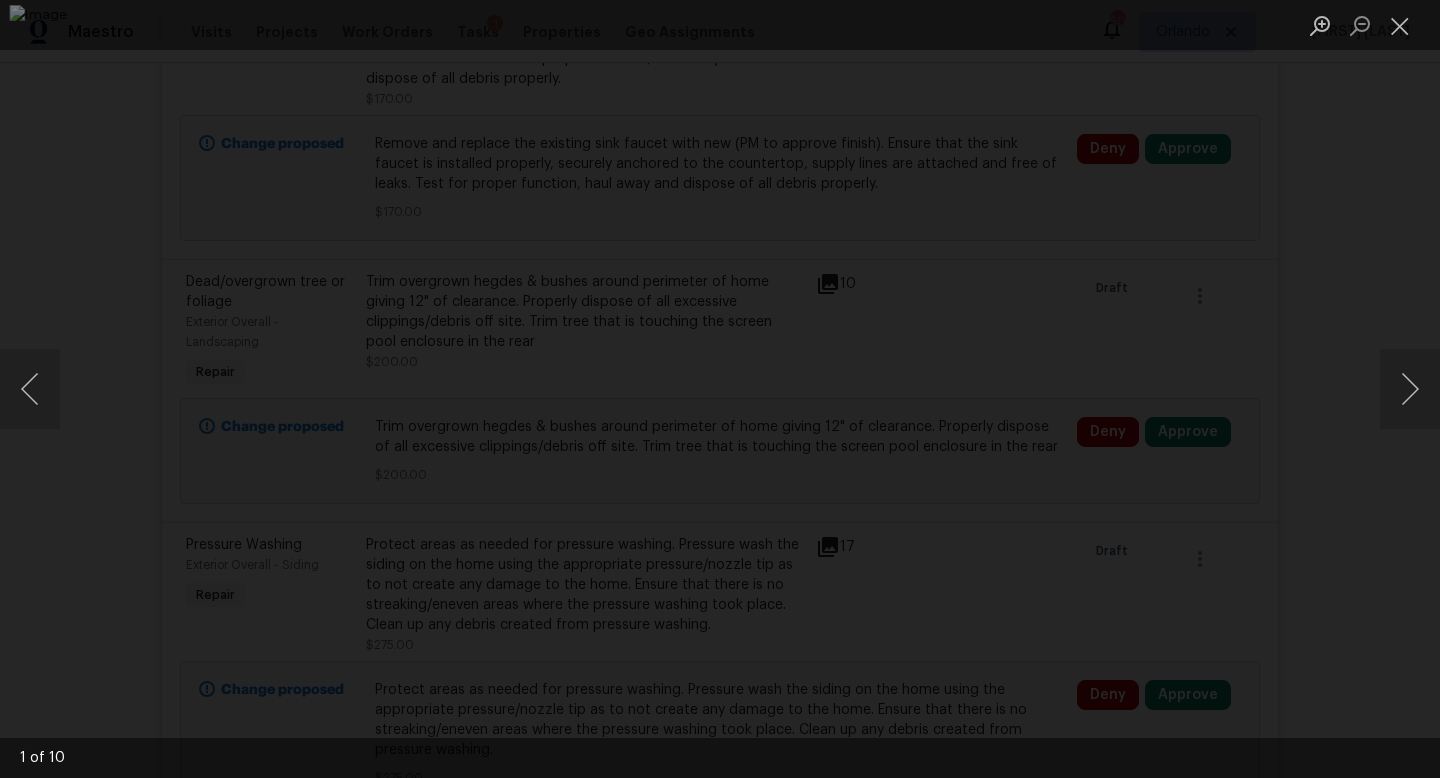 click at bounding box center (720, 389) 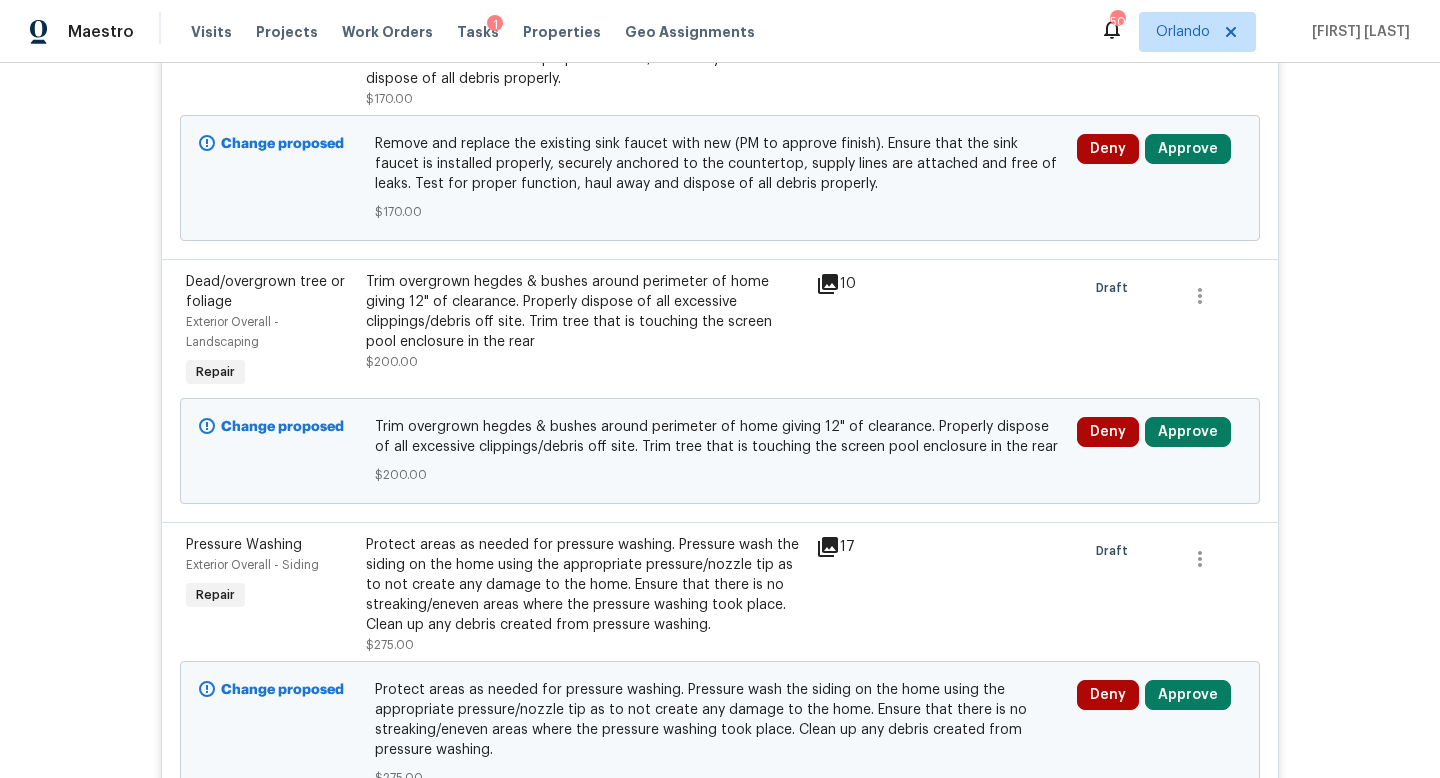 click 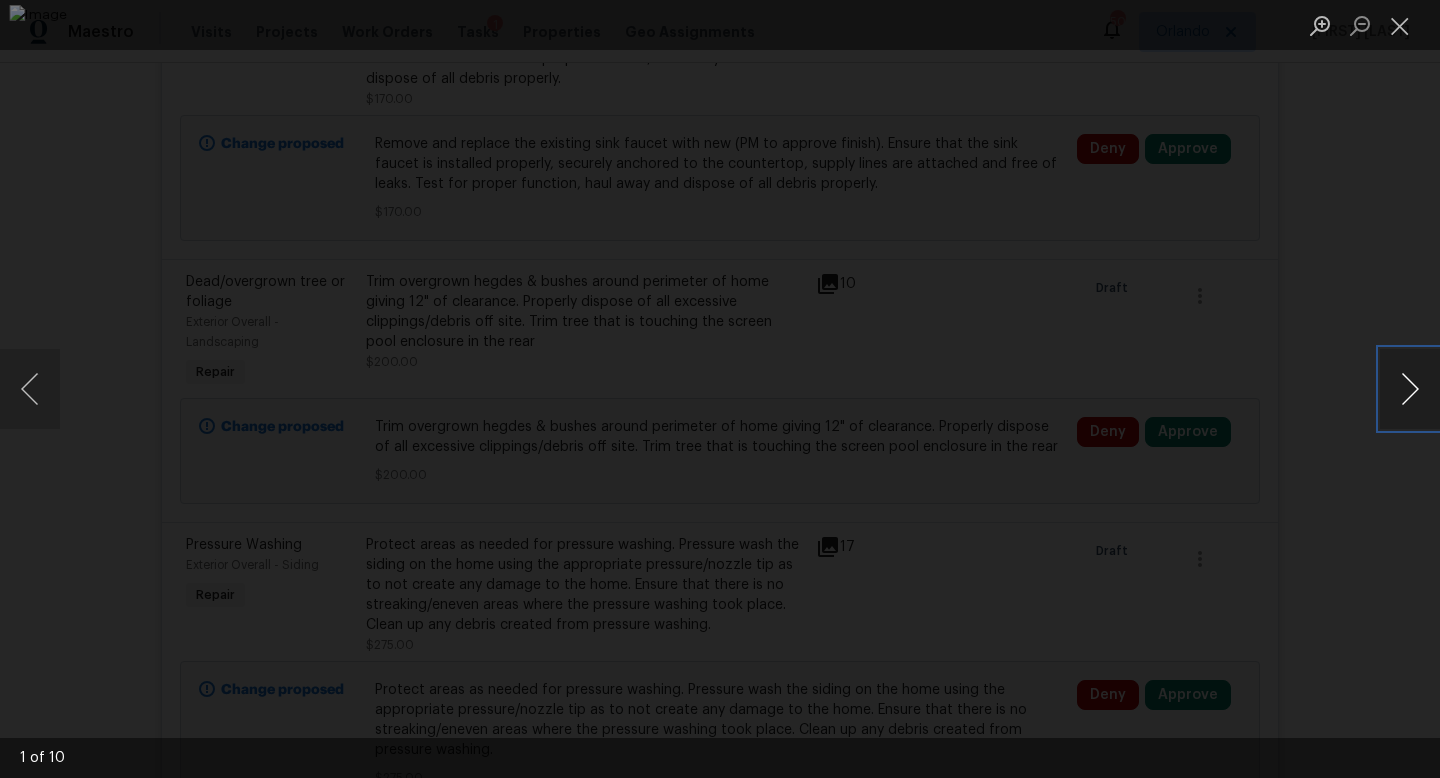 click at bounding box center [1410, 389] 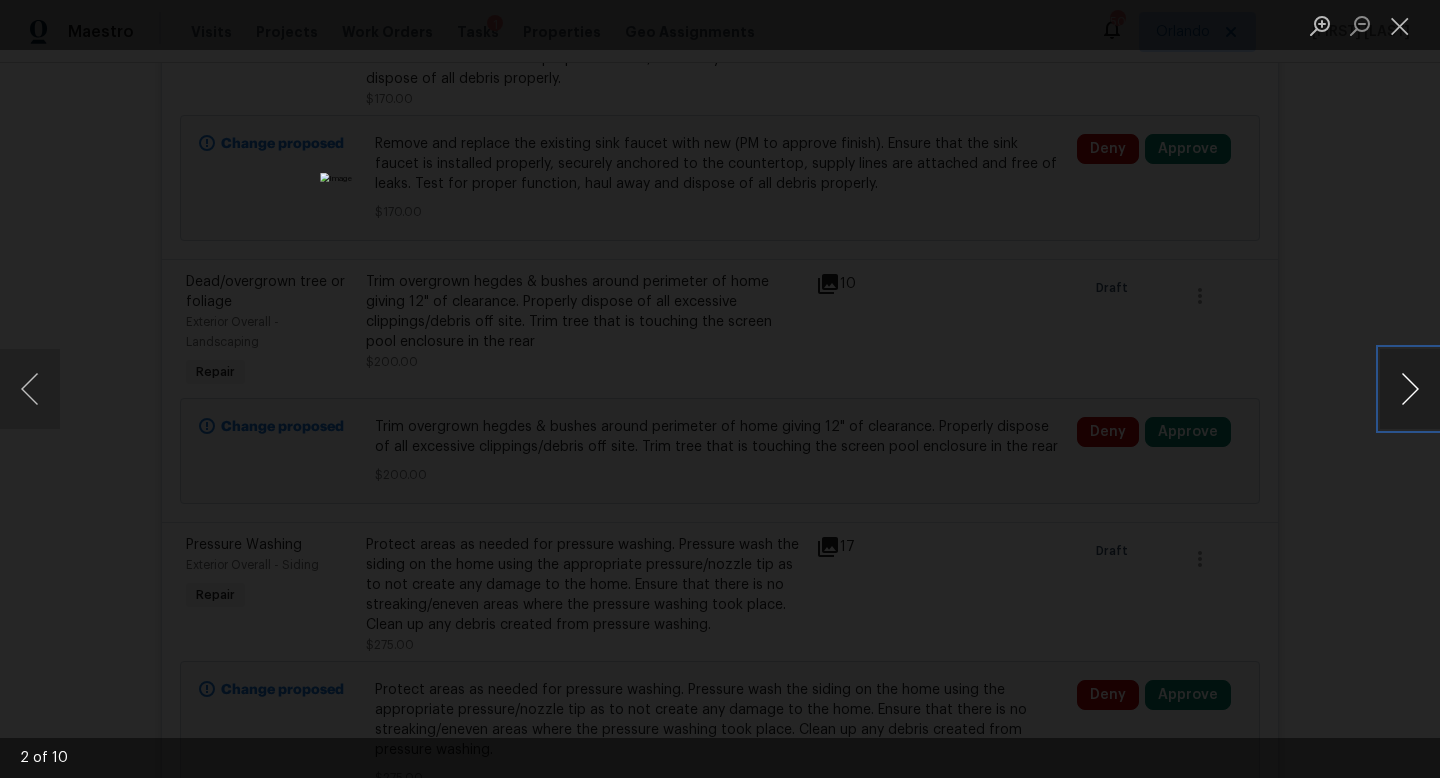 click at bounding box center (1410, 389) 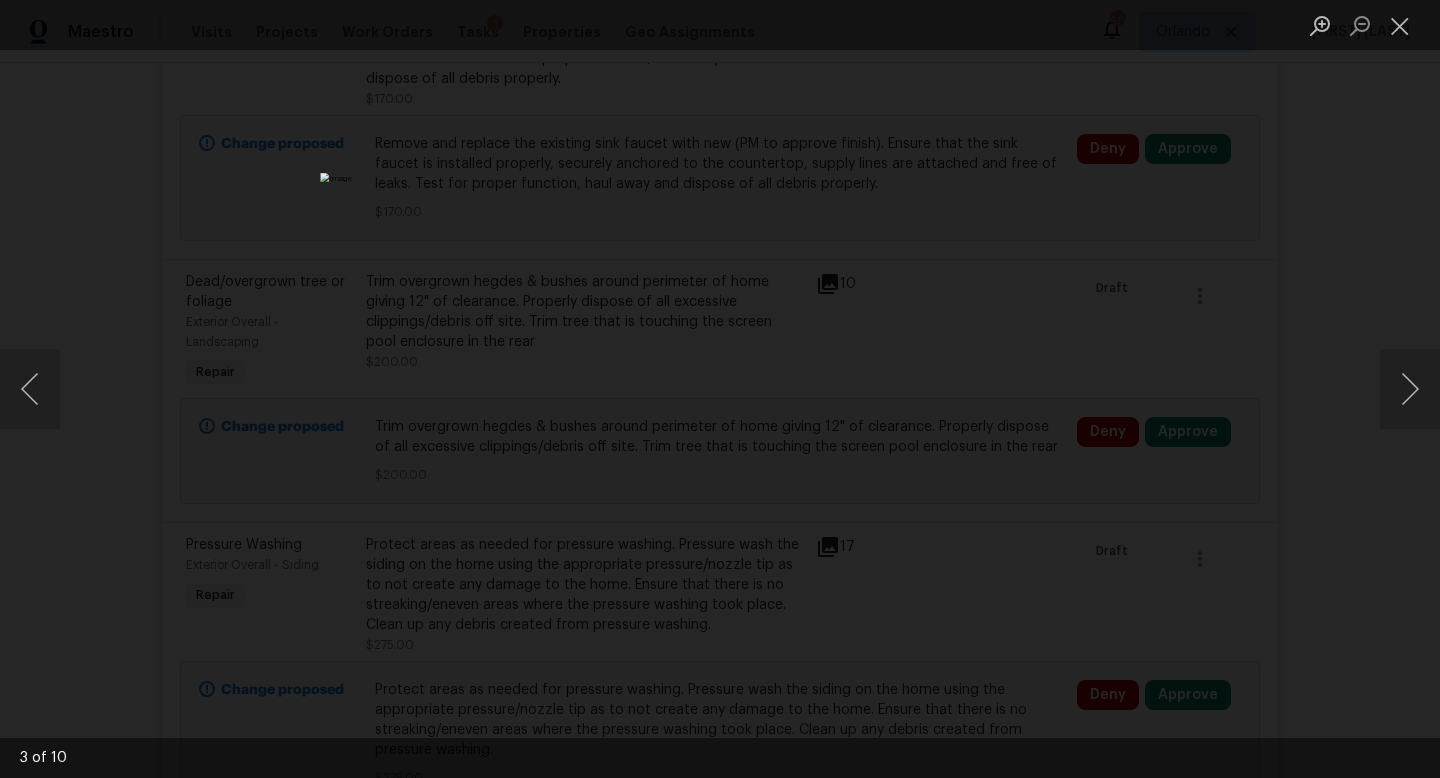 click at bounding box center (720, 389) 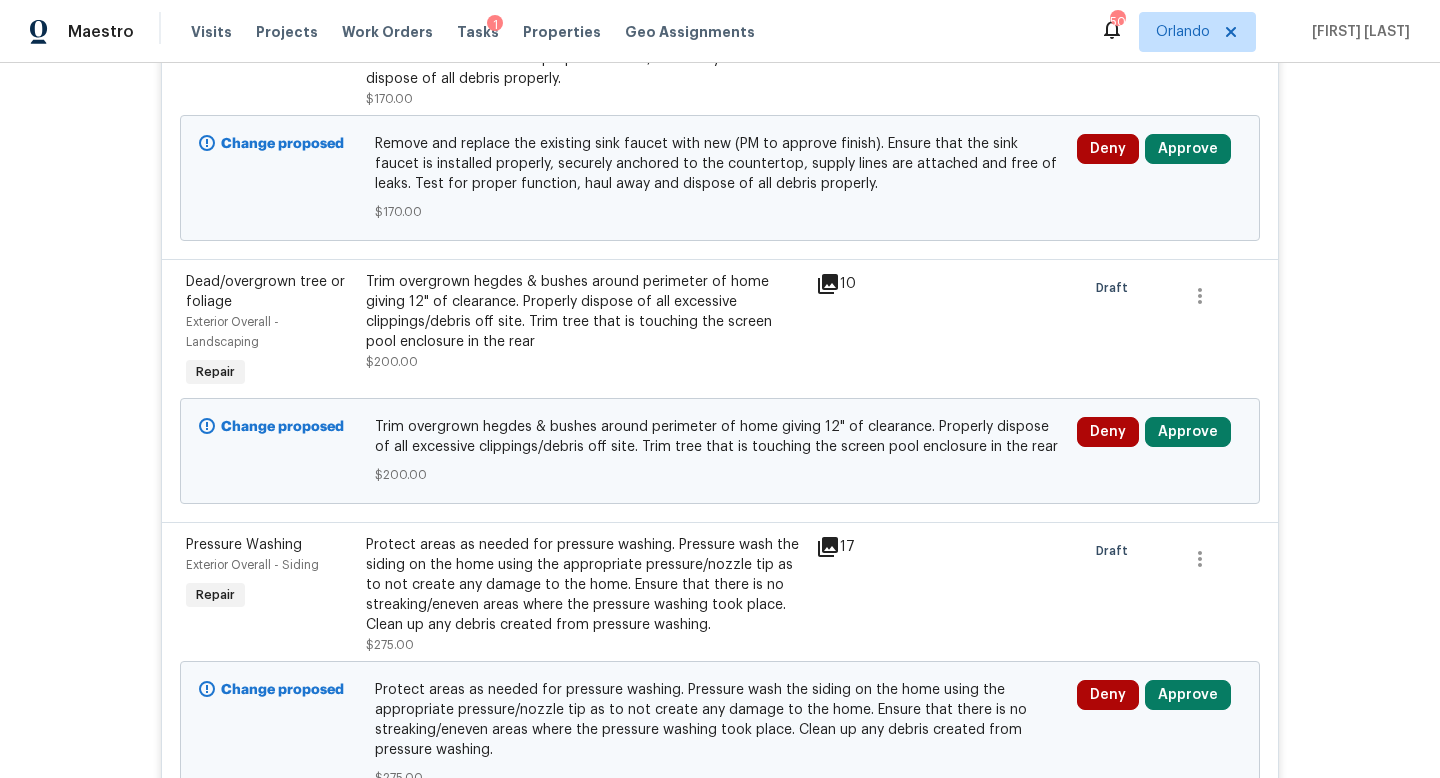 click on "Deny Approve" at bounding box center [1159, 451] 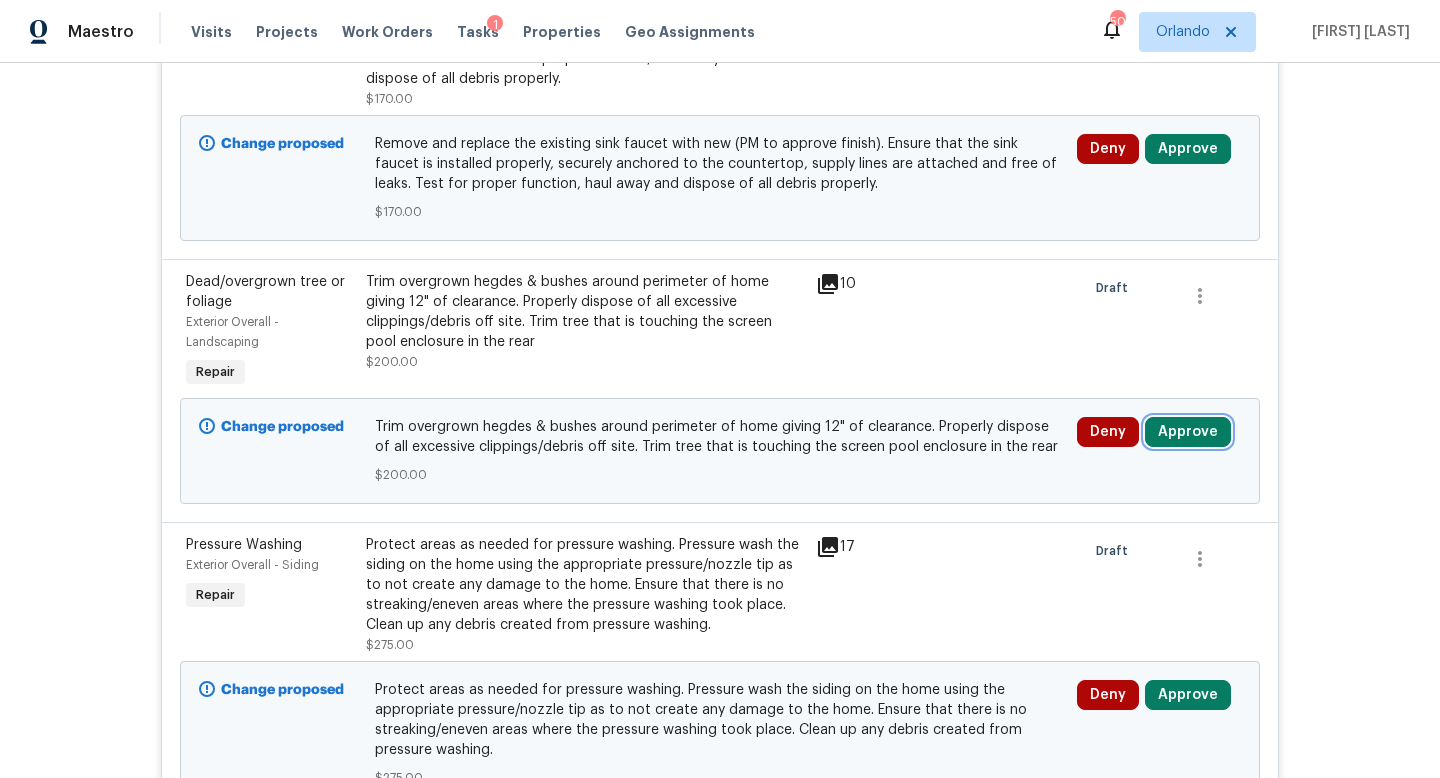 click on "Approve" at bounding box center [1188, 432] 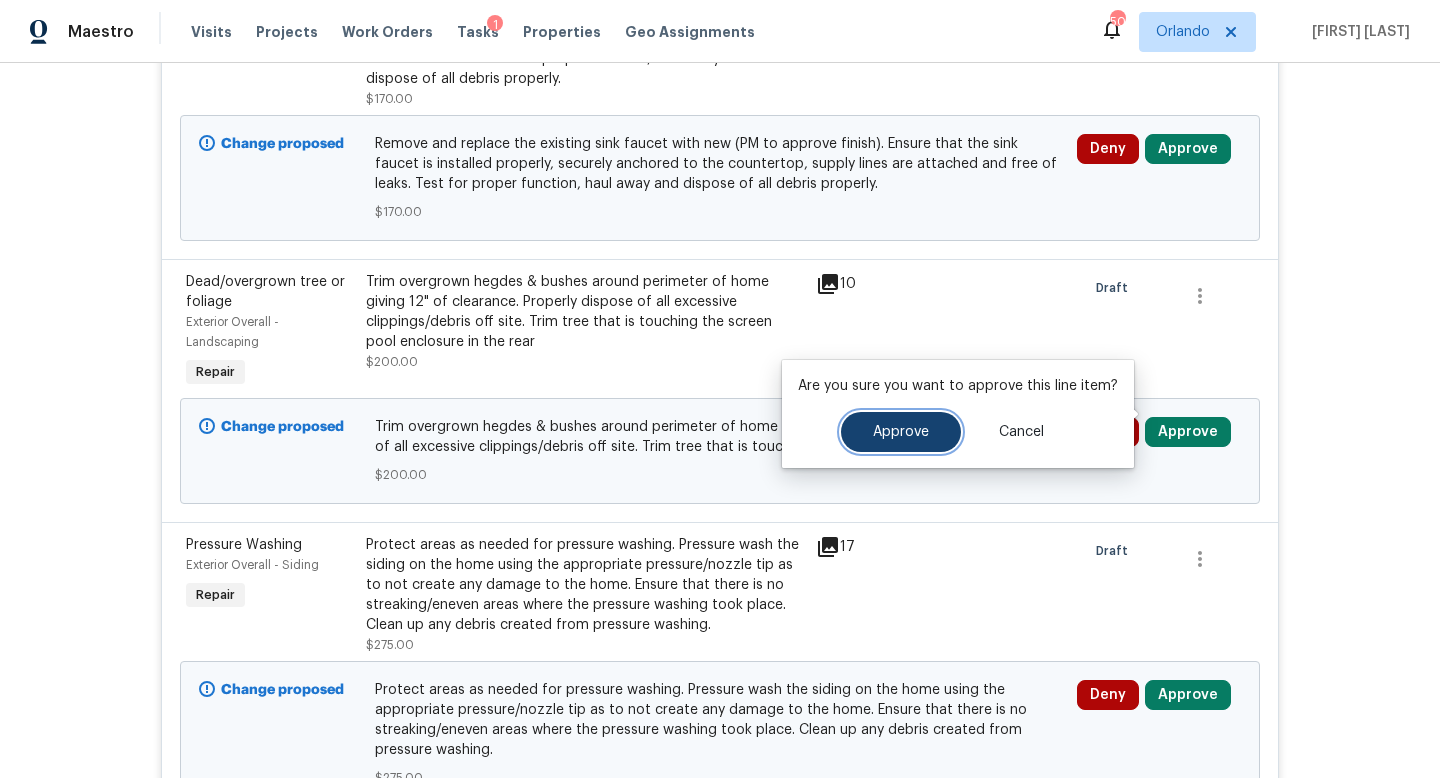 click on "Approve" at bounding box center [901, 432] 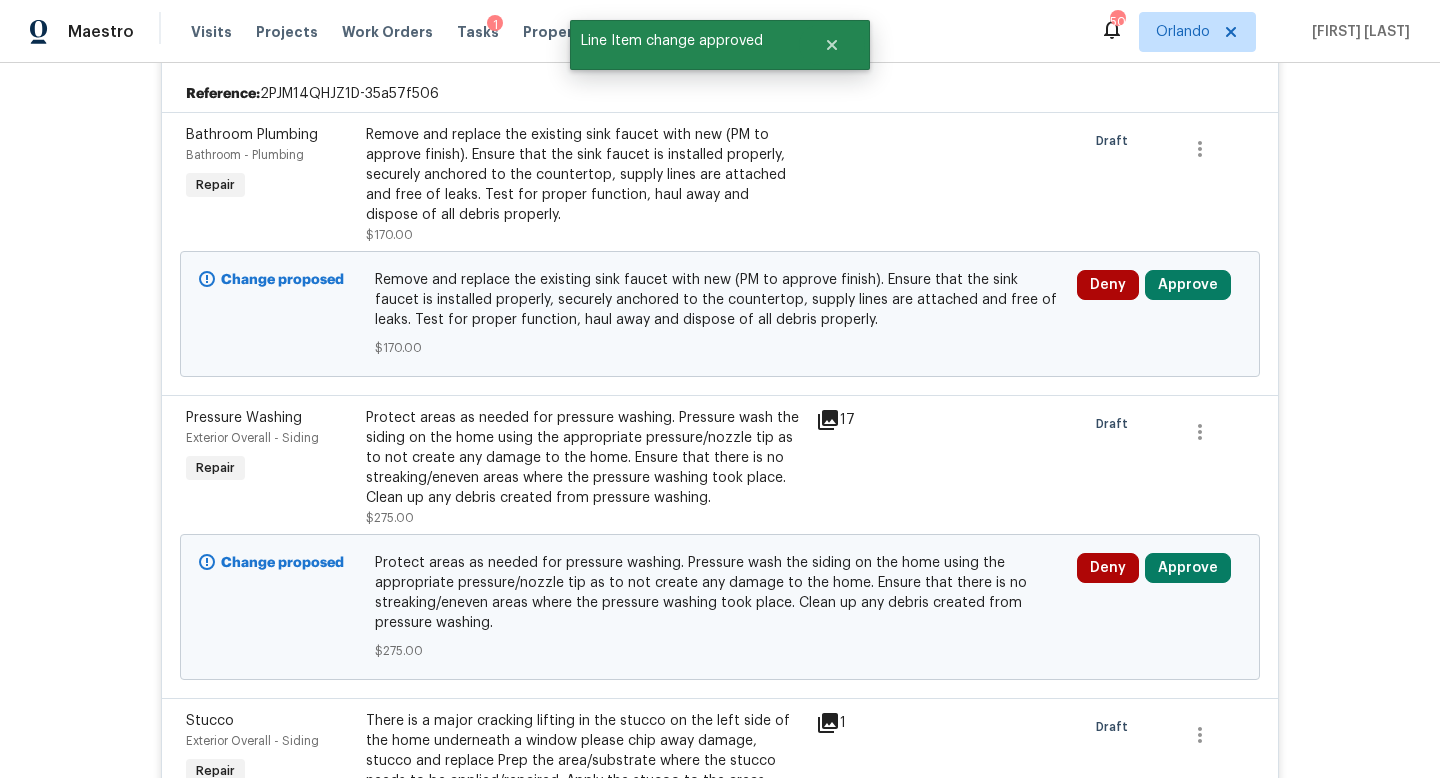 scroll, scrollTop: 399, scrollLeft: 0, axis: vertical 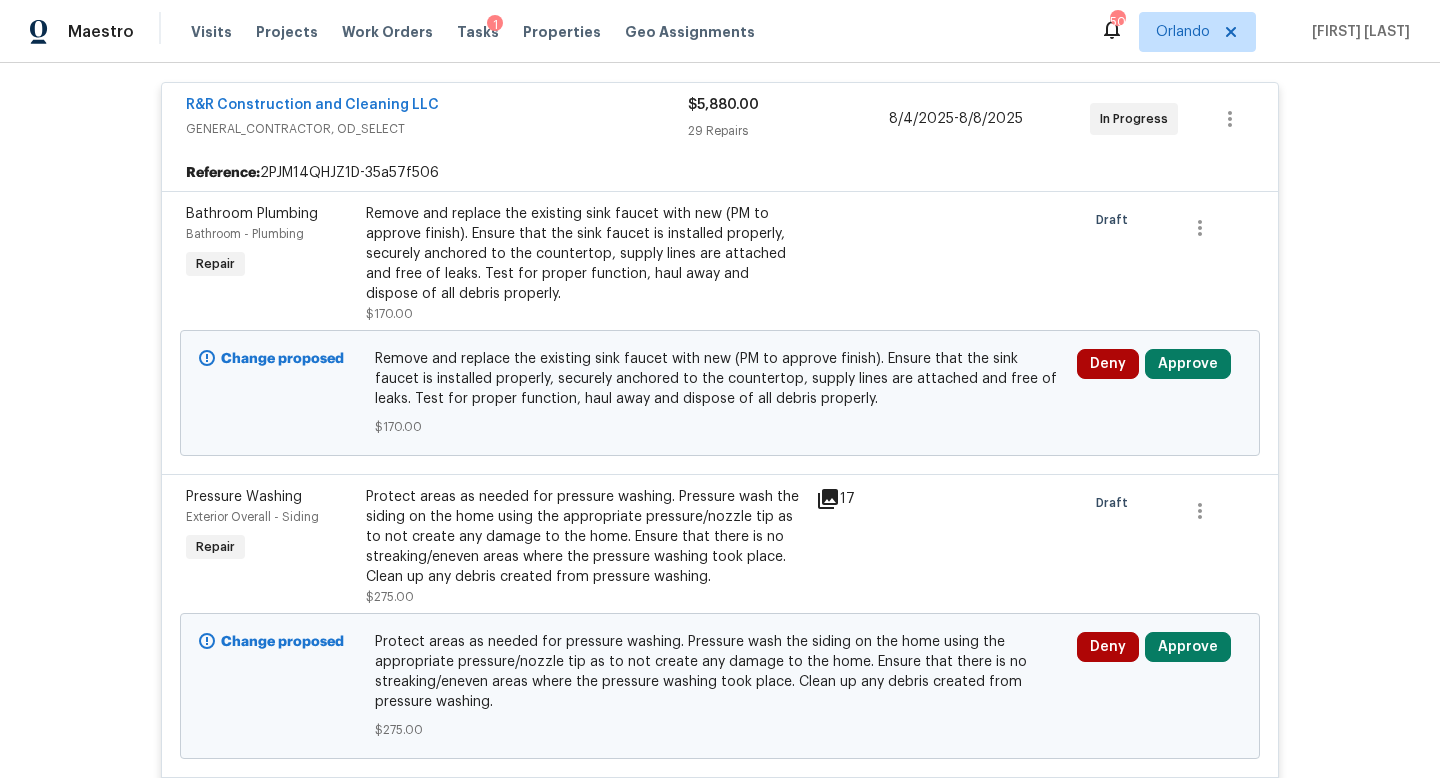 click 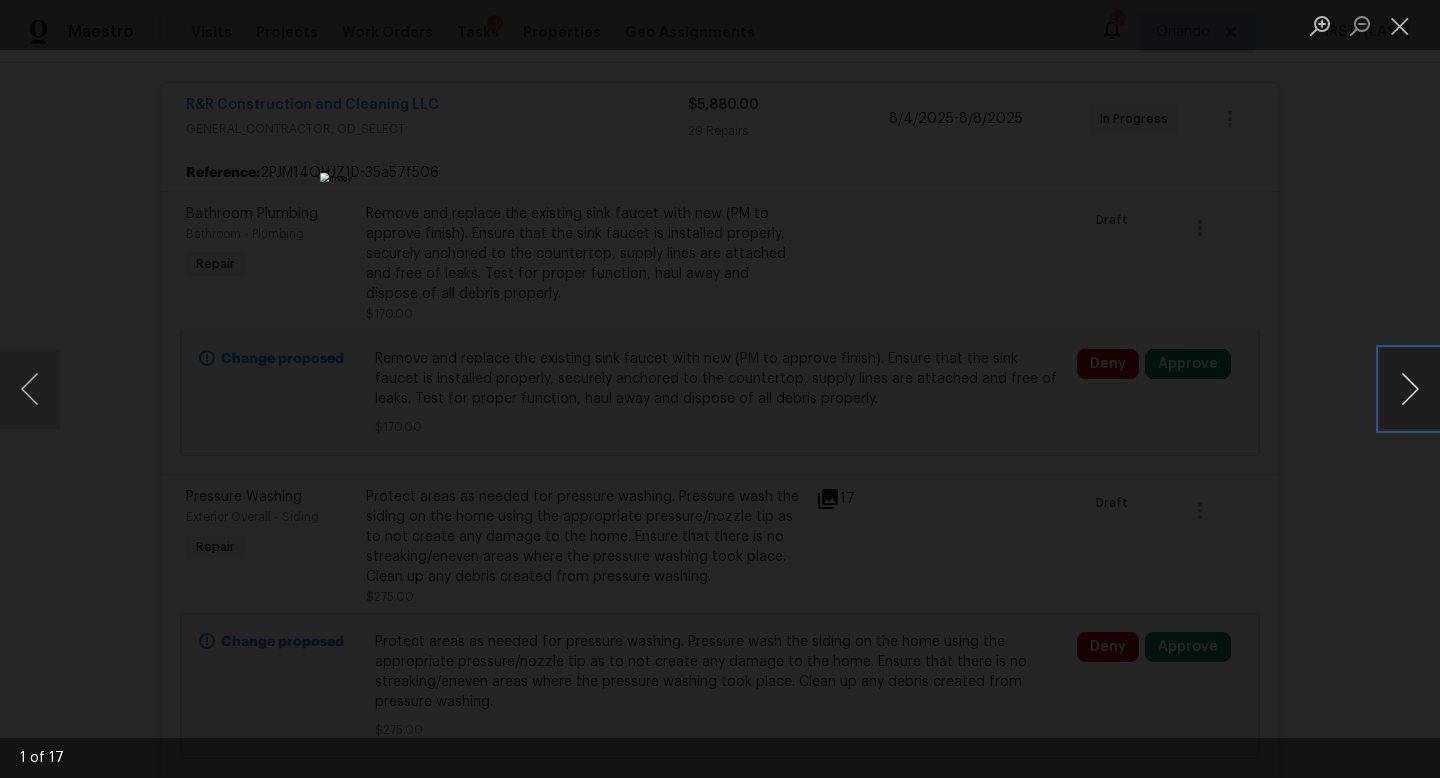 click at bounding box center (1410, 389) 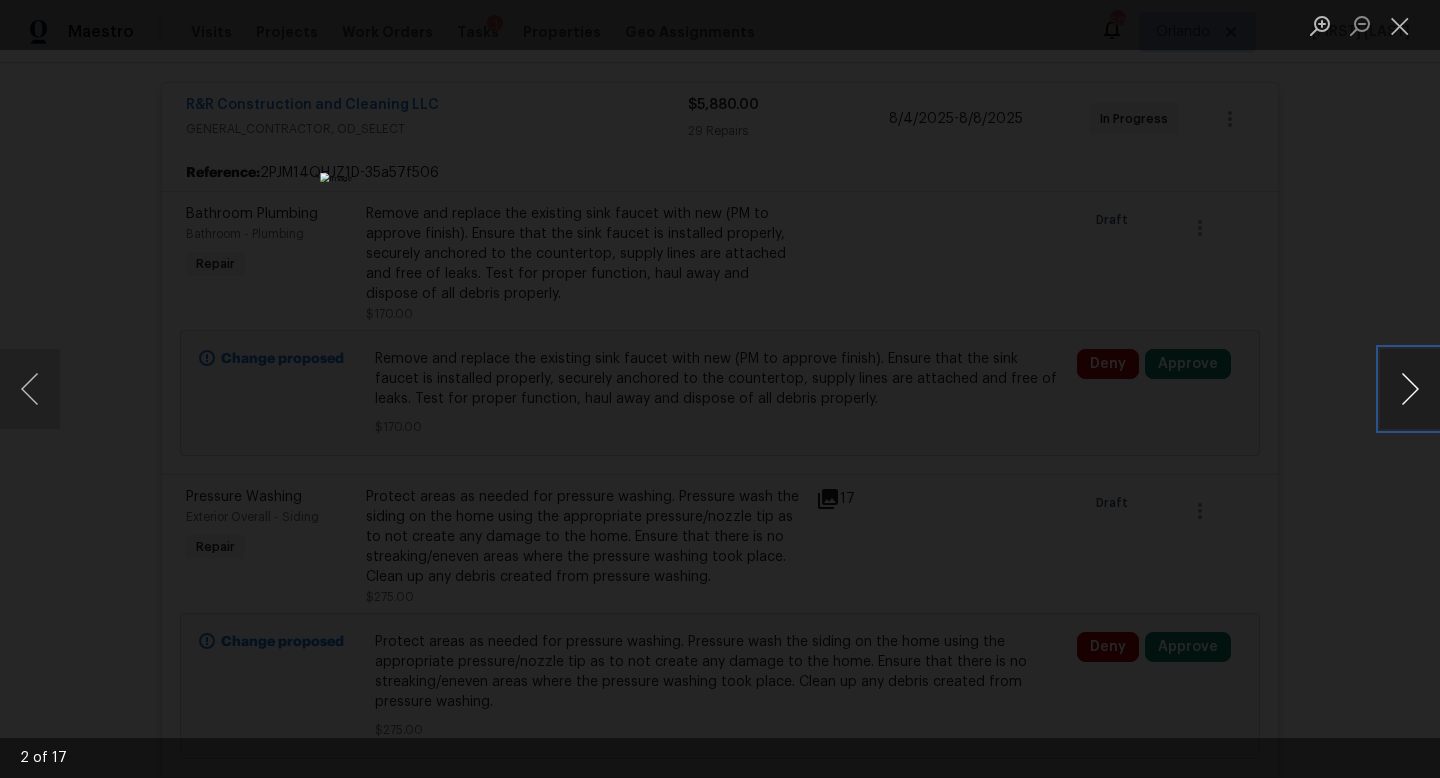 click at bounding box center (1410, 389) 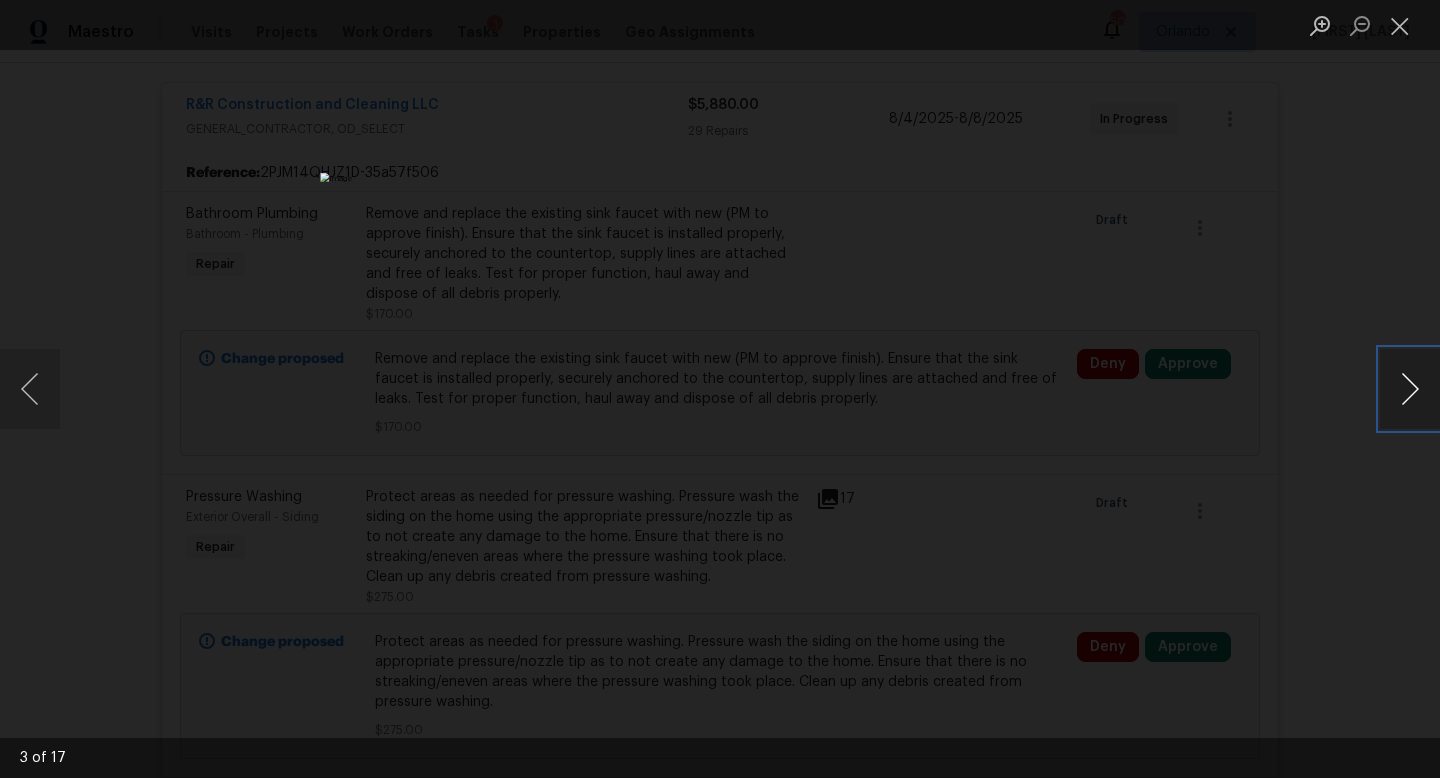 click at bounding box center [1410, 389] 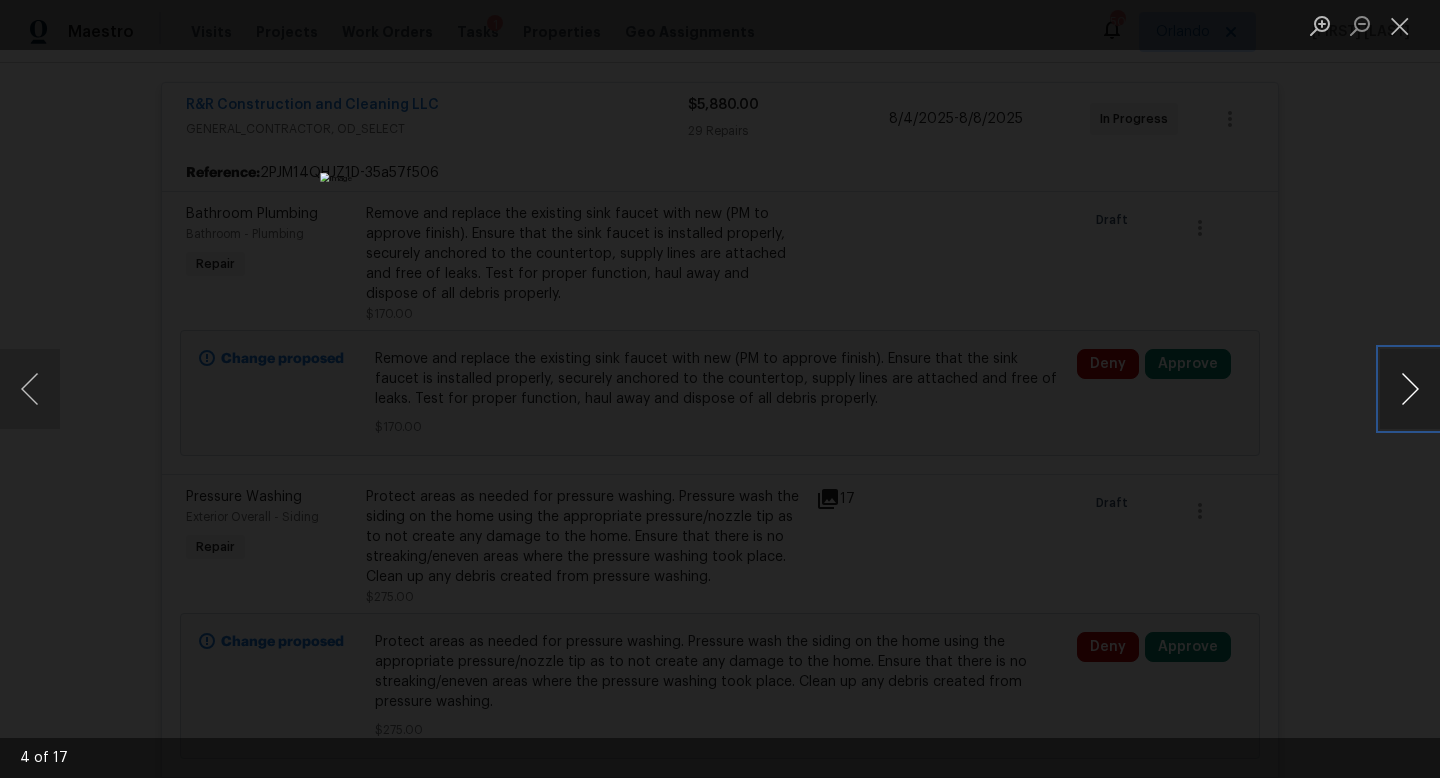 click at bounding box center [1410, 389] 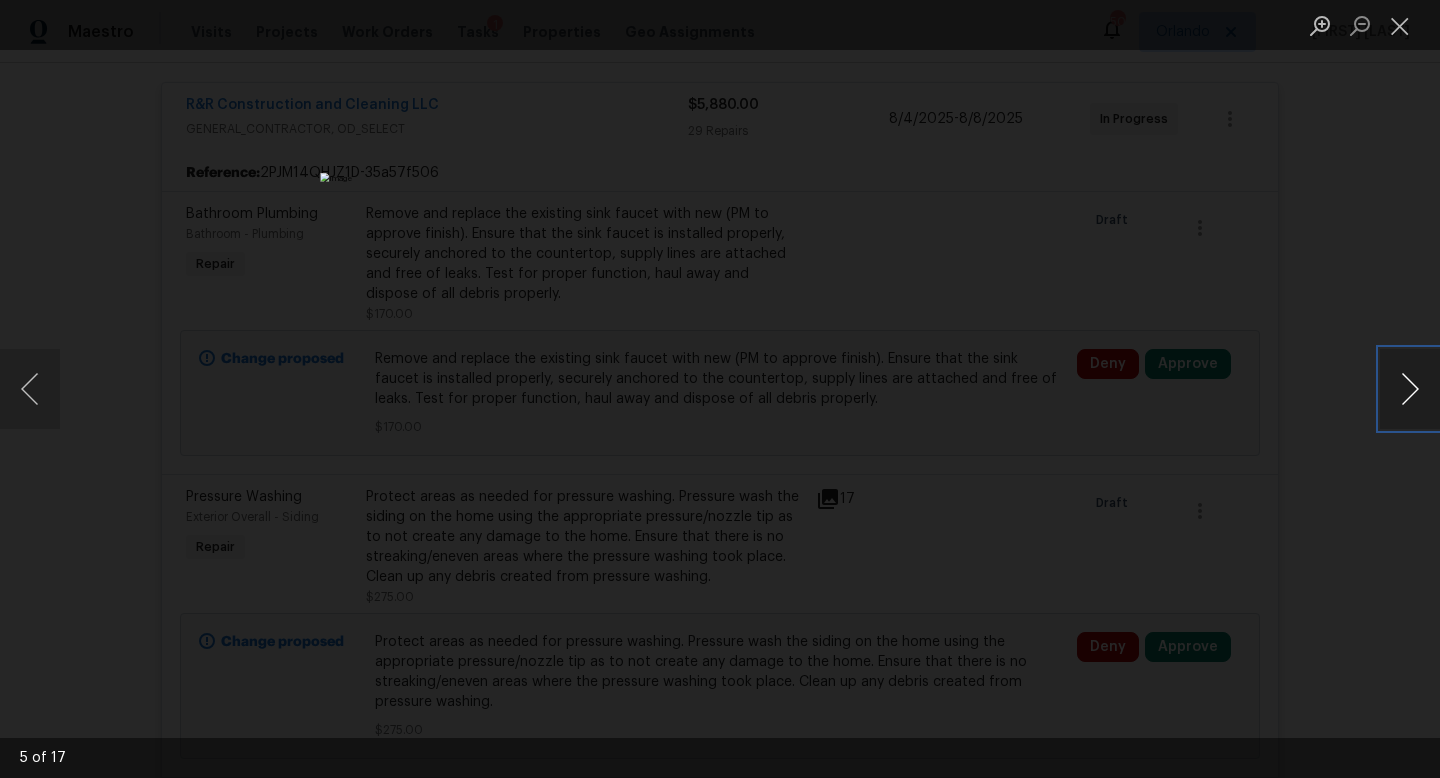 click at bounding box center (1410, 389) 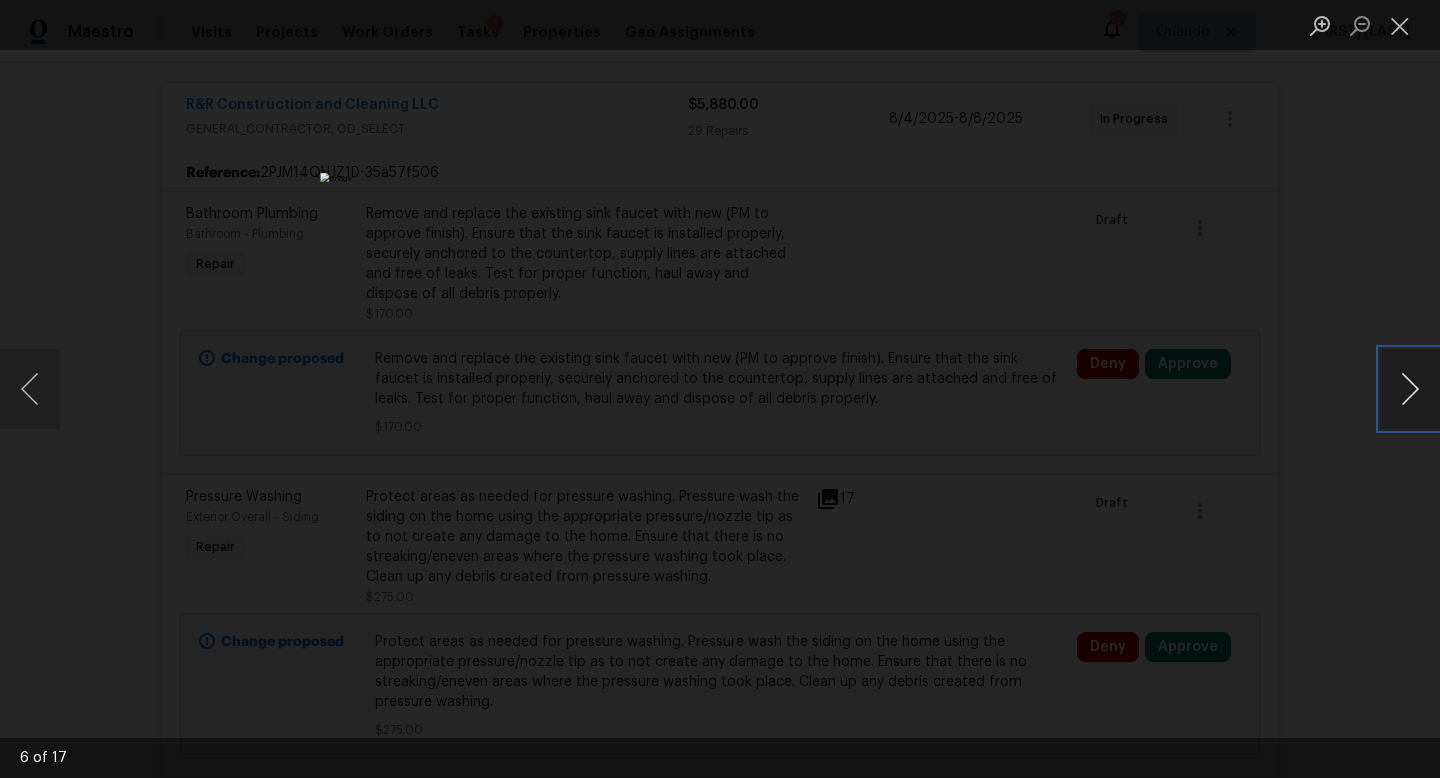 click at bounding box center [1410, 389] 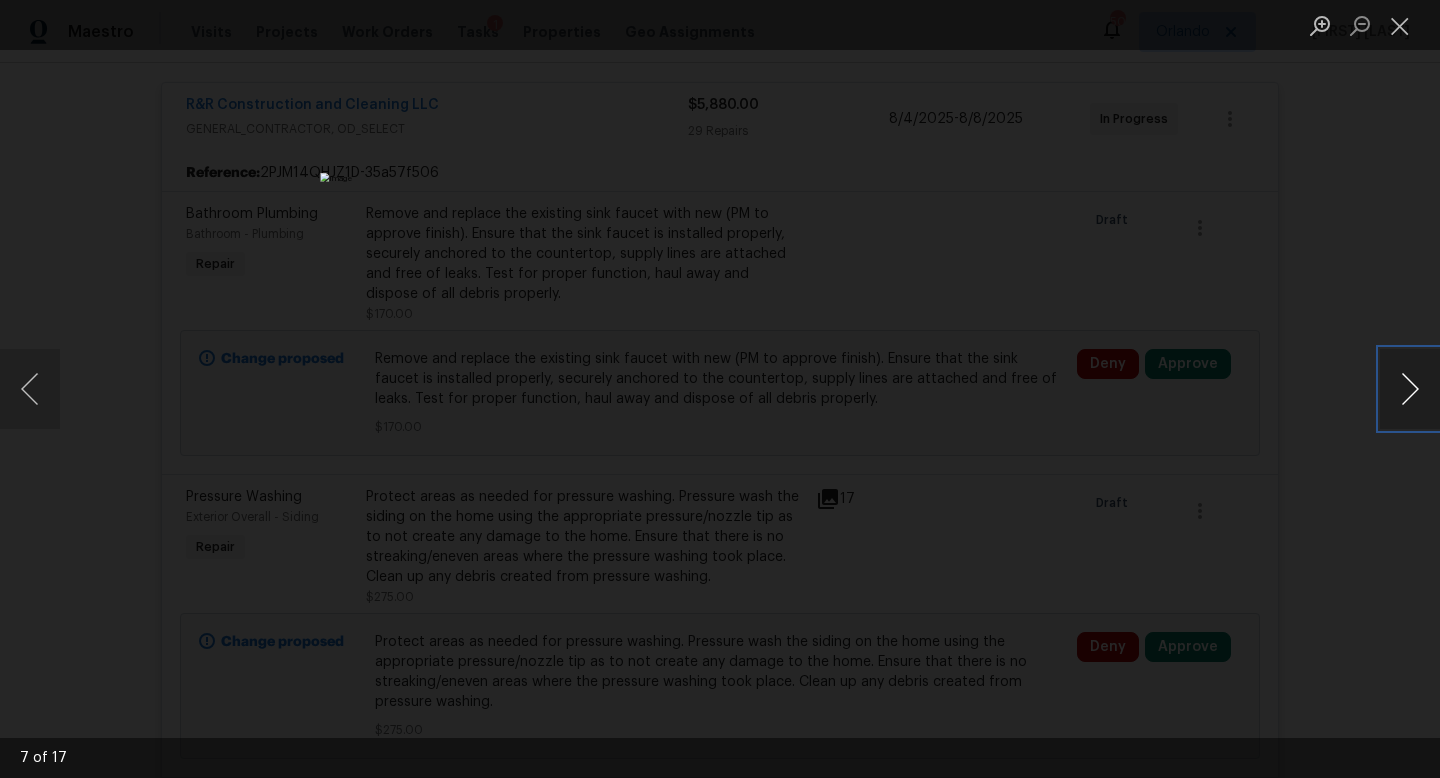 click at bounding box center (1410, 389) 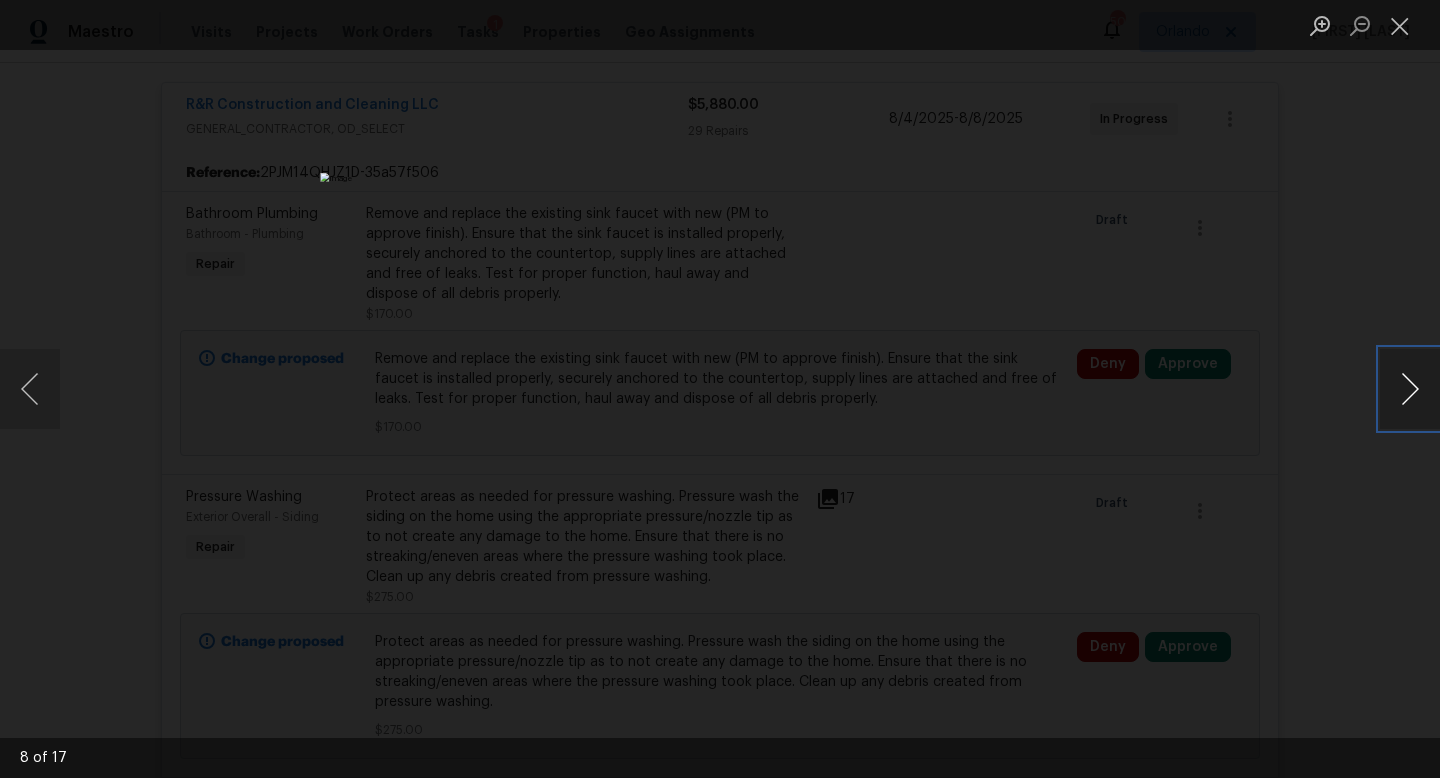 click at bounding box center (1410, 389) 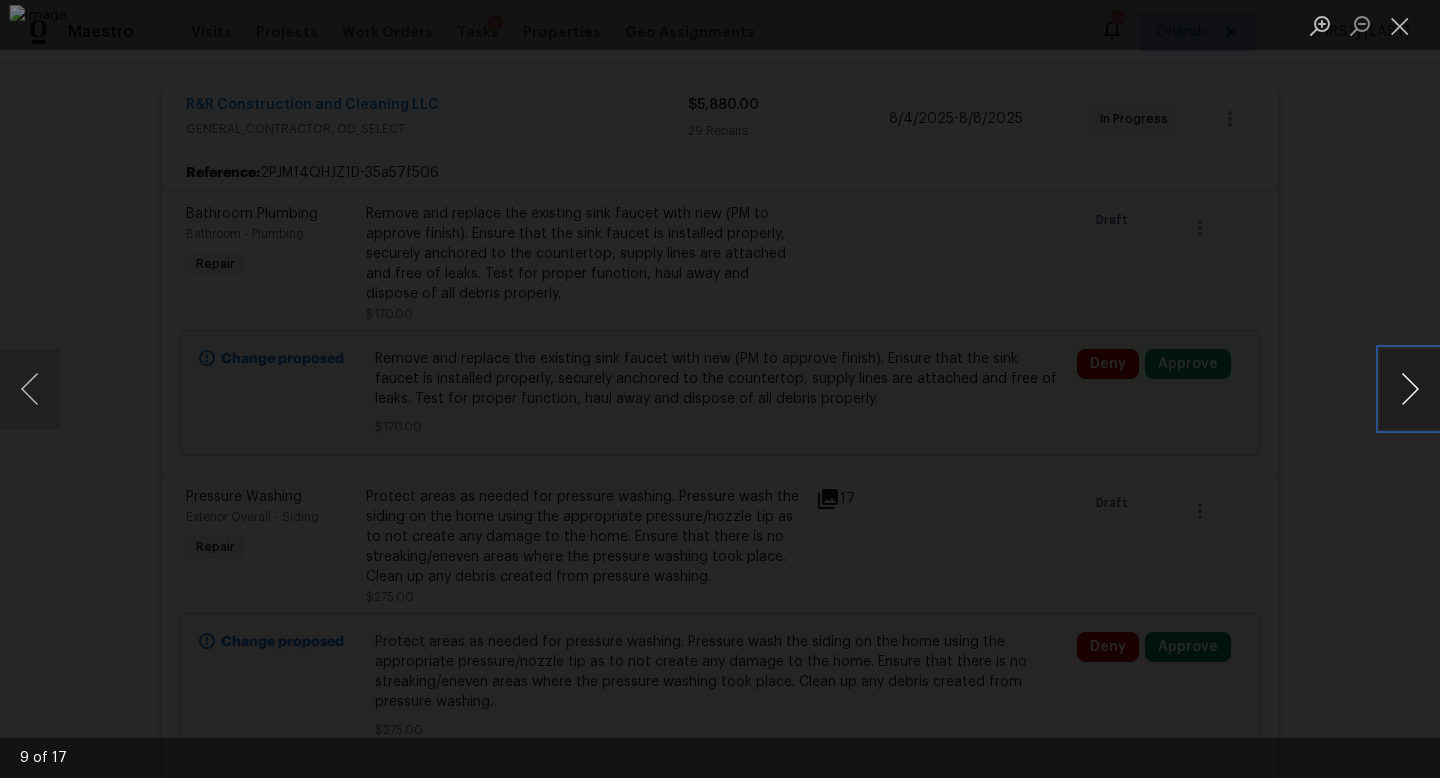 click at bounding box center [1410, 389] 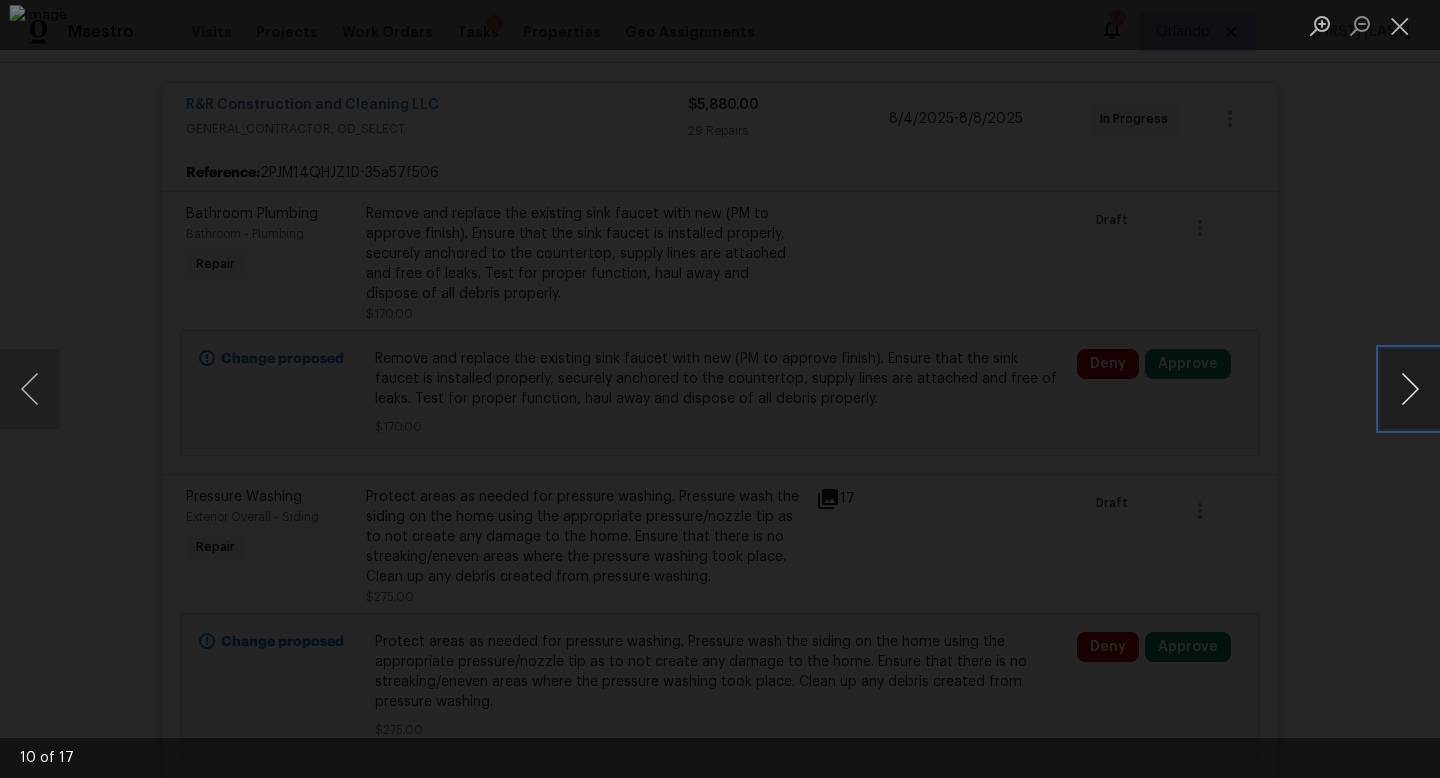 click at bounding box center [1410, 389] 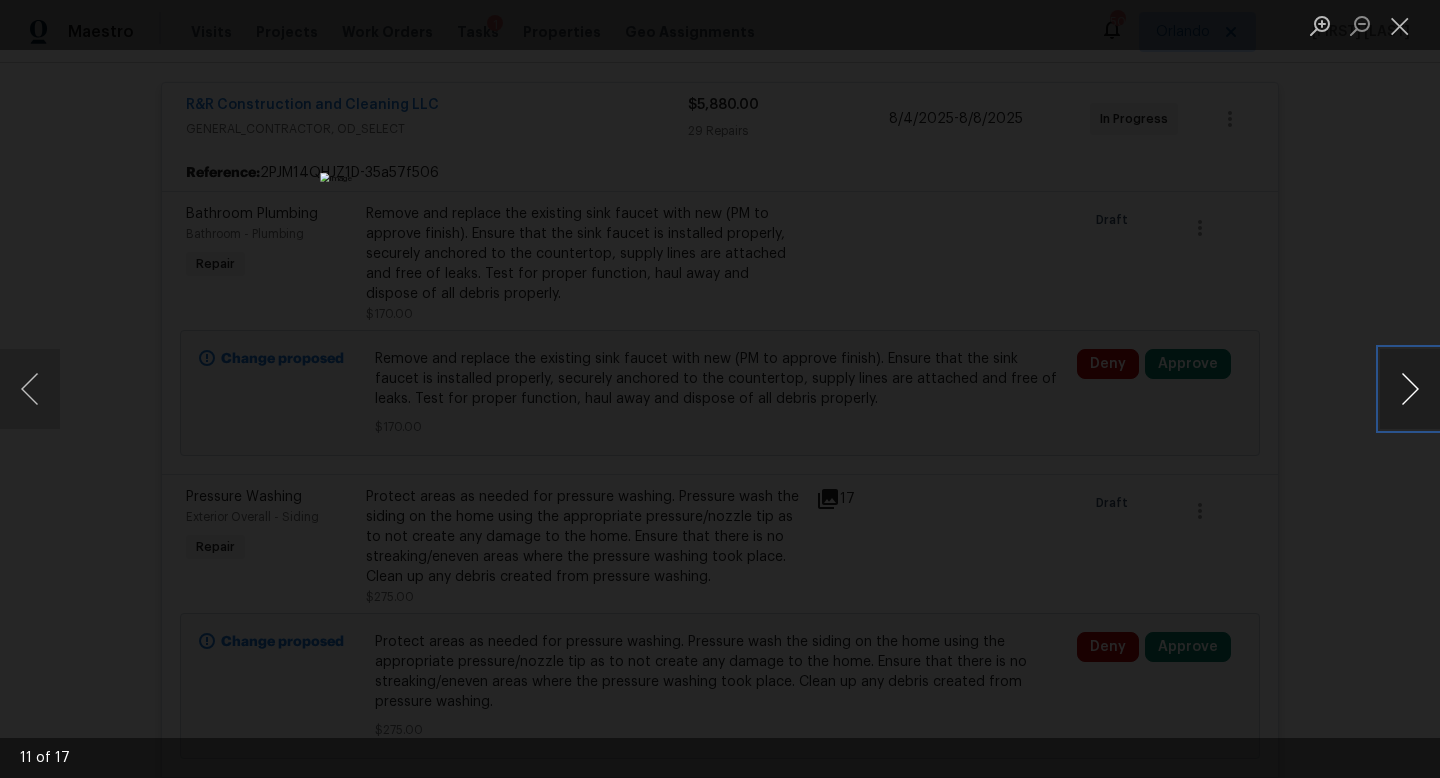 click at bounding box center (1410, 389) 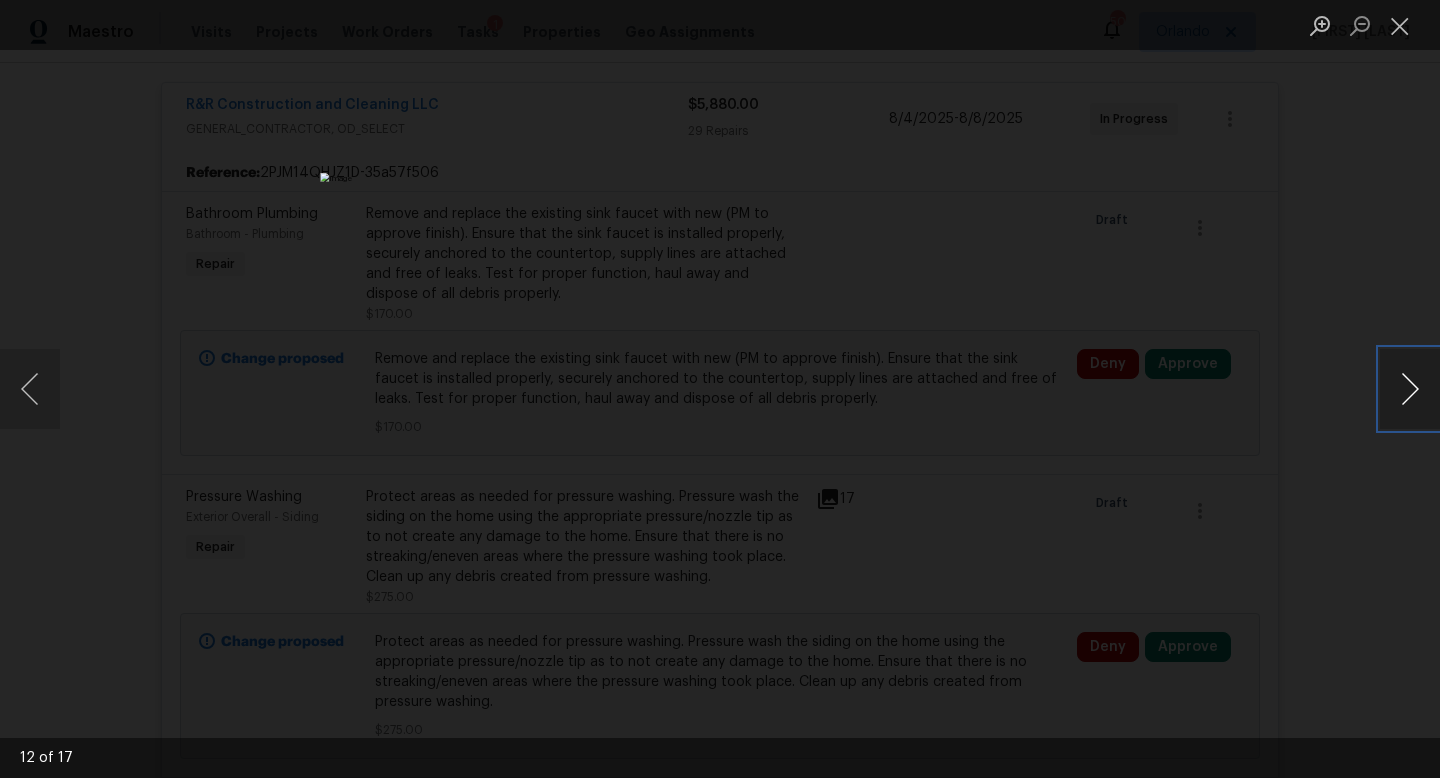 click at bounding box center (1410, 389) 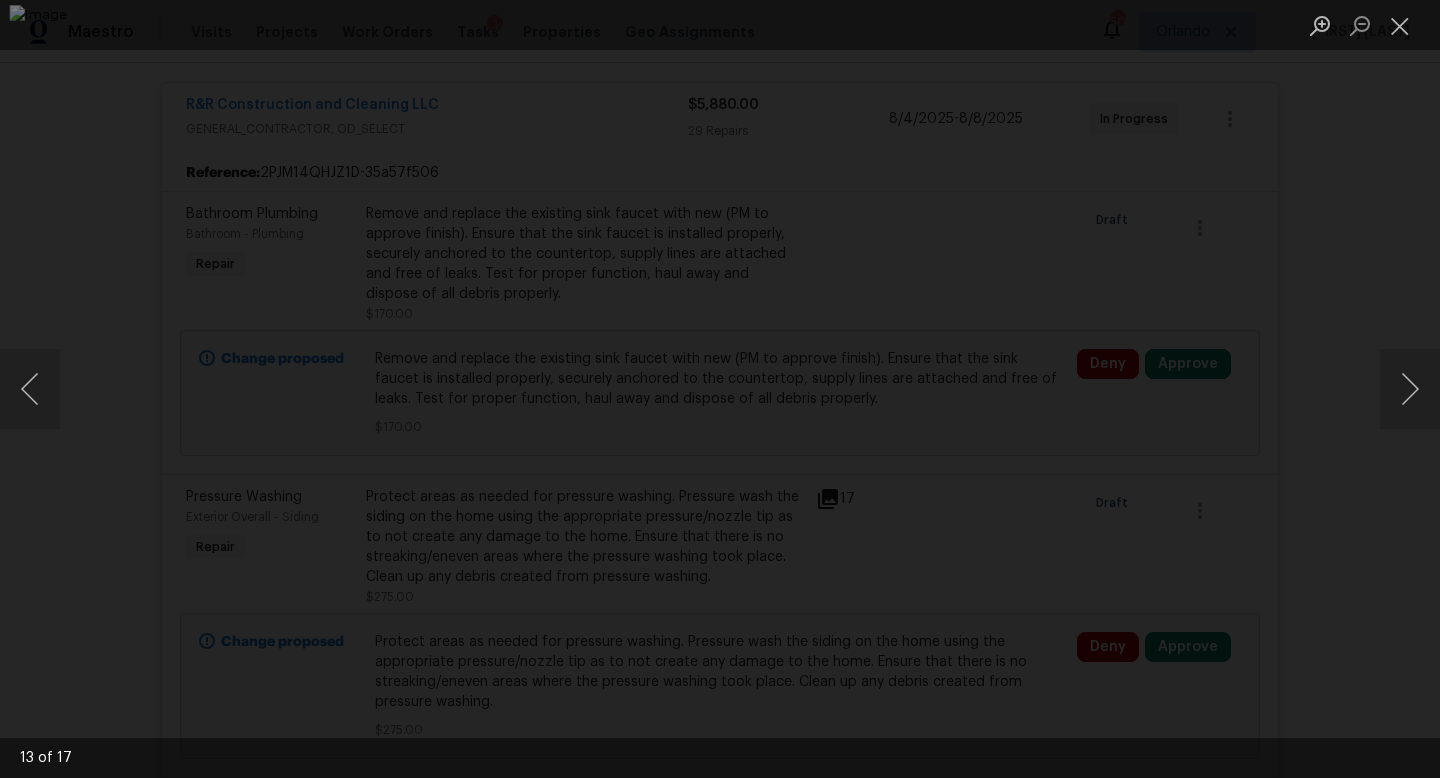 click at bounding box center [720, 389] 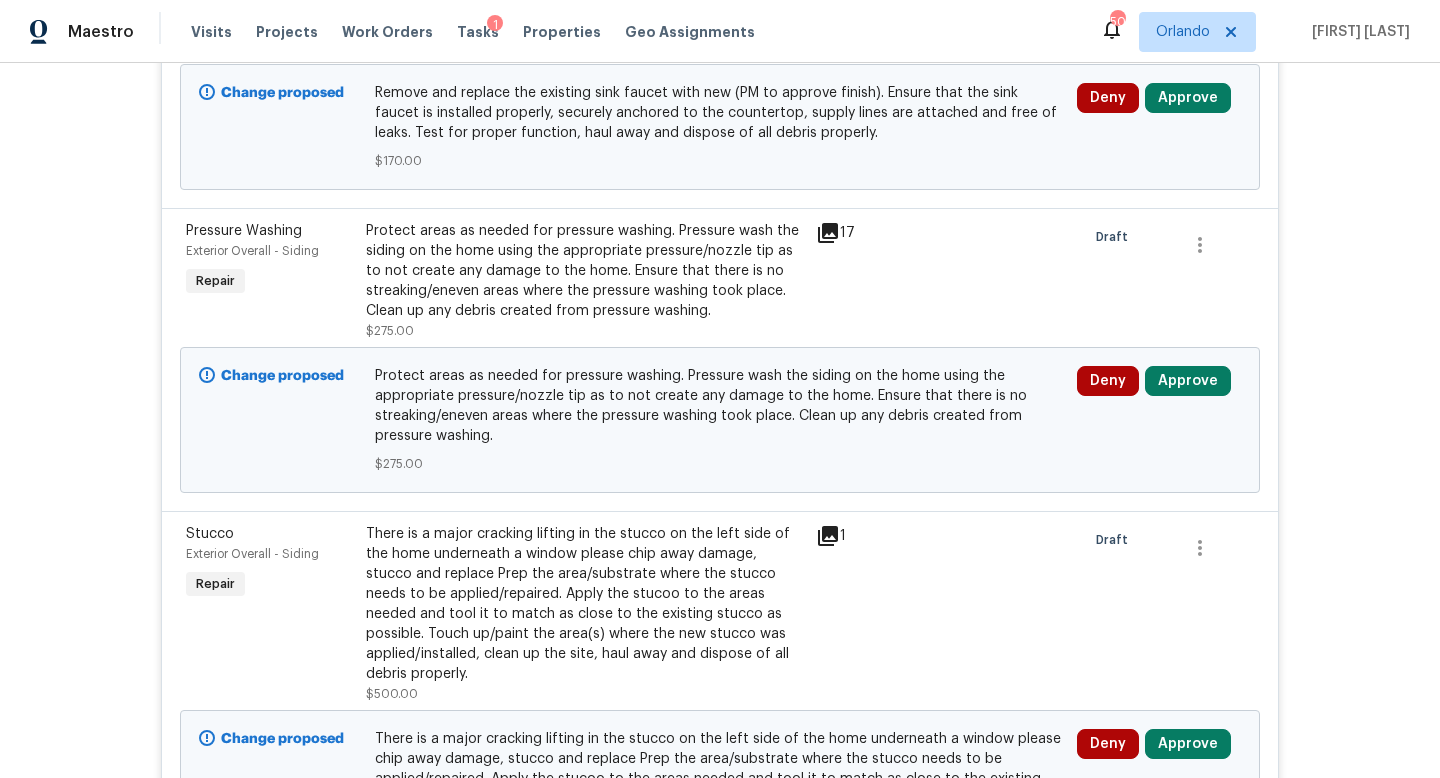 scroll, scrollTop: 920, scrollLeft: 0, axis: vertical 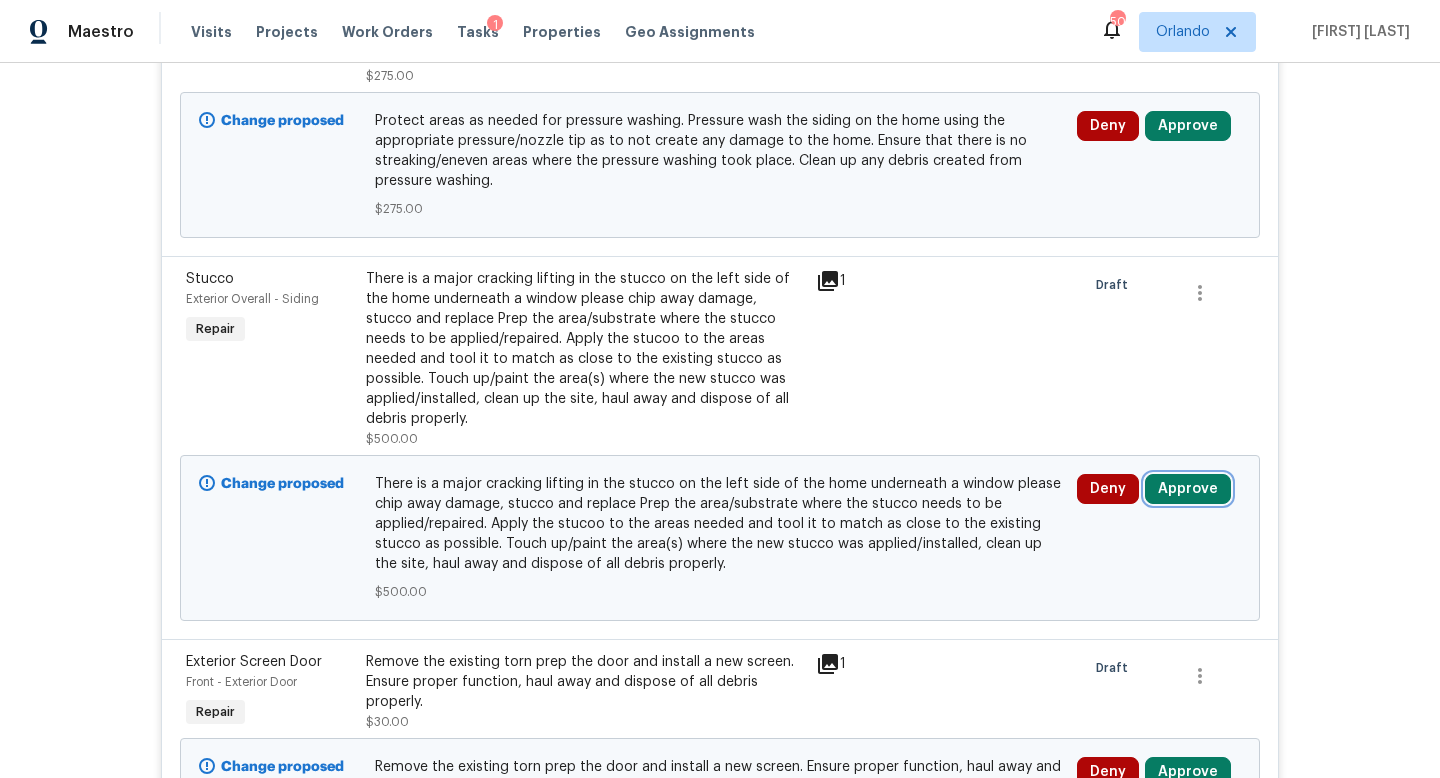 click on "Approve" at bounding box center [1188, 489] 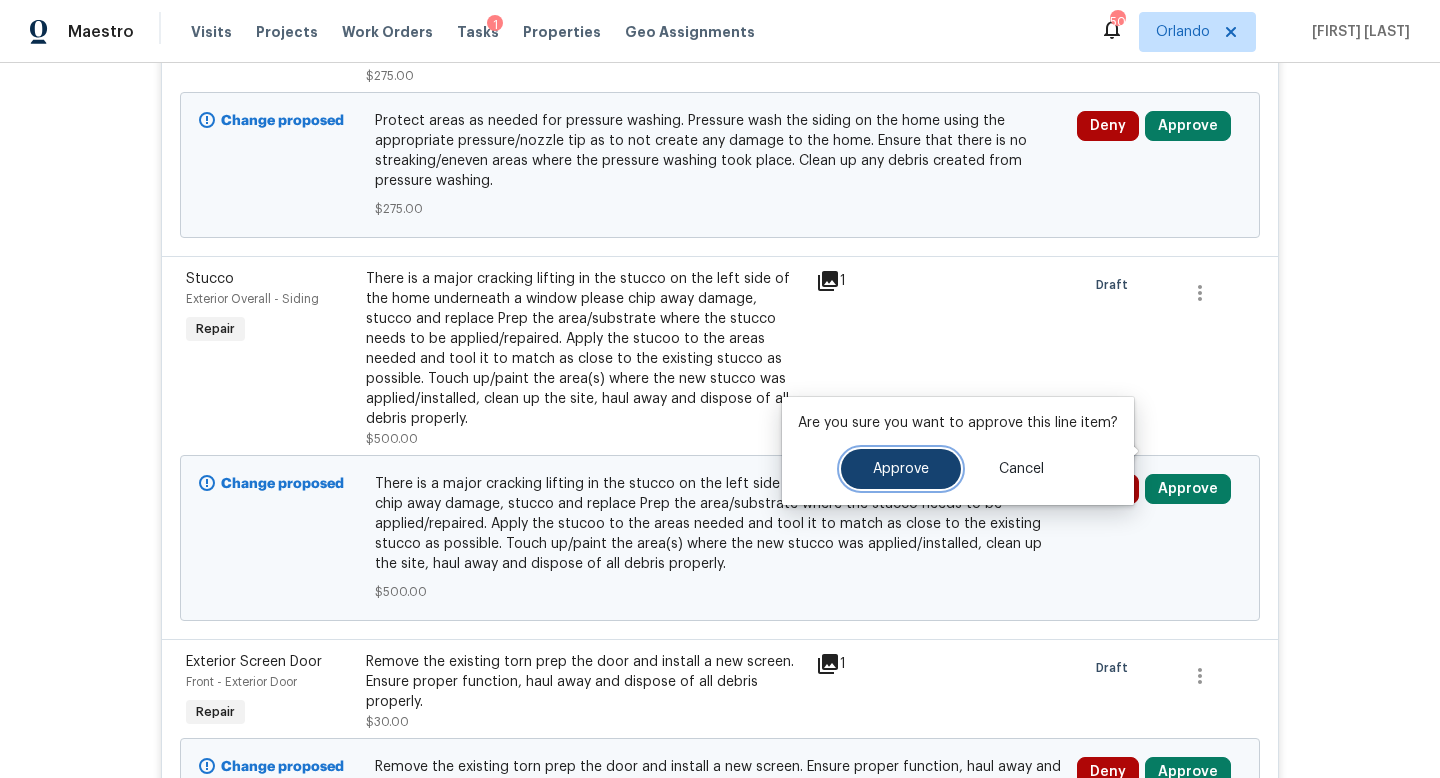 click on "Approve" at bounding box center [901, 469] 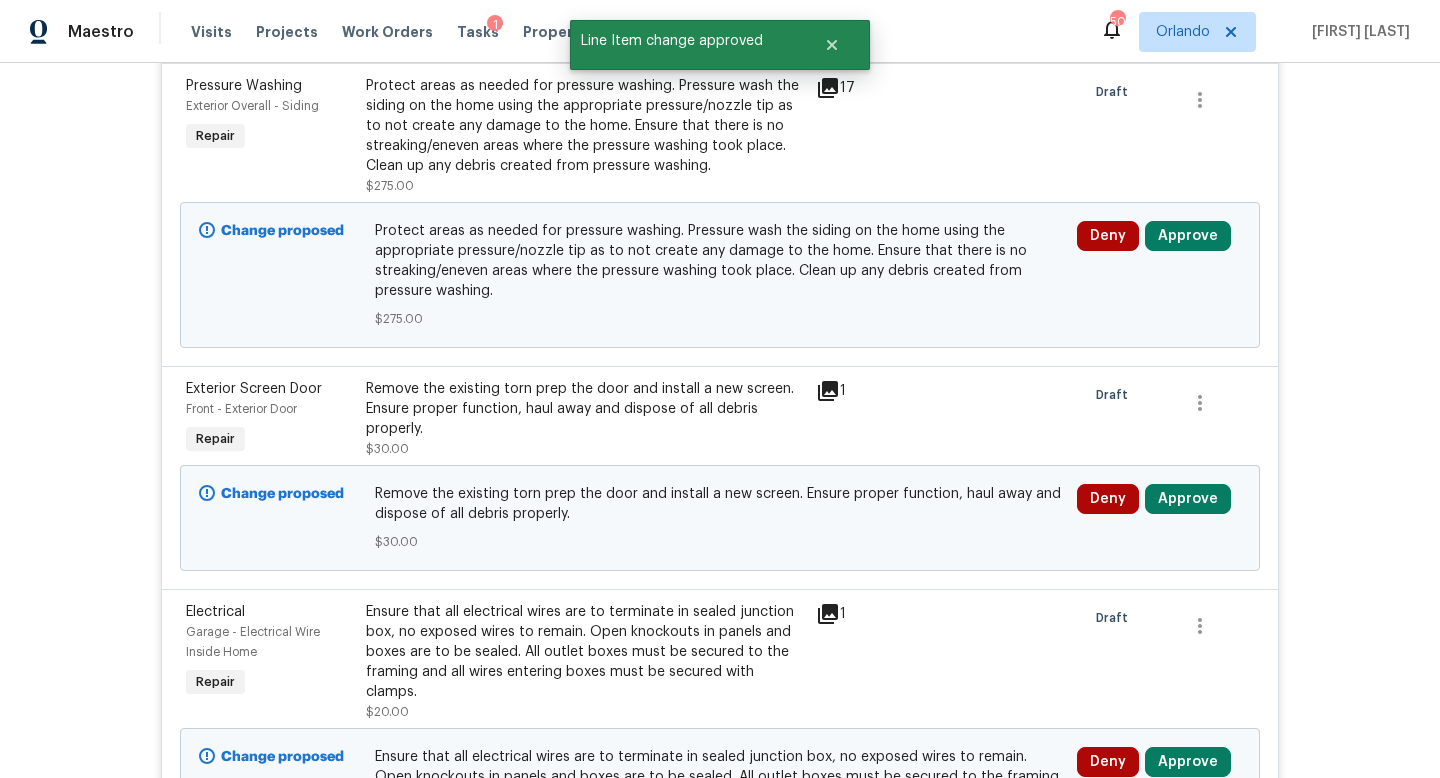 scroll, scrollTop: 920, scrollLeft: 0, axis: vertical 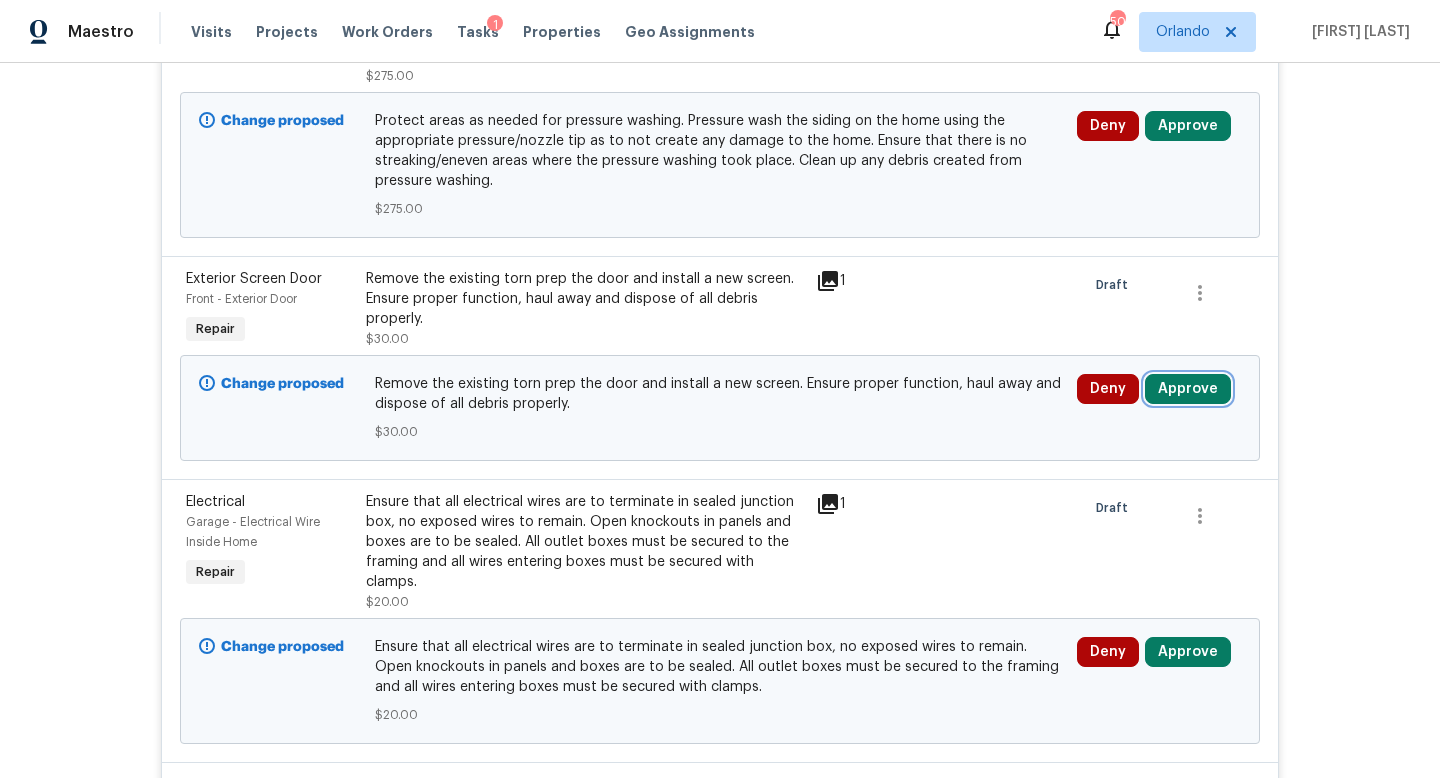 click on "Approve" at bounding box center (1188, 389) 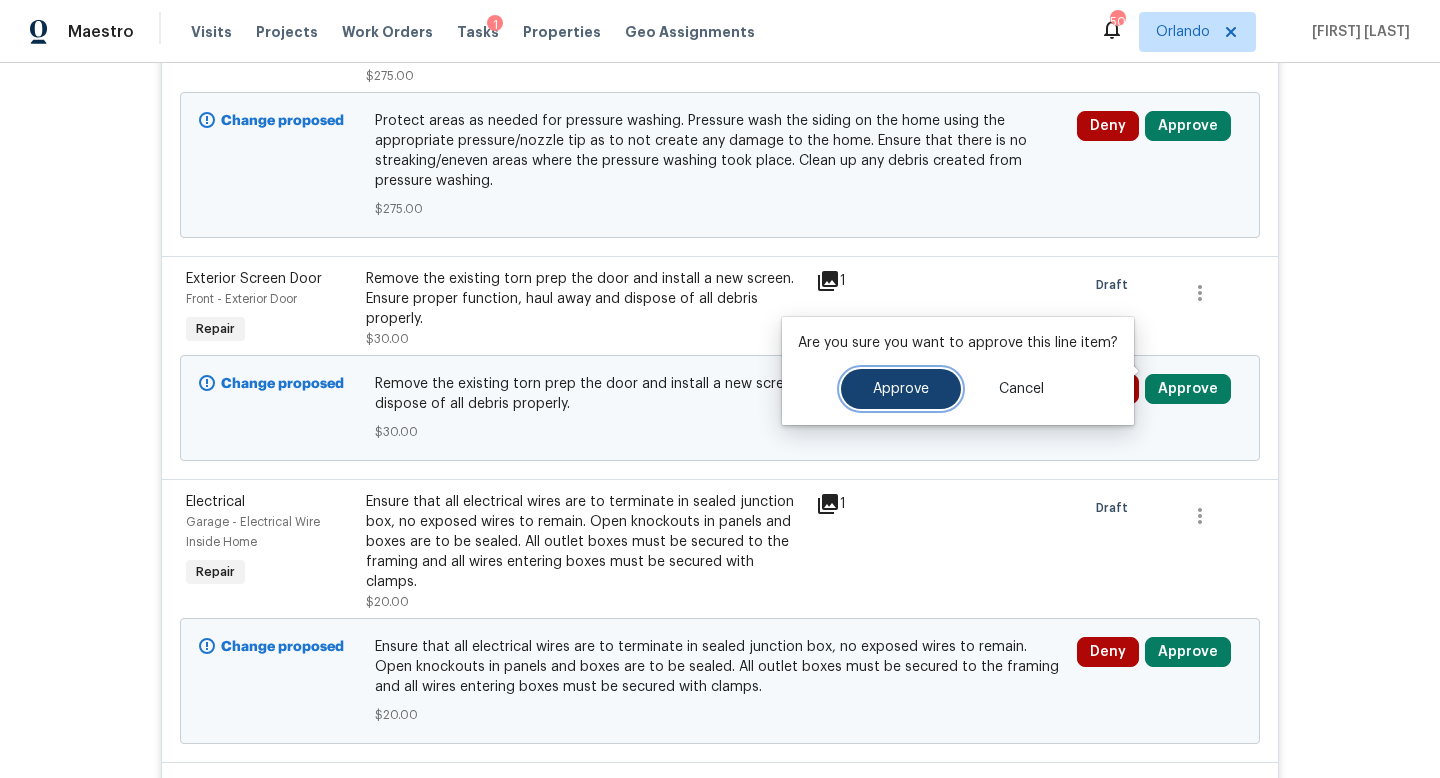 click on "Approve" at bounding box center [901, 389] 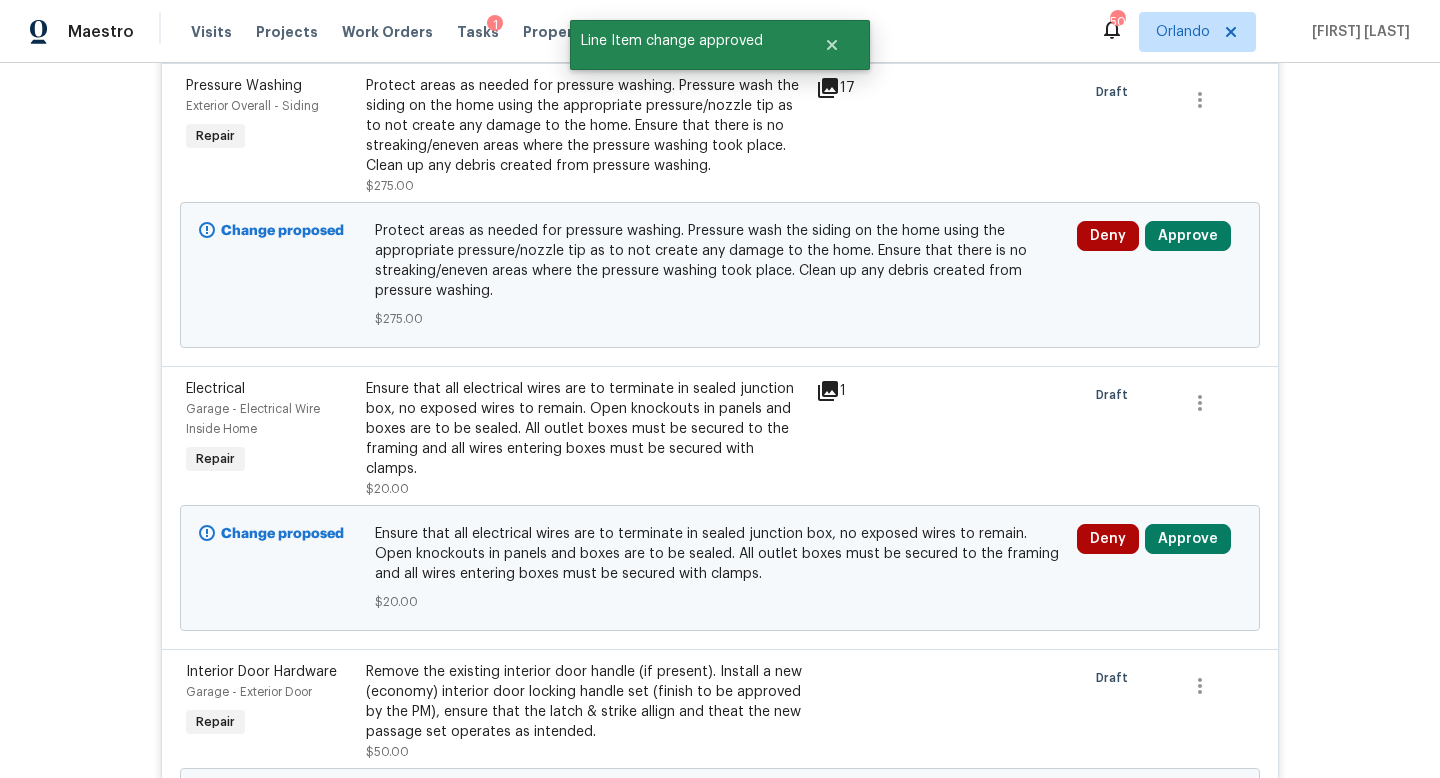 scroll, scrollTop: 920, scrollLeft: 0, axis: vertical 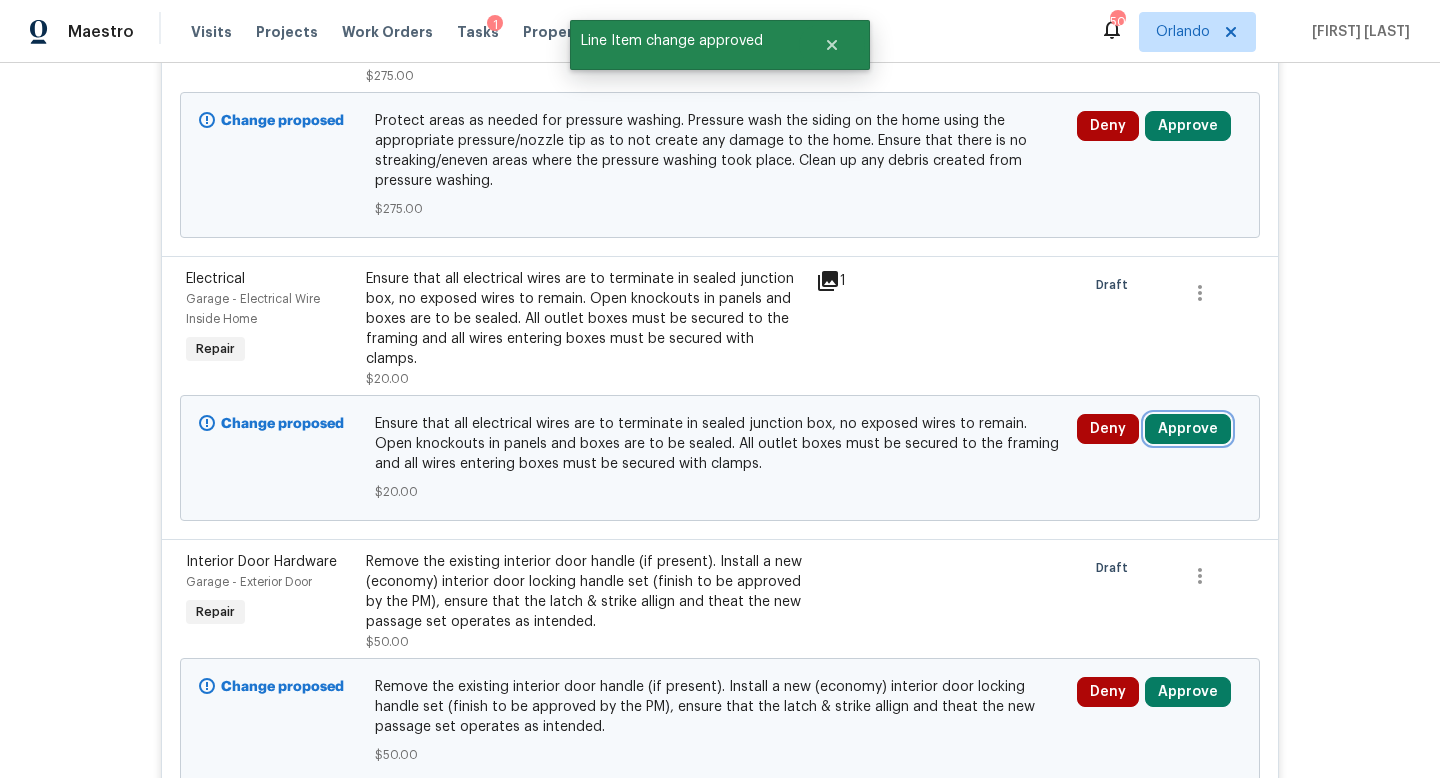 click on "Approve" at bounding box center [1188, 429] 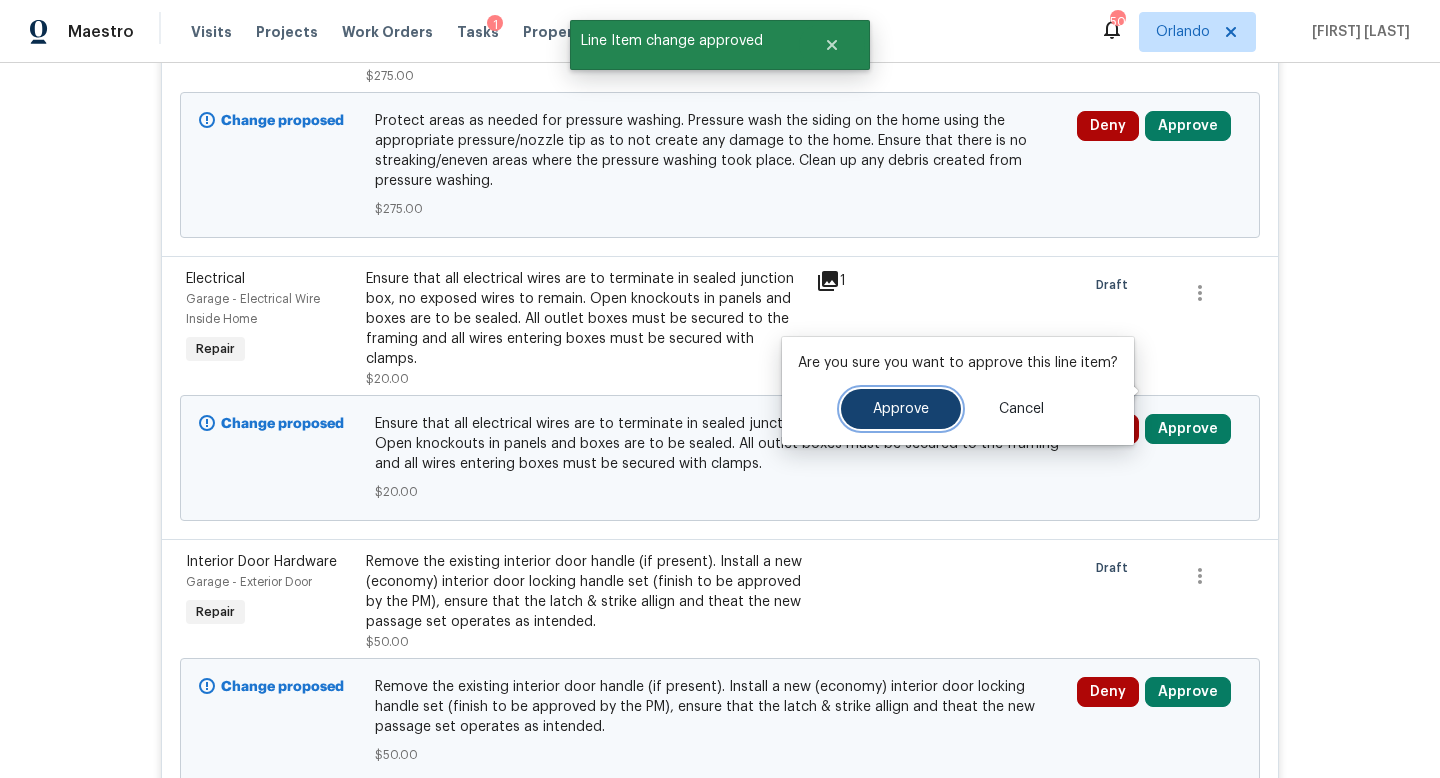 click on "Approve" at bounding box center [901, 409] 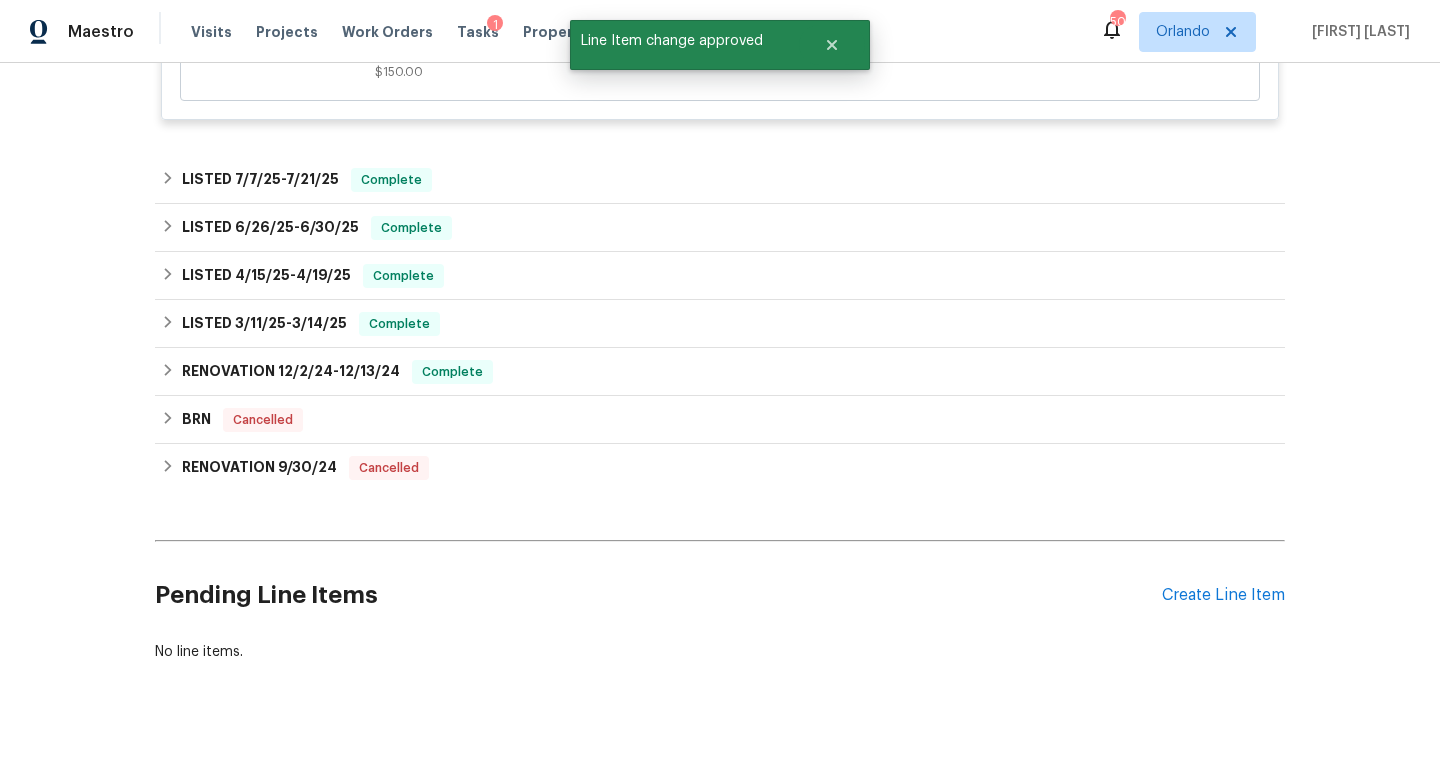 scroll, scrollTop: 920, scrollLeft: 0, axis: vertical 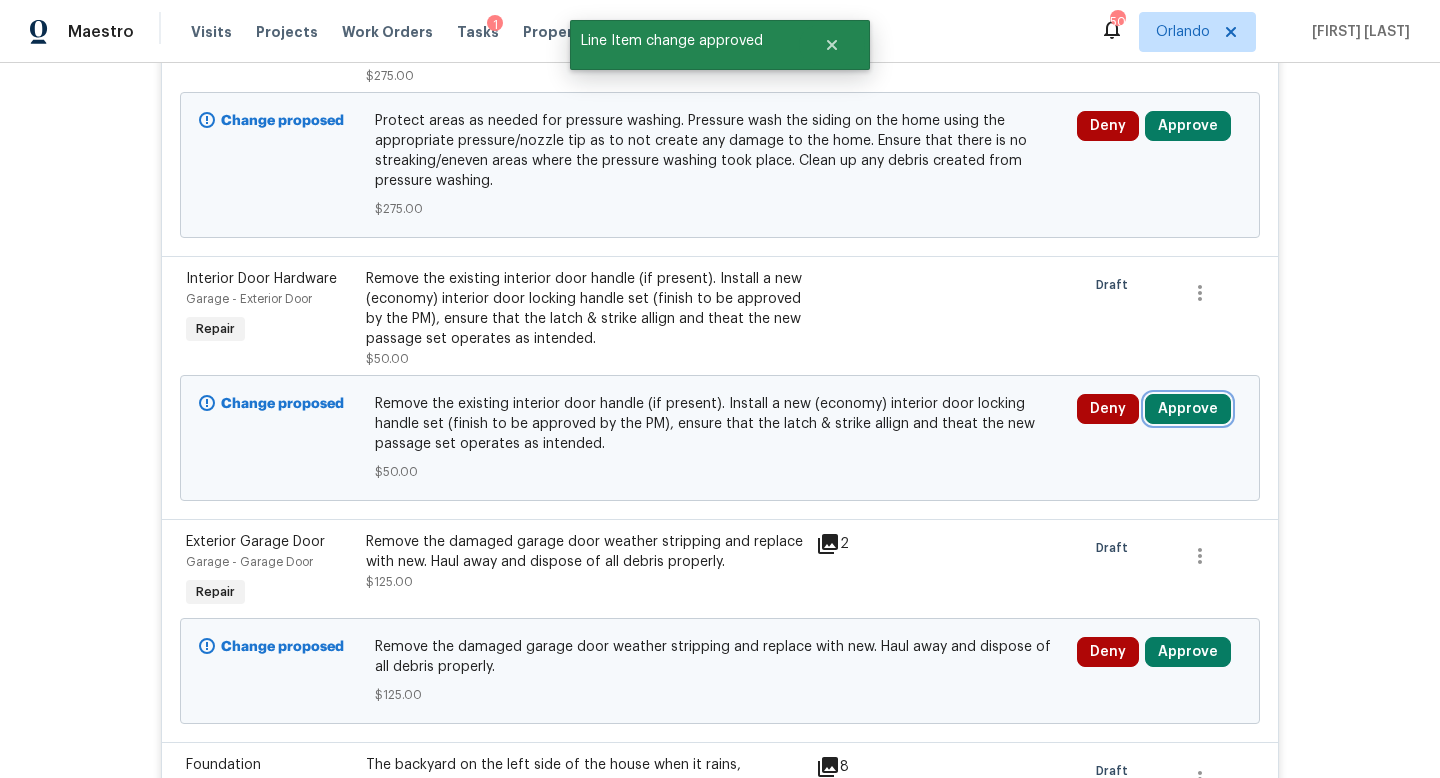 click on "Approve" at bounding box center (1188, 409) 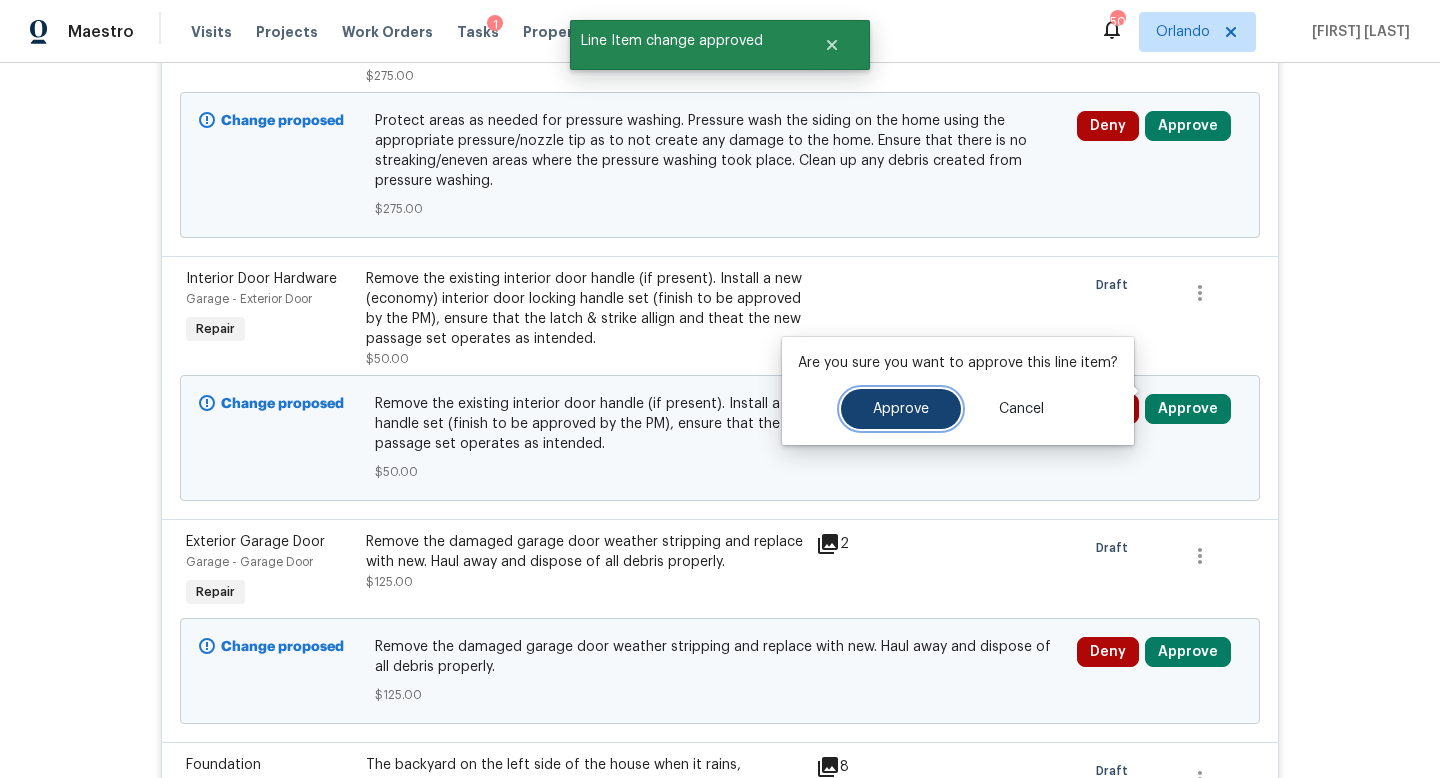 click on "Approve" at bounding box center (901, 409) 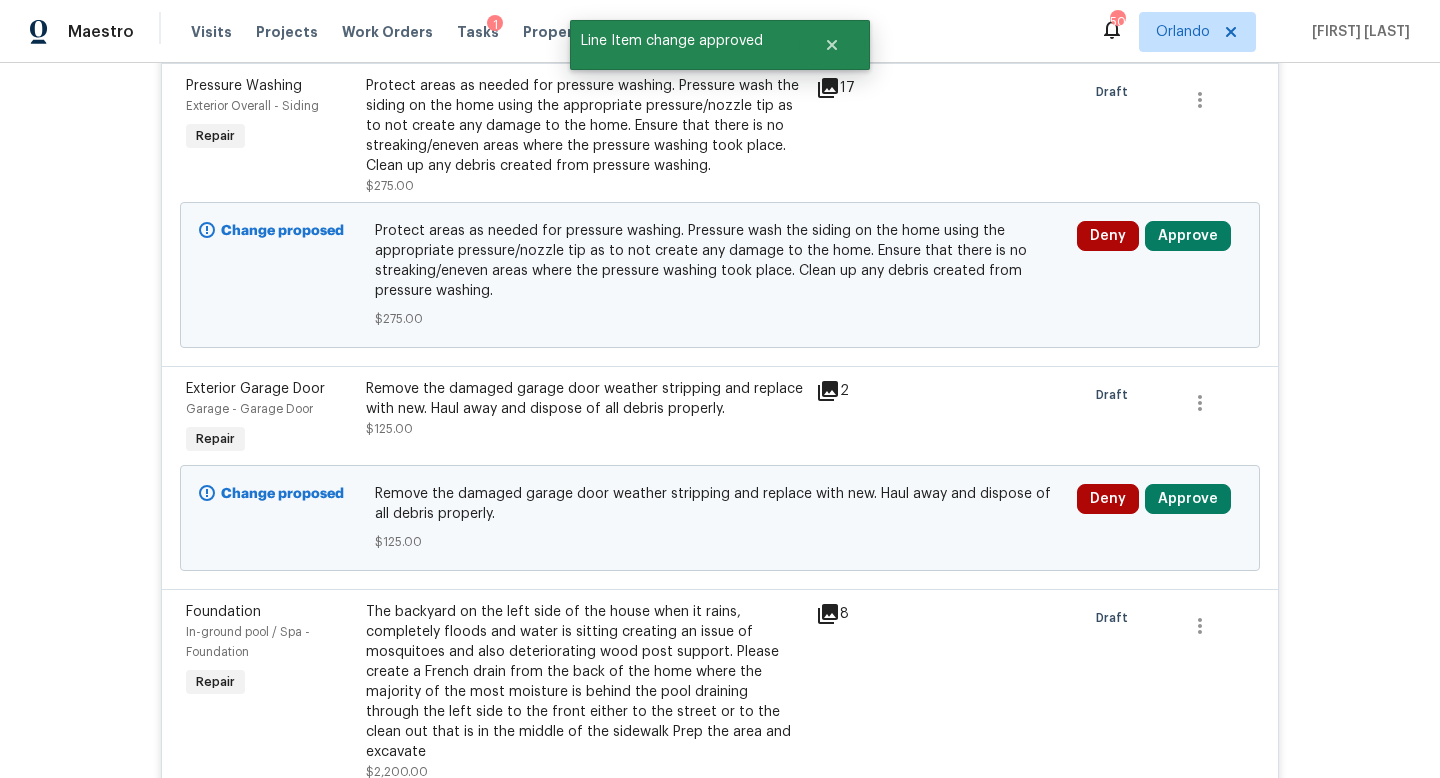 scroll, scrollTop: 920, scrollLeft: 0, axis: vertical 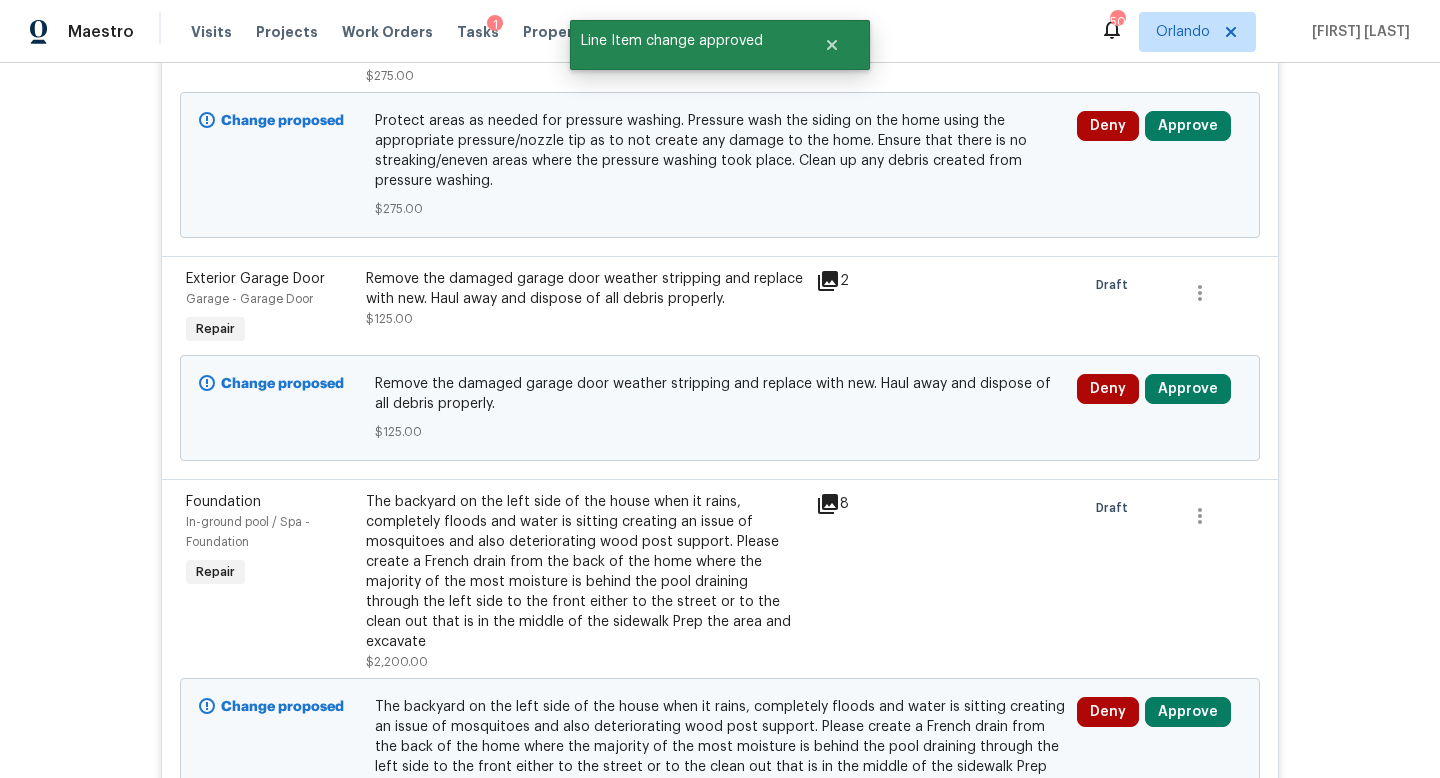click 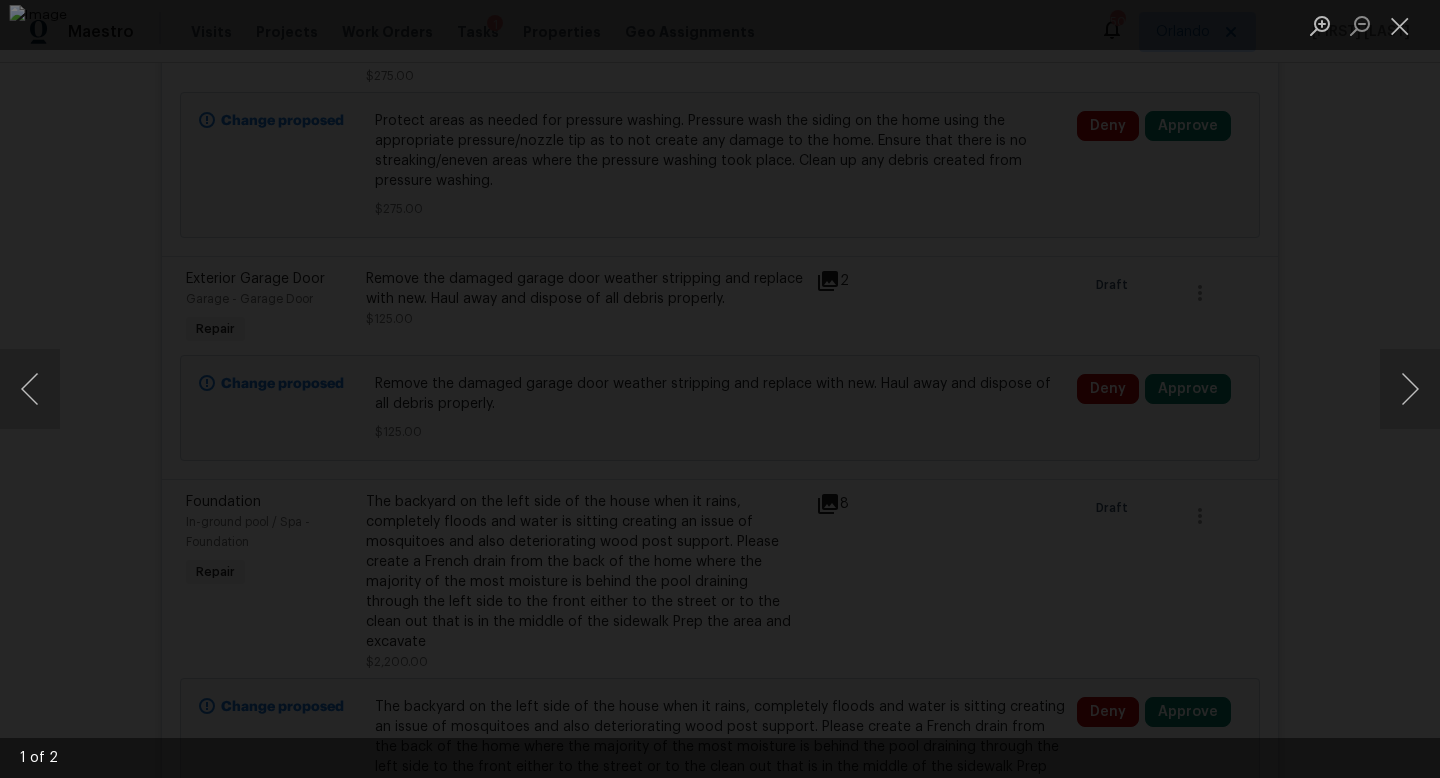 click at bounding box center (720, 389) 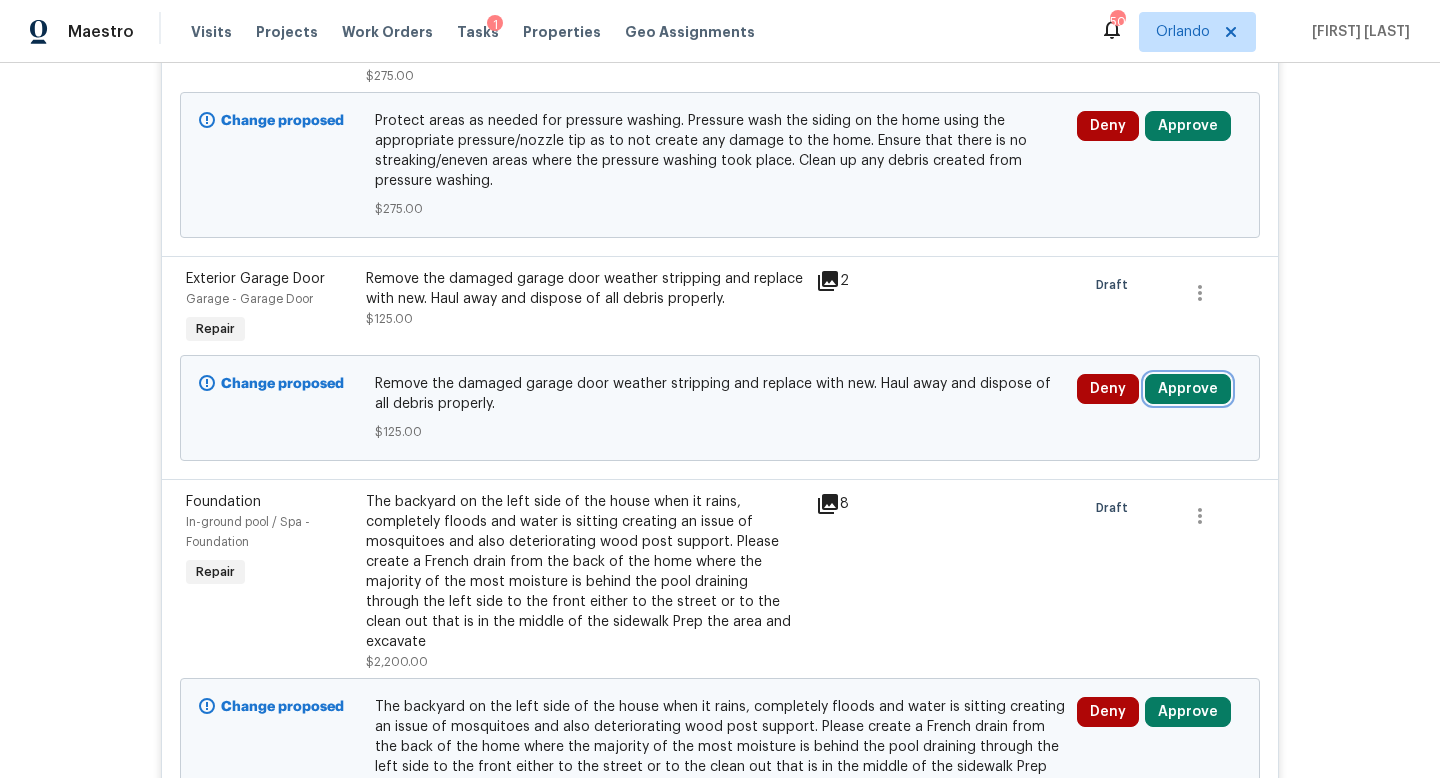 click on "Approve" at bounding box center [1188, 389] 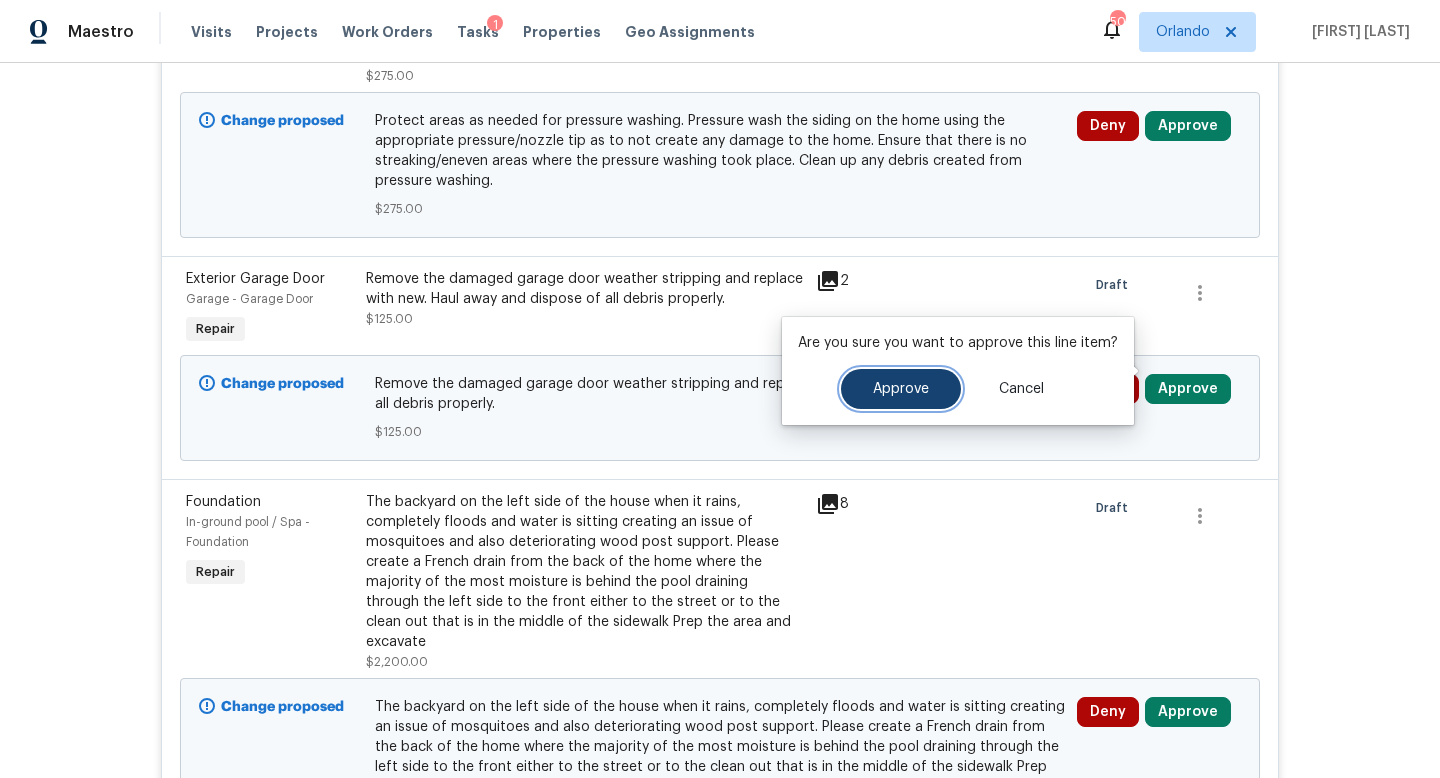 click on "Approve" at bounding box center [901, 389] 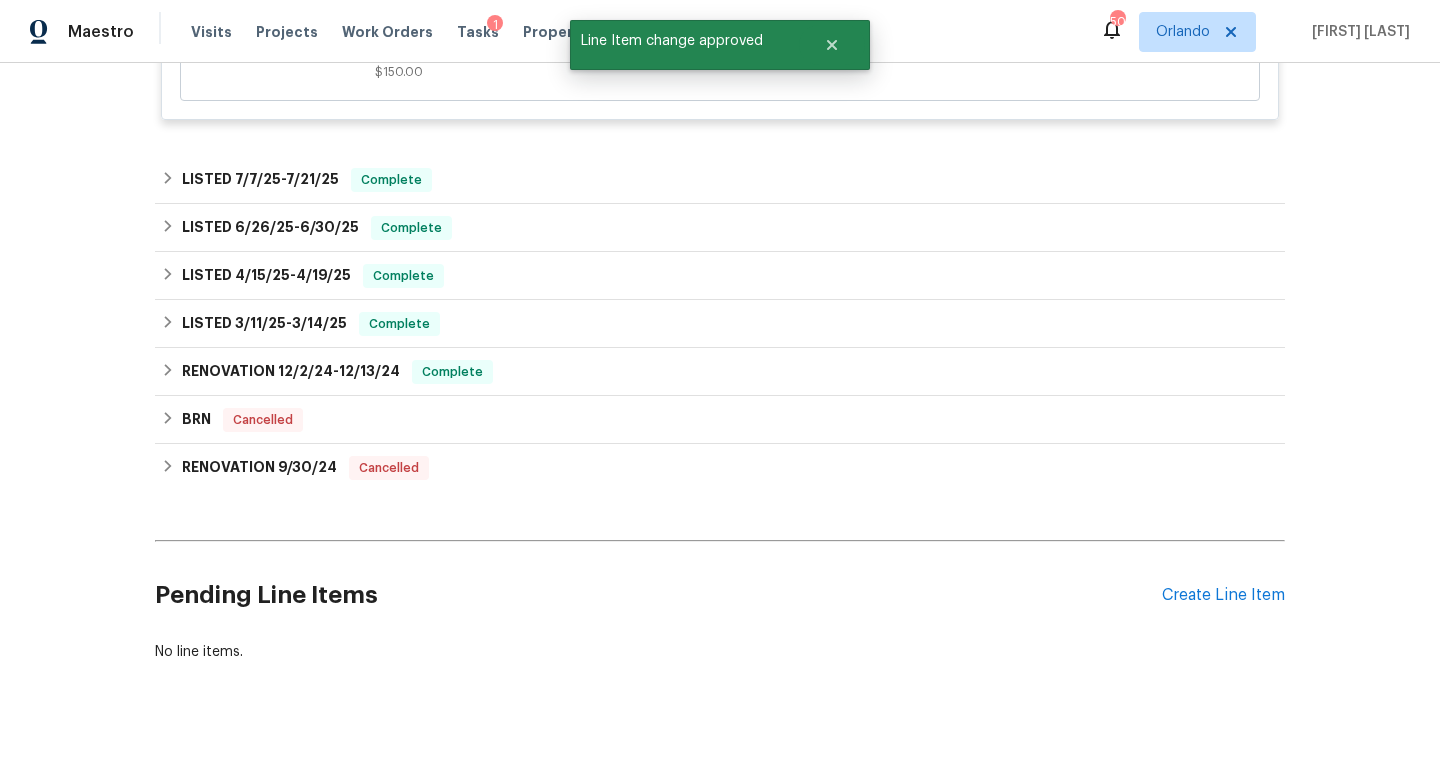 scroll, scrollTop: 920, scrollLeft: 0, axis: vertical 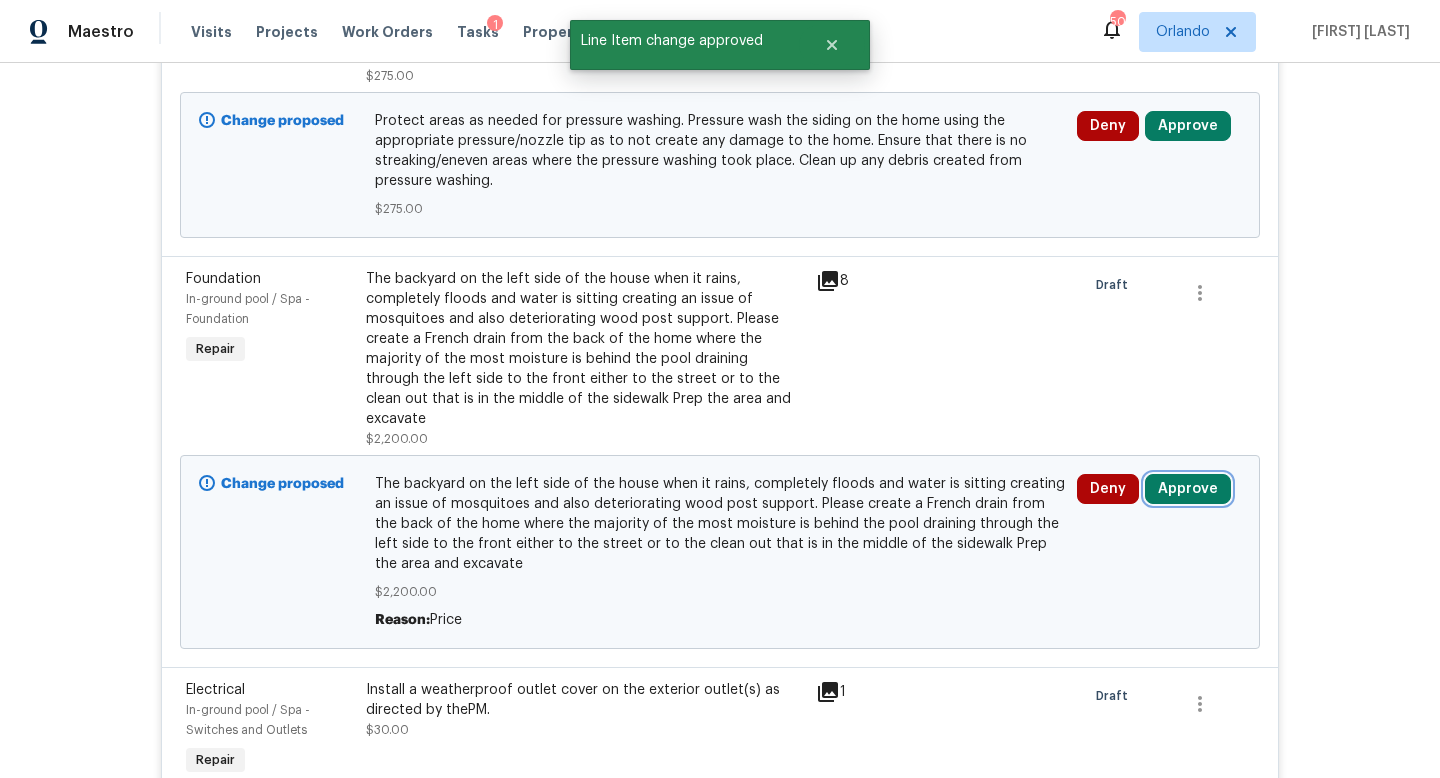 click on "Approve" at bounding box center [1188, 489] 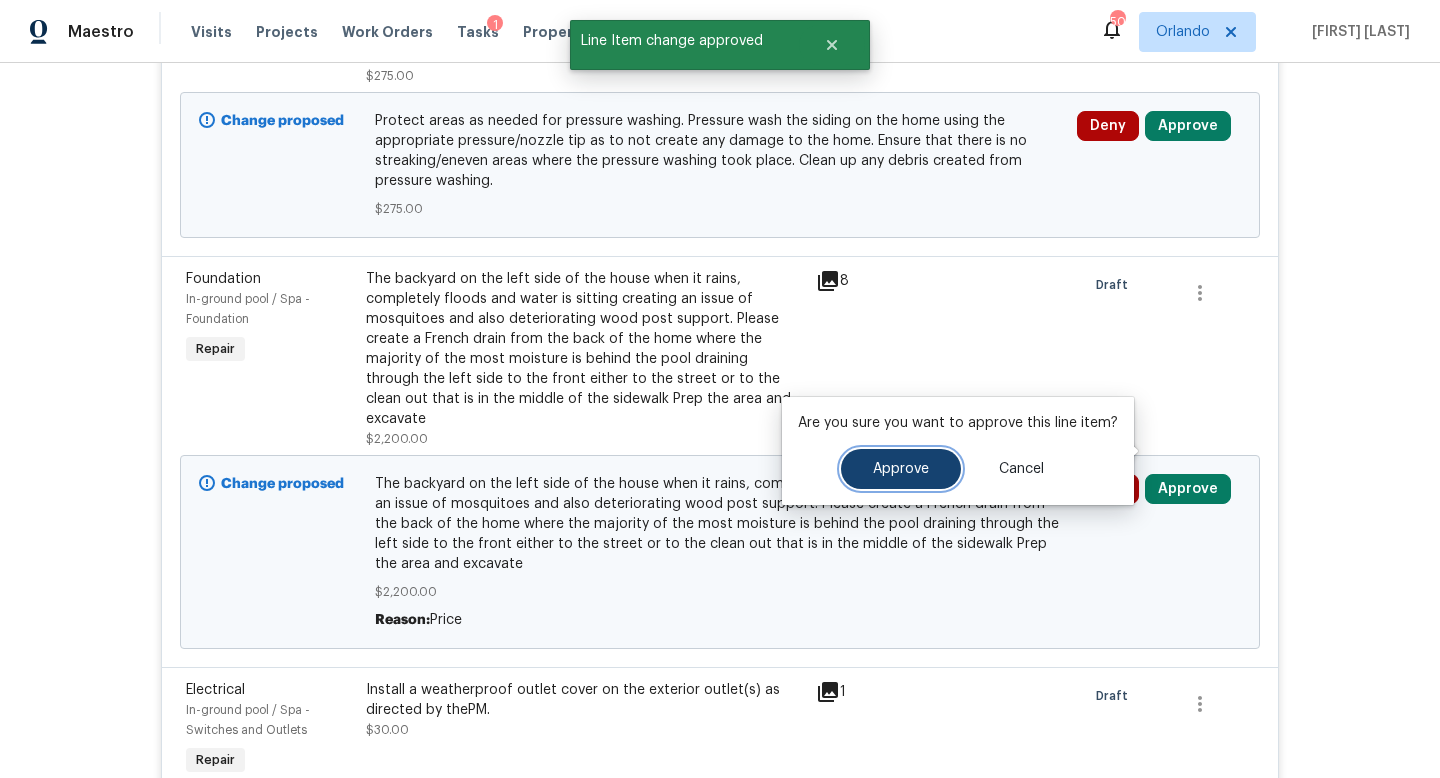 click on "Approve" at bounding box center (901, 469) 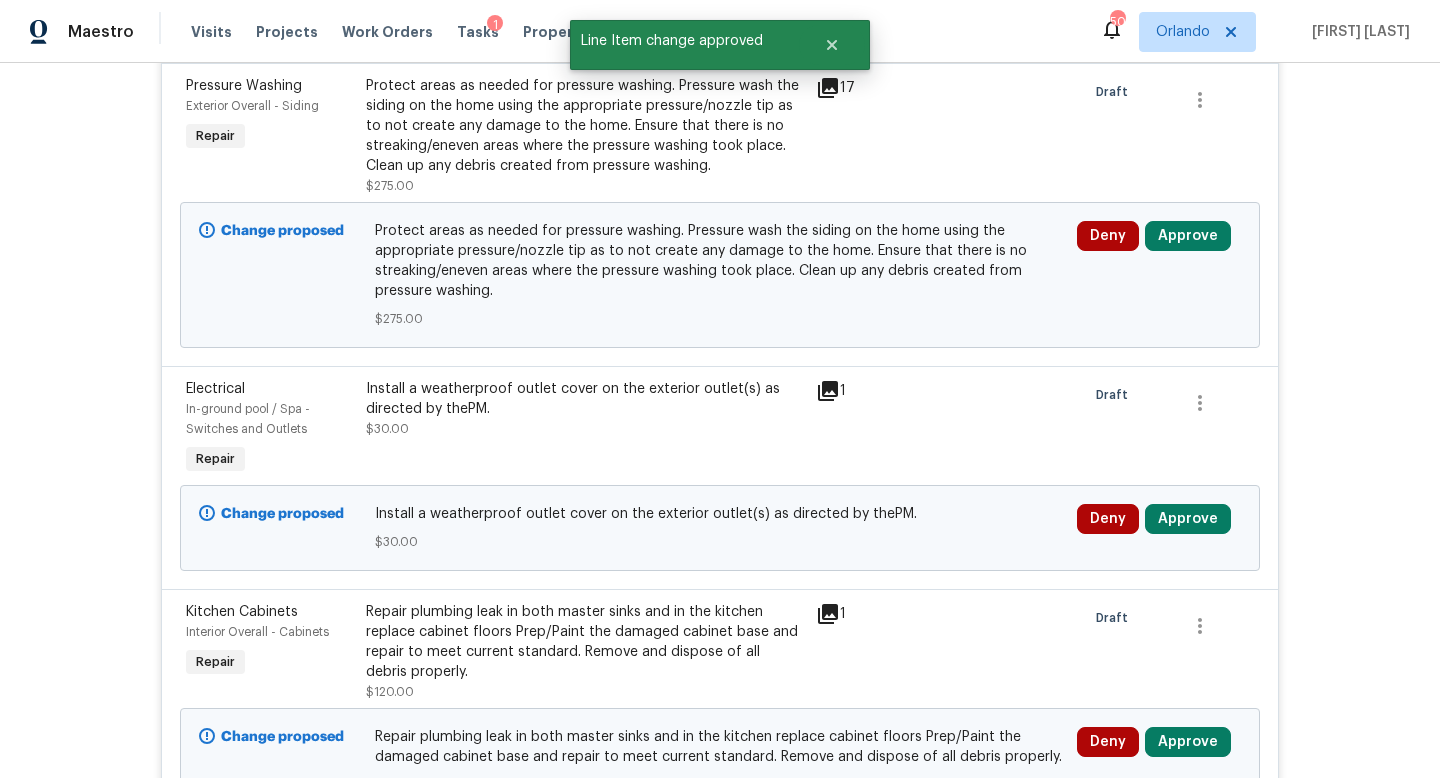 scroll, scrollTop: 920, scrollLeft: 0, axis: vertical 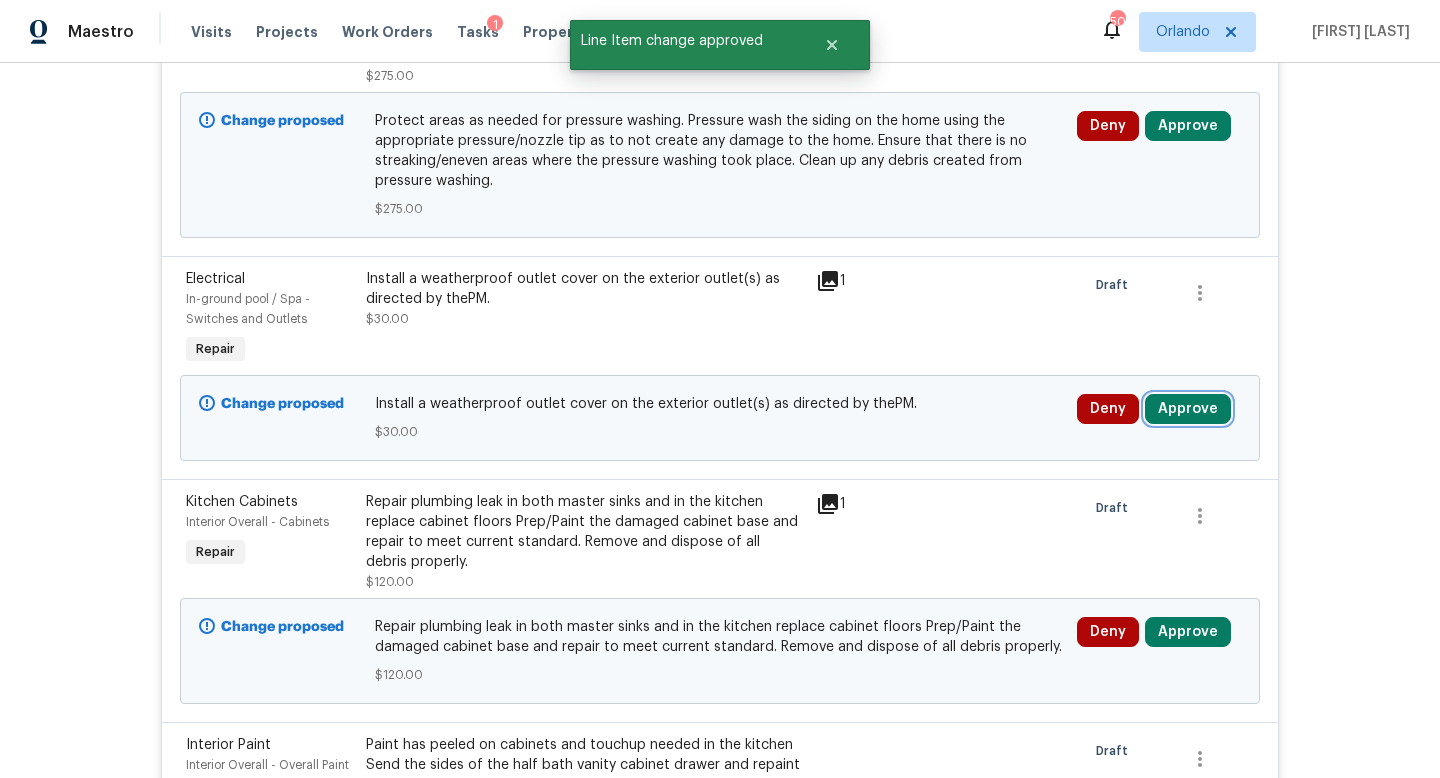 click on "Approve" at bounding box center [1188, 409] 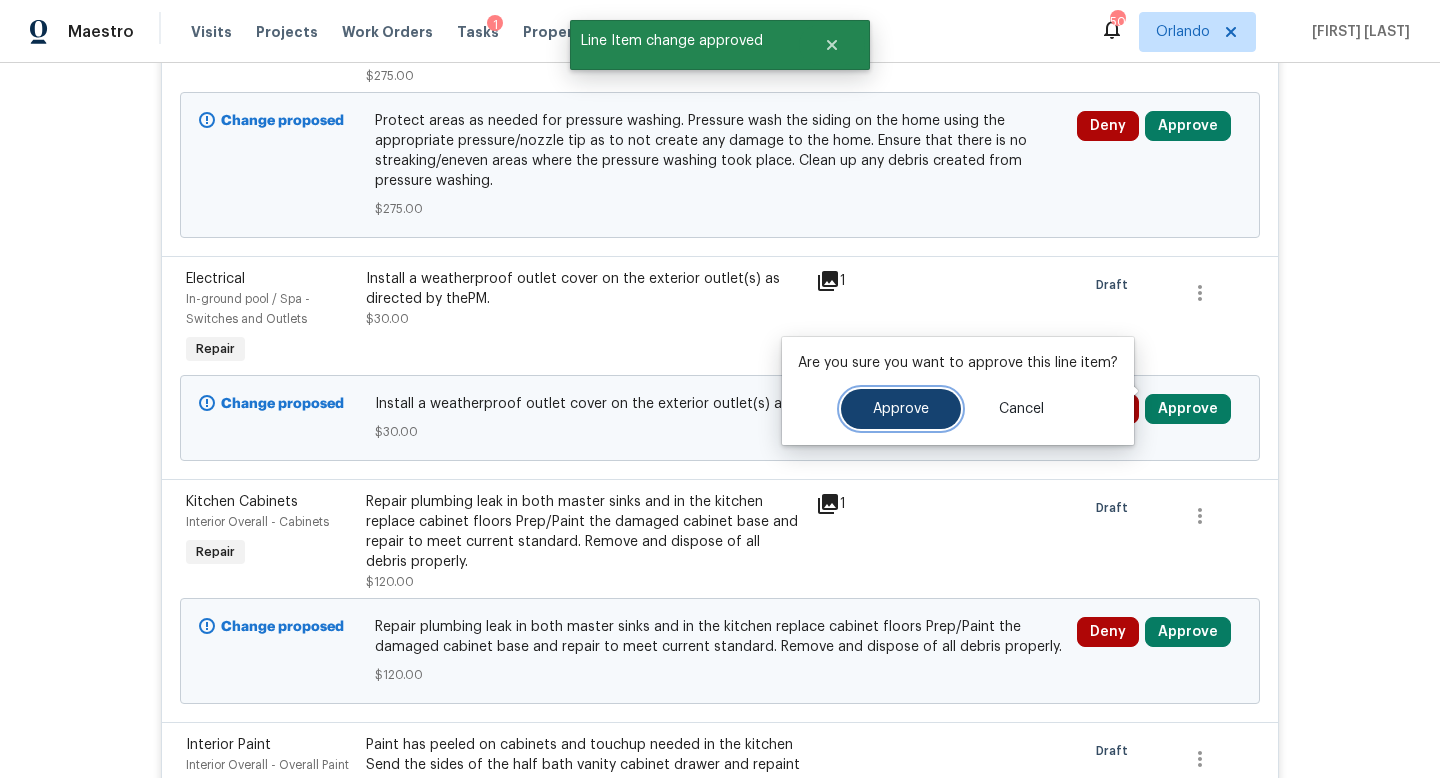 click on "Approve" at bounding box center [901, 409] 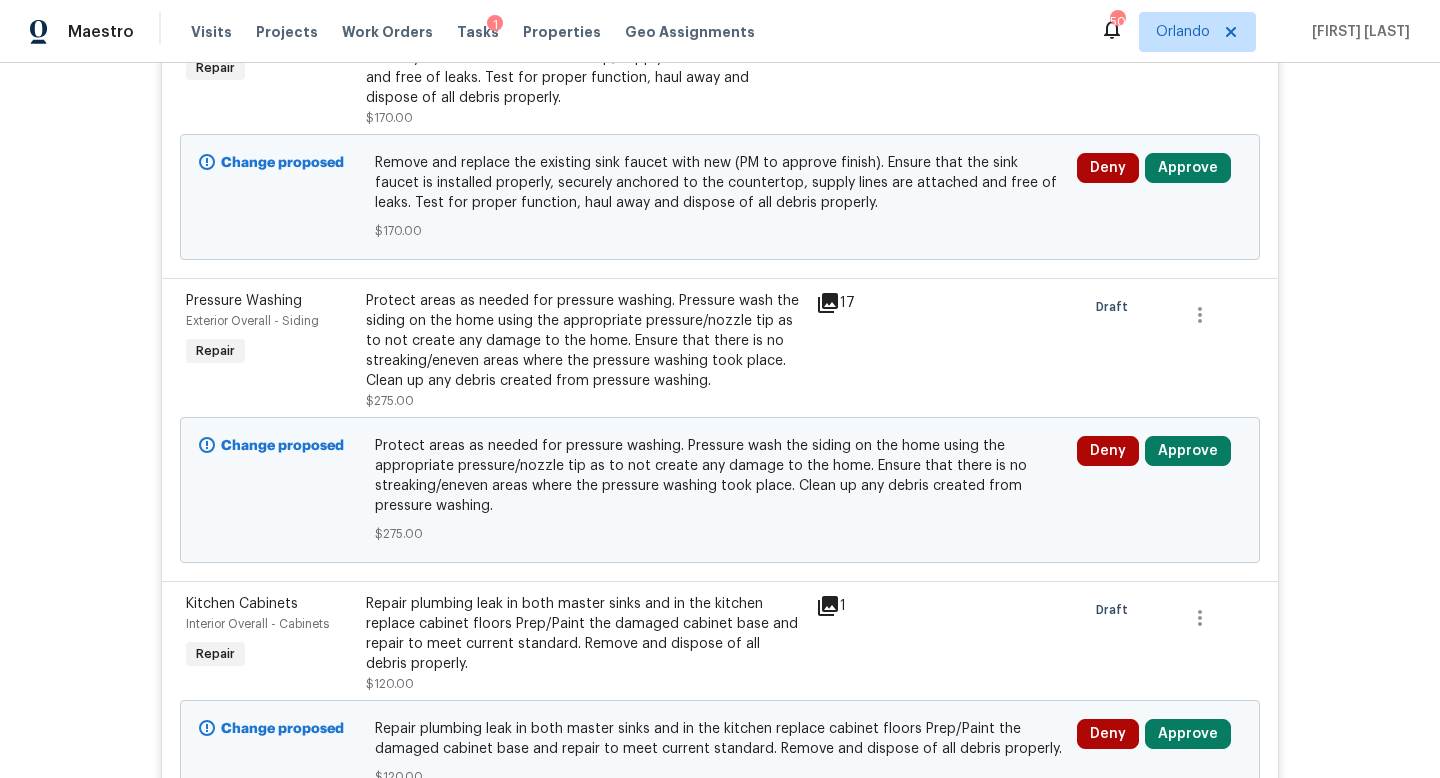 scroll, scrollTop: 681, scrollLeft: 0, axis: vertical 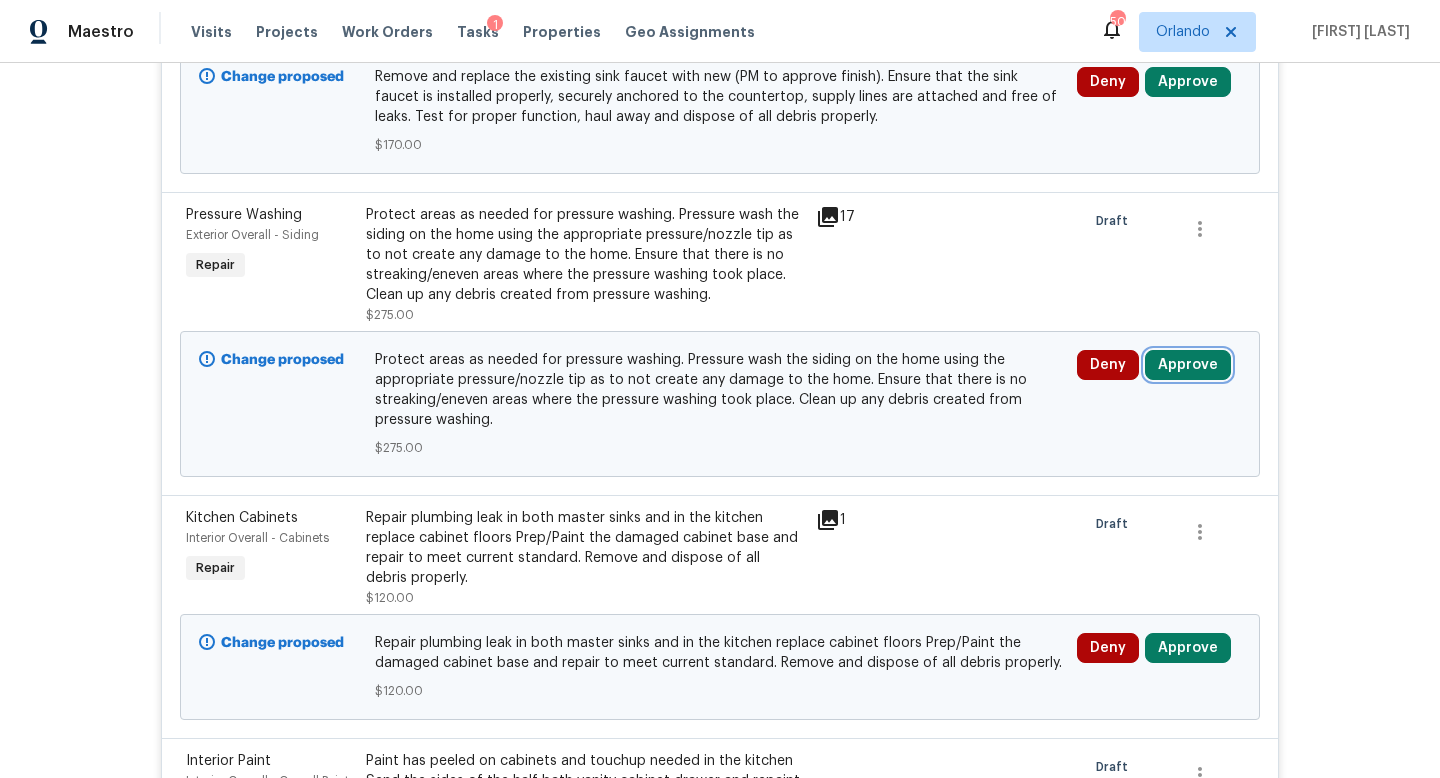 click on "Approve" at bounding box center (1188, 365) 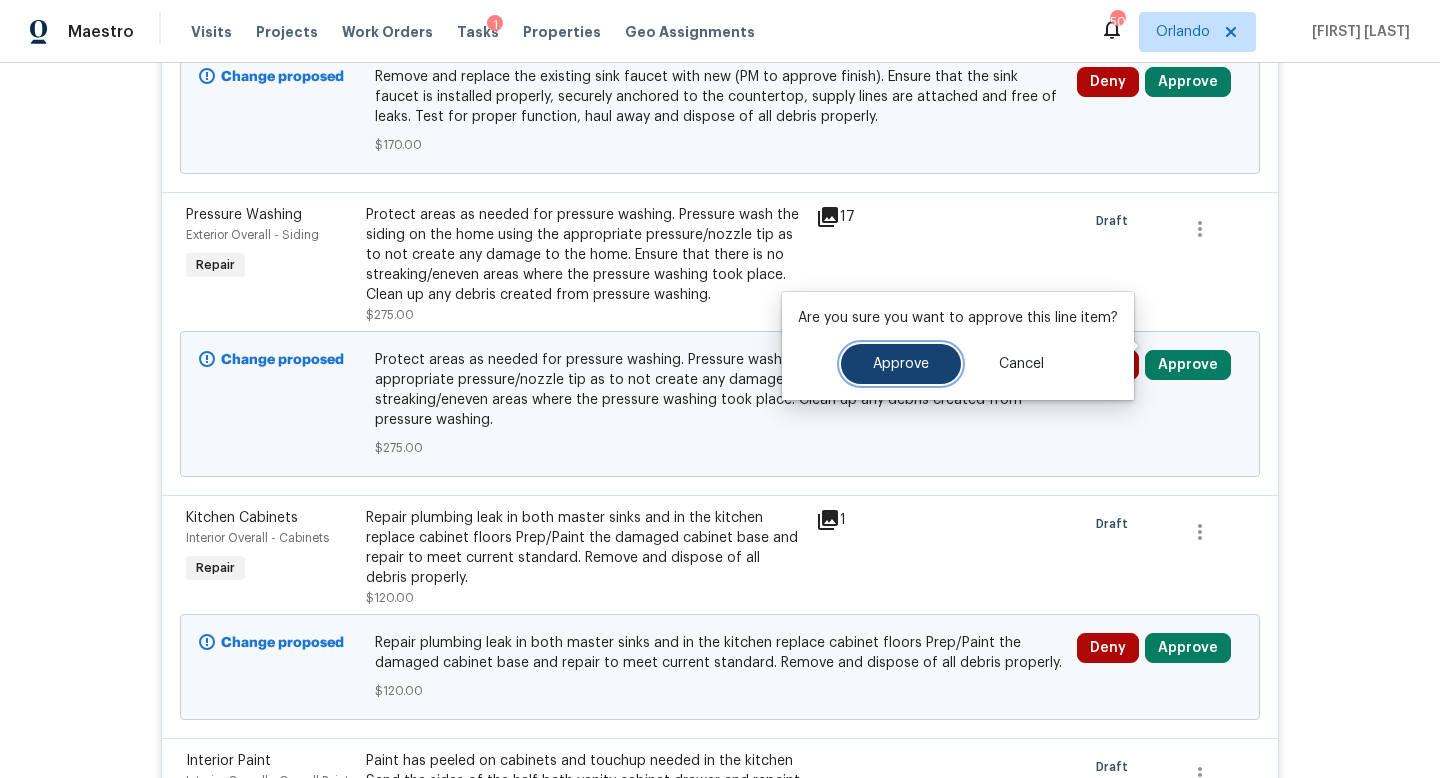 click on "Approve" at bounding box center (901, 364) 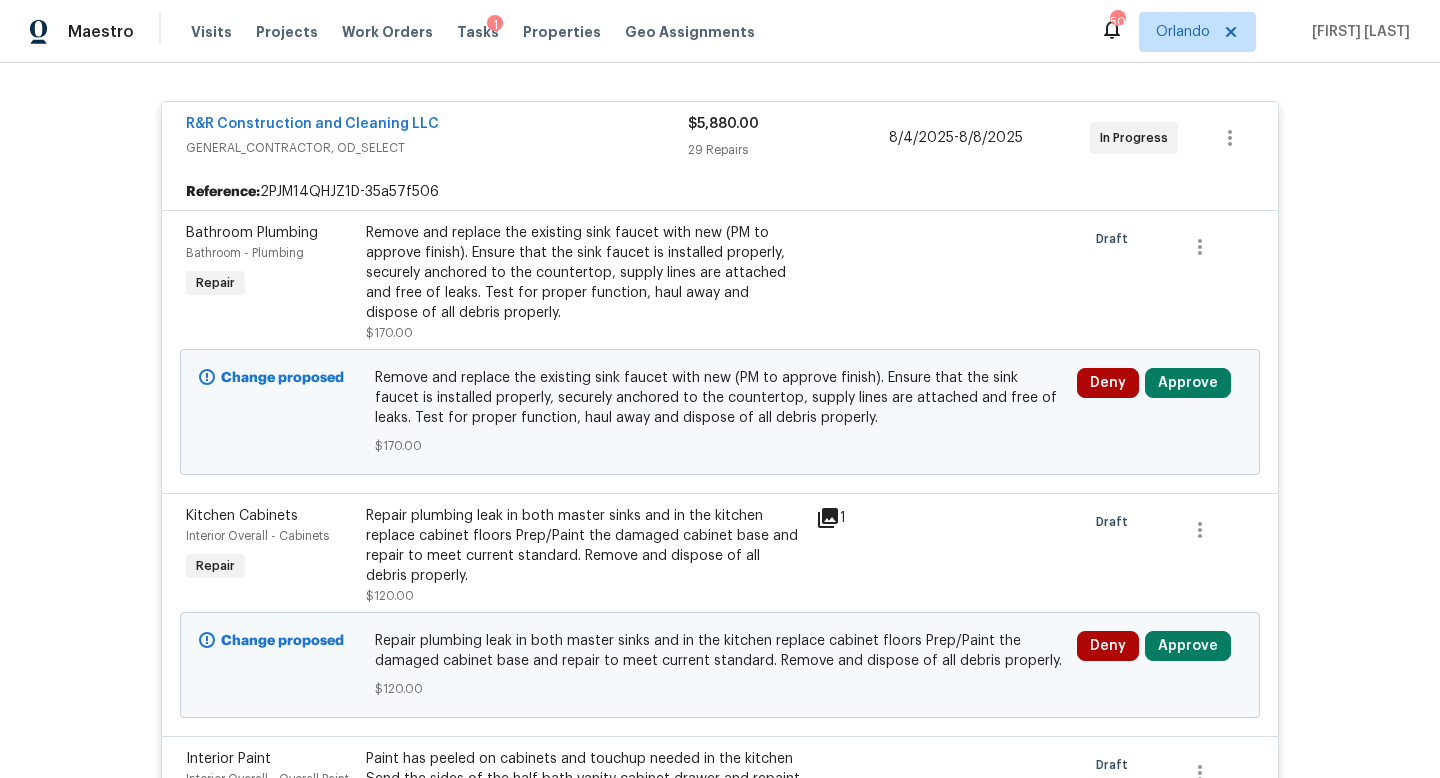 scroll, scrollTop: 178, scrollLeft: 0, axis: vertical 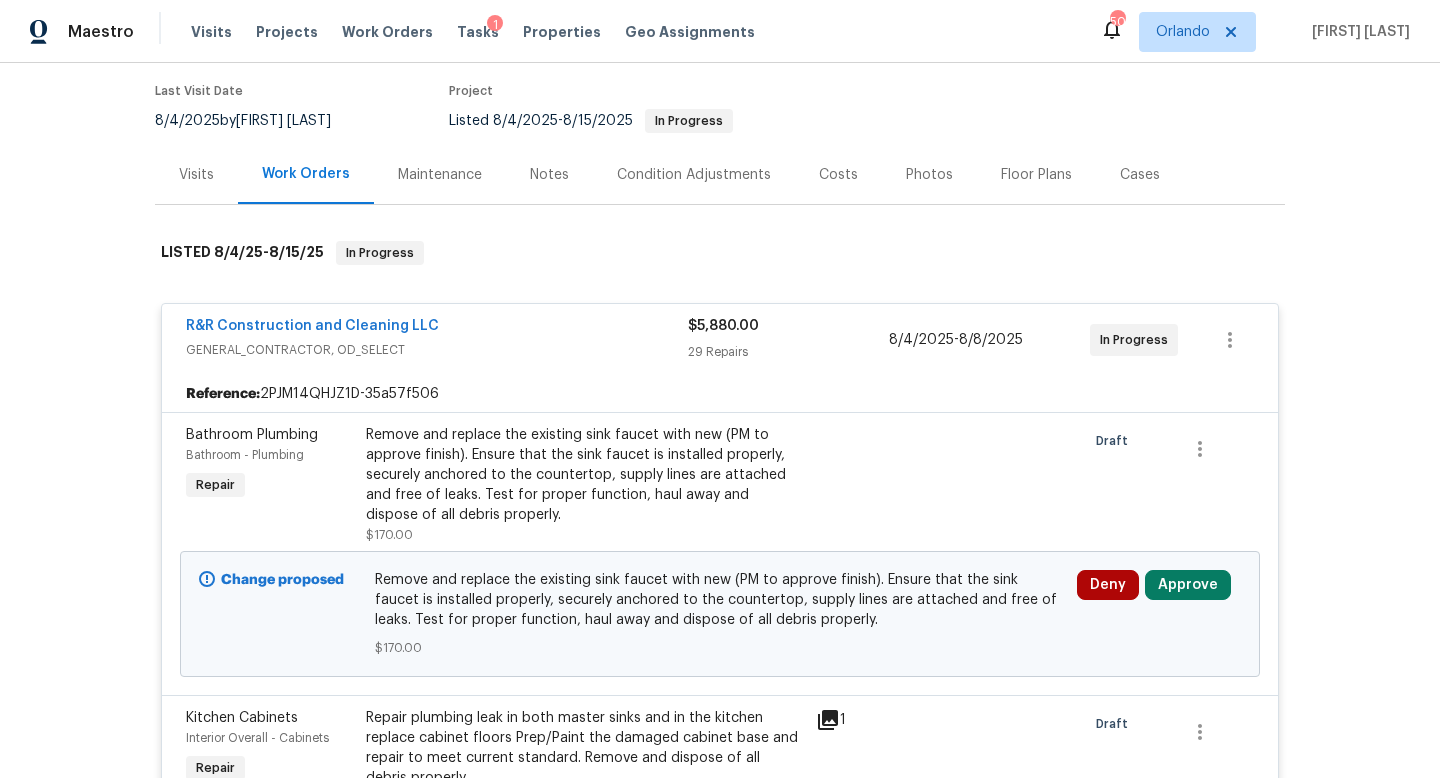click on "Remove and replace the existing sink faucet with new (PM to approve finish). Ensure that the sink faucet is installed properly, securely anchored to the countertop, supply lines are attached and free of leaks. Test for proper function, haul away and dispose of all debris properly." at bounding box center [585, 475] 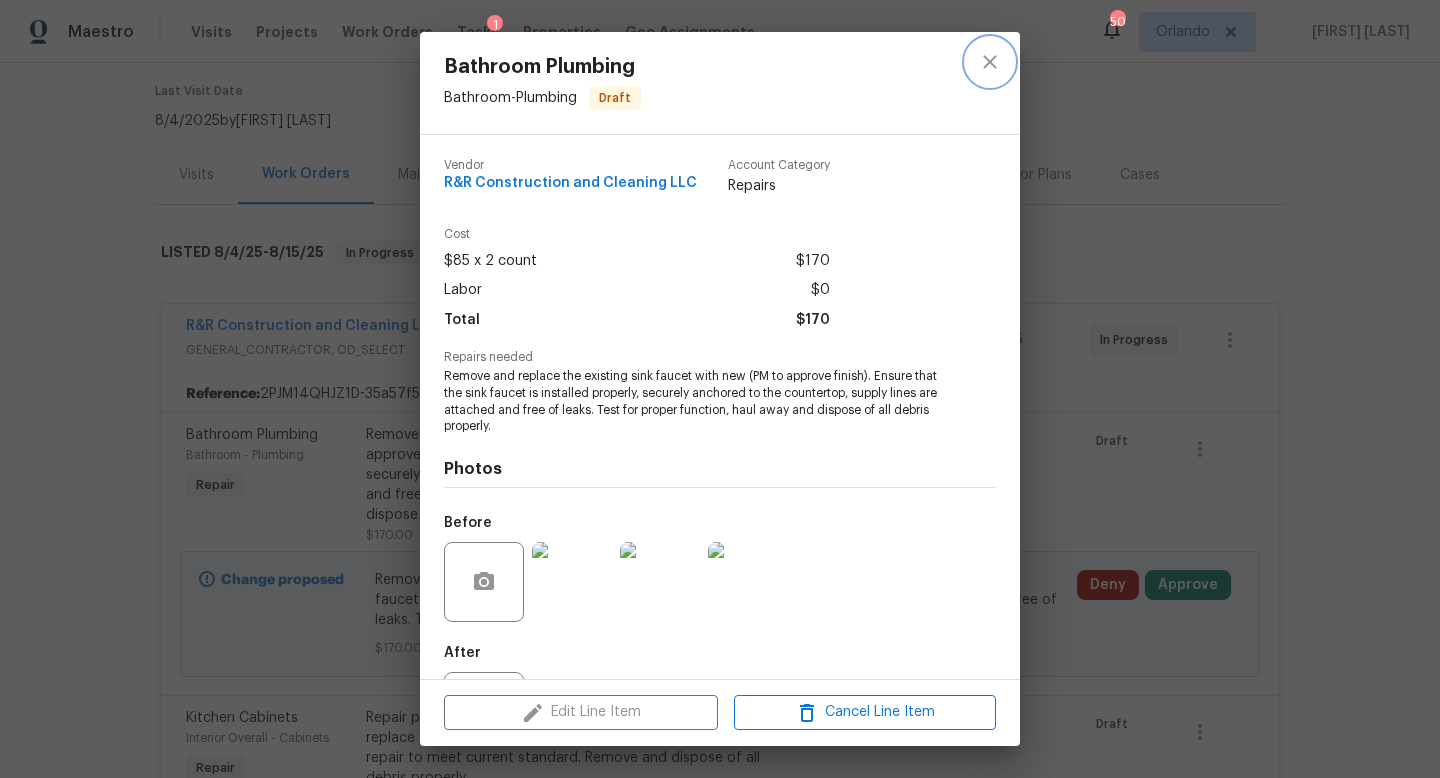 click 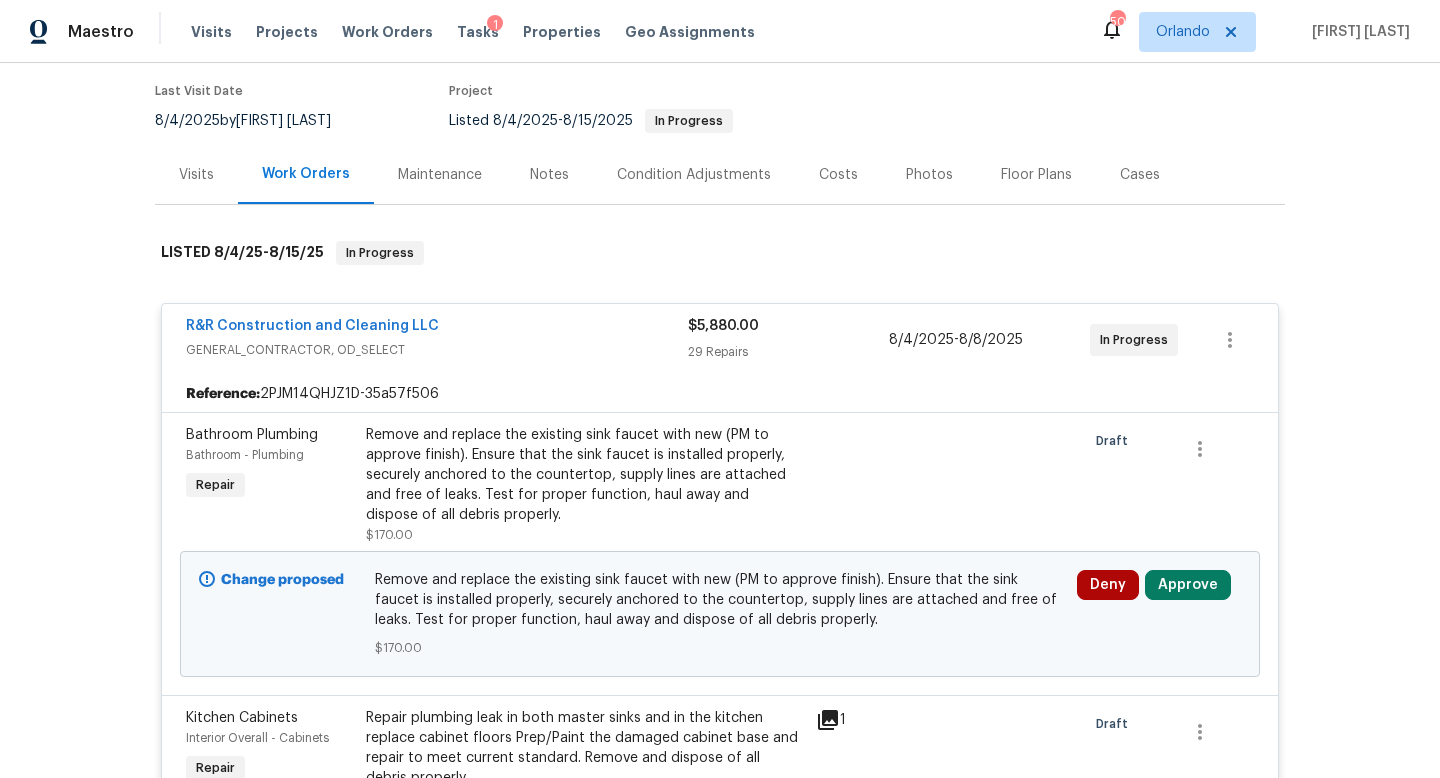 scroll, scrollTop: 353, scrollLeft: 0, axis: vertical 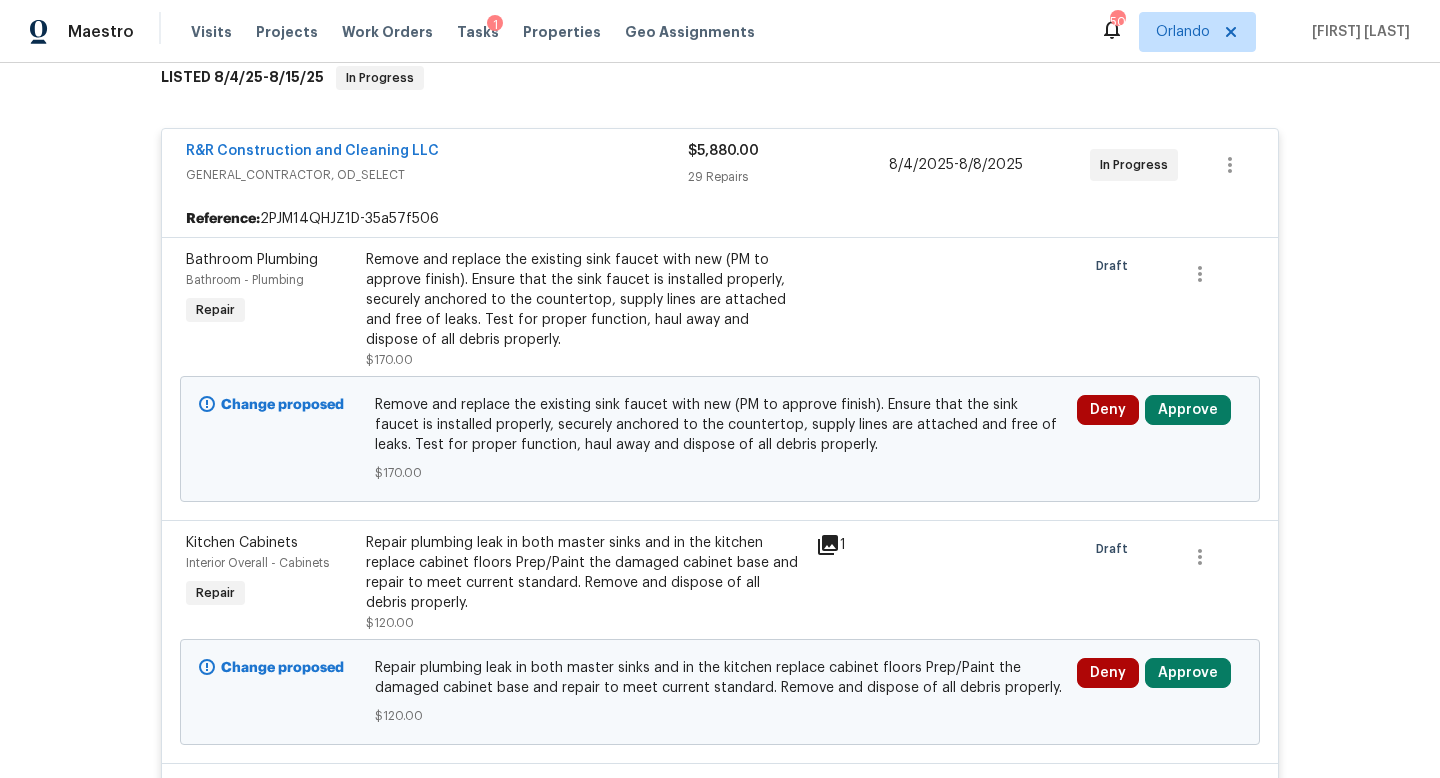 click on "Remove and replace the existing sink faucet with new (PM to approve finish). Ensure that the sink faucet is installed properly, securely anchored to the countertop, supply lines are attached and free of leaks. Test for proper function, haul away and dispose of all debris properly." at bounding box center [585, 300] 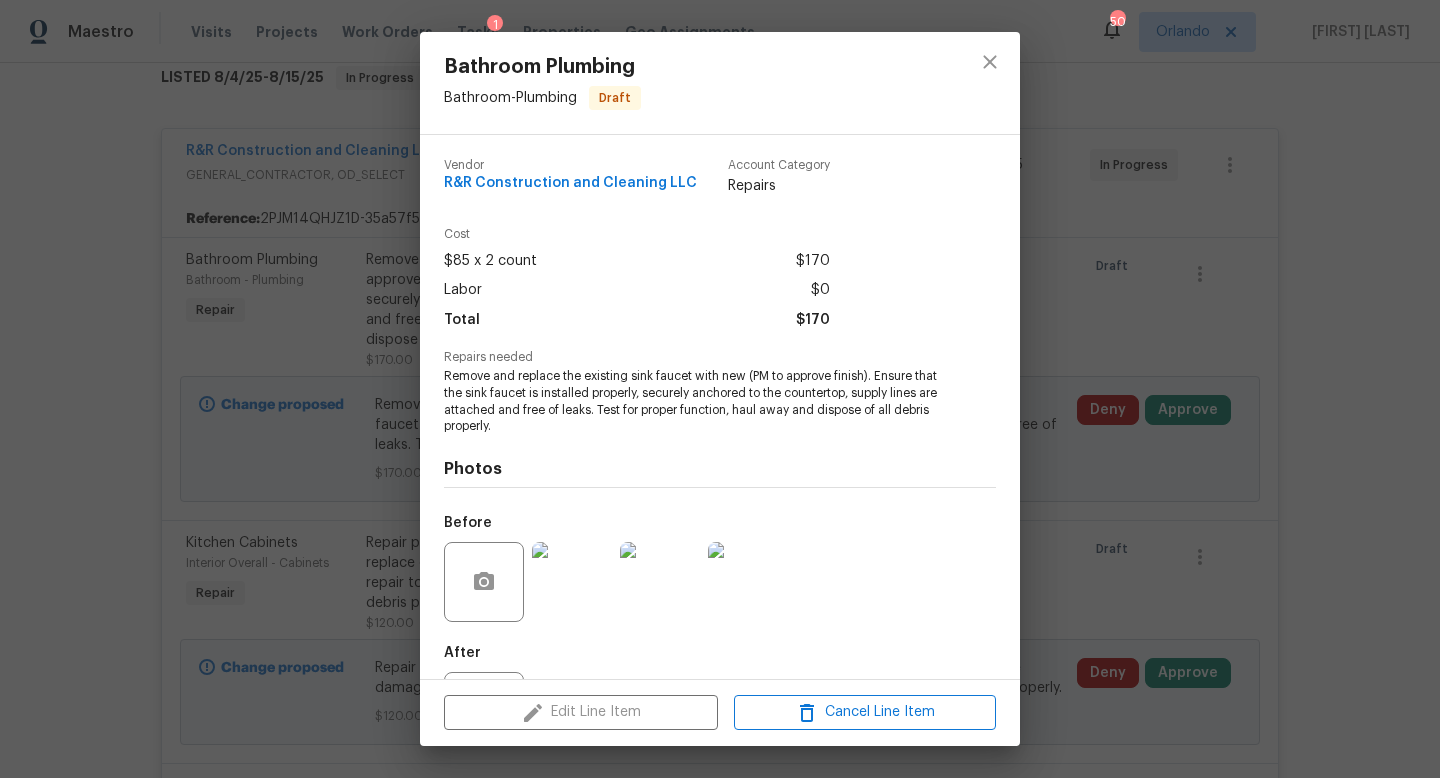 click at bounding box center [572, 582] 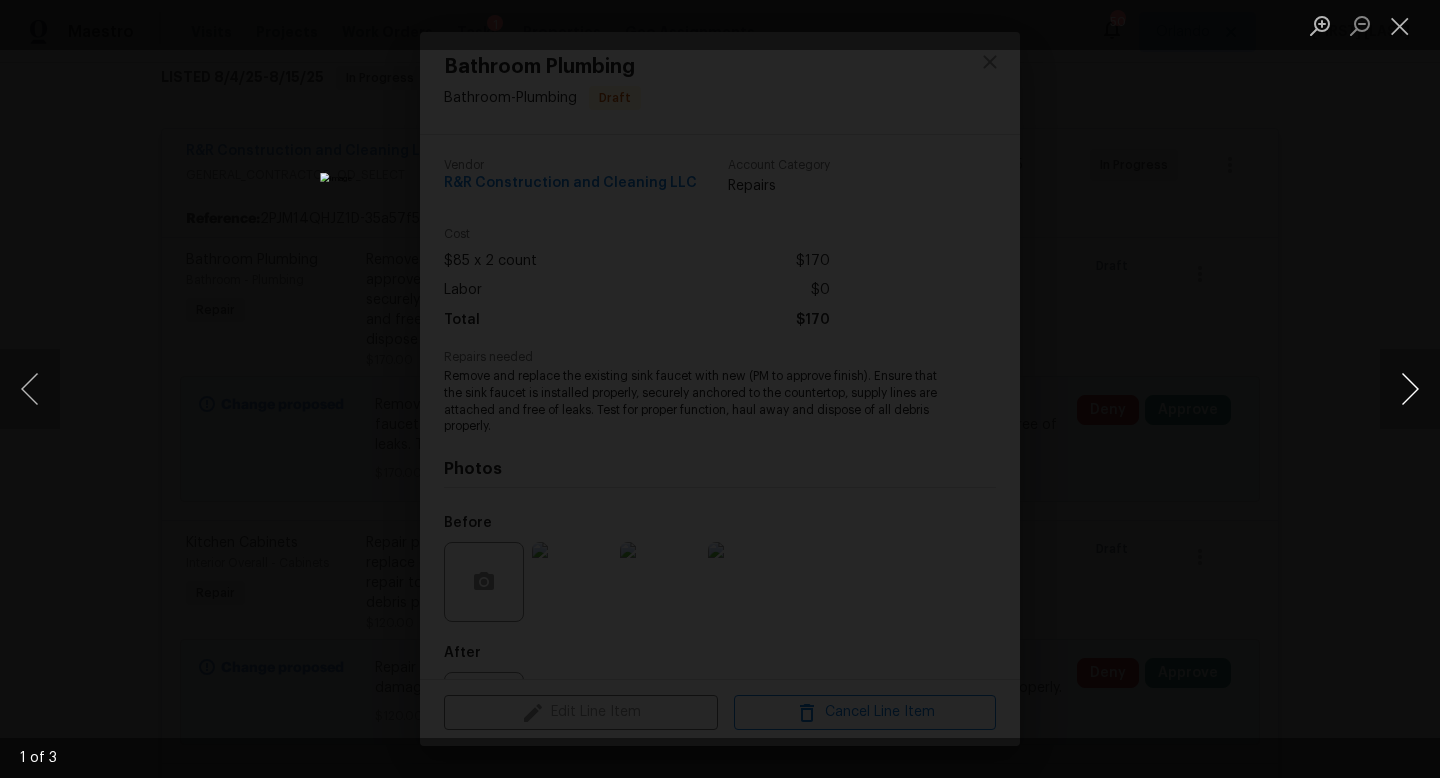 click at bounding box center [1410, 389] 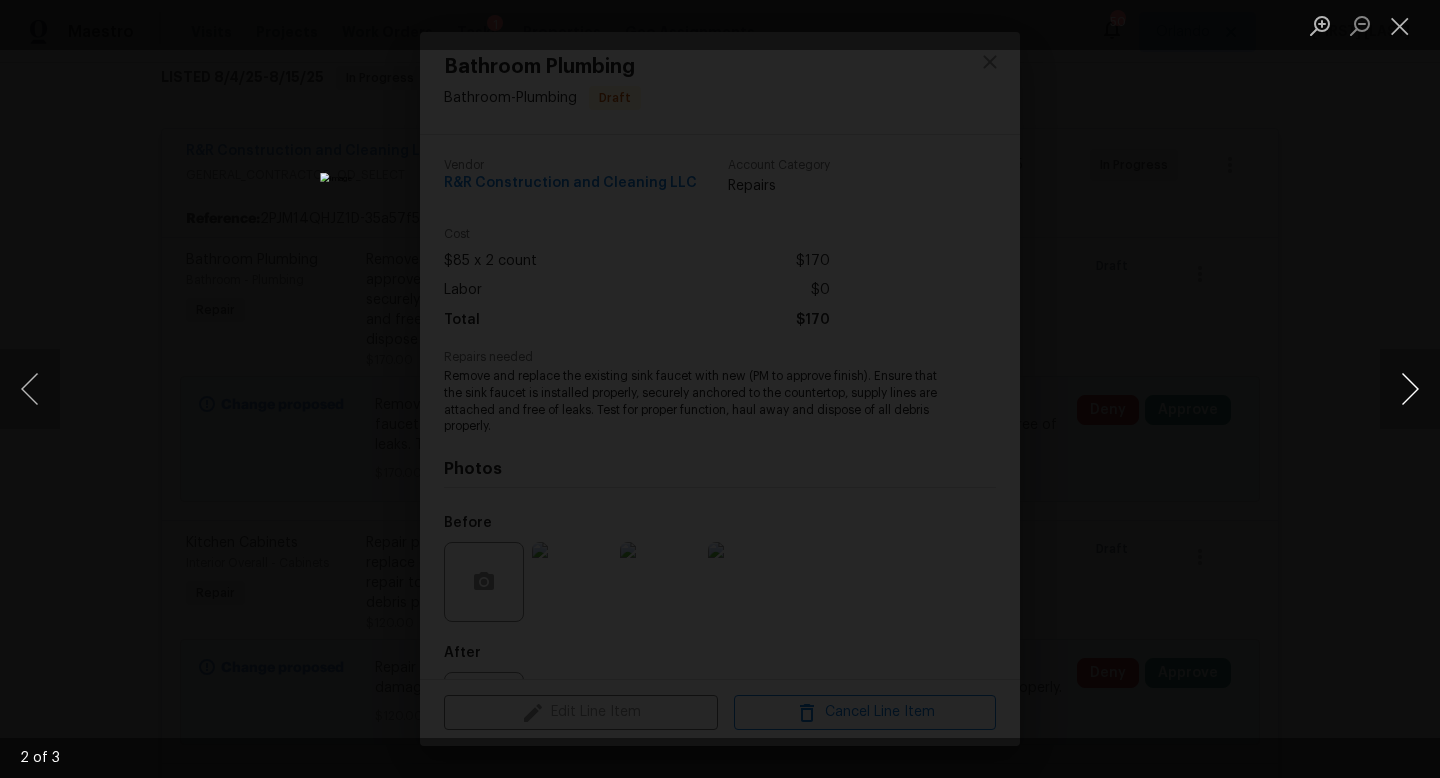 click at bounding box center [1410, 389] 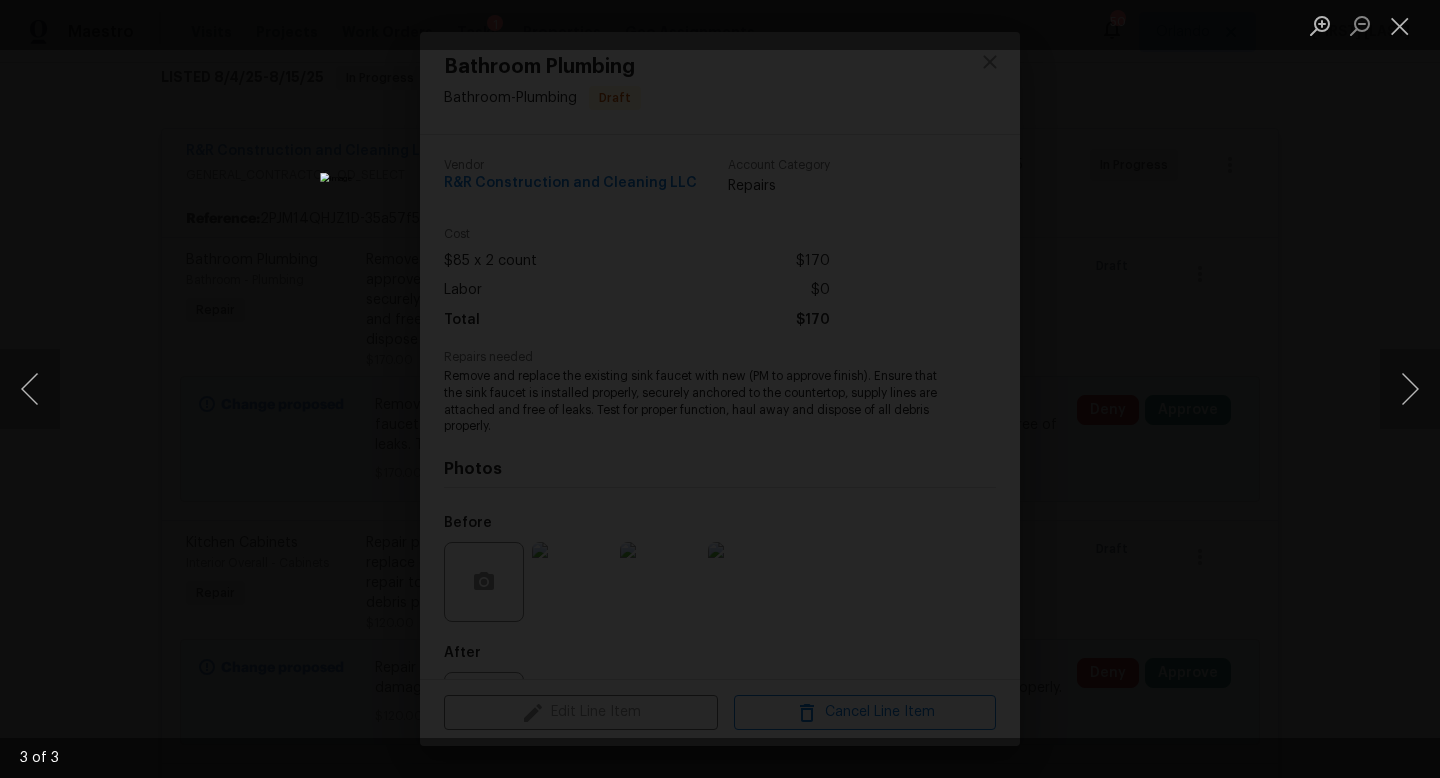 click at bounding box center (720, 389) 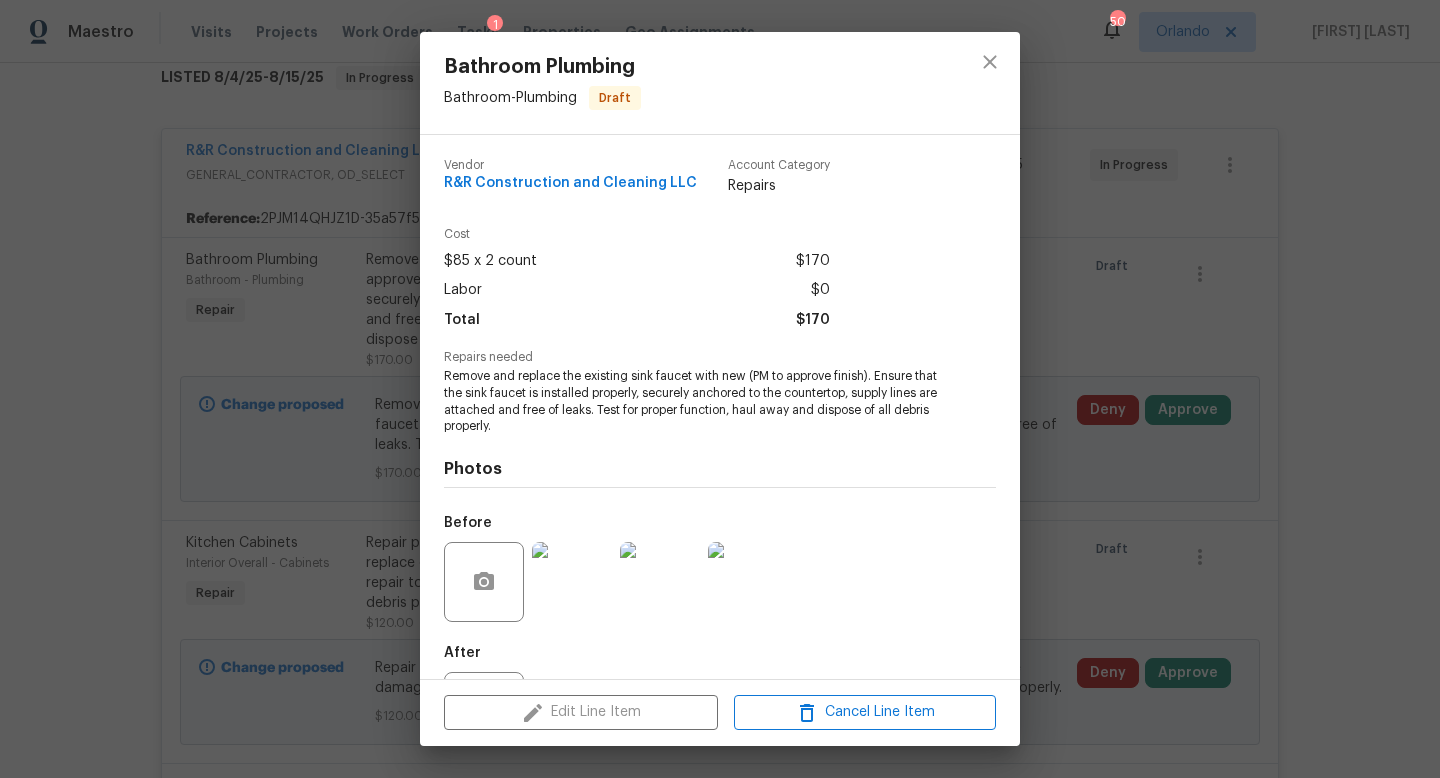 click on "Bathroom Plumbing Bathroom  -  Plumbing Draft Vendor R&R Construction and Cleaning LLC Account Category Repairs Cost $85 x 2 count $170 Labor $0 Total $170 Repairs needed Remove and replace the existing sink faucet with new (PM to approve finish). Ensure that the sink faucet is installed properly, securely anchored to the countertop, supply lines are attached and free of leaks. Test for proper function, haul away and dispose of all debris properly. Photos Before After  Edit Line Item  Cancel Line Item" at bounding box center [720, 389] 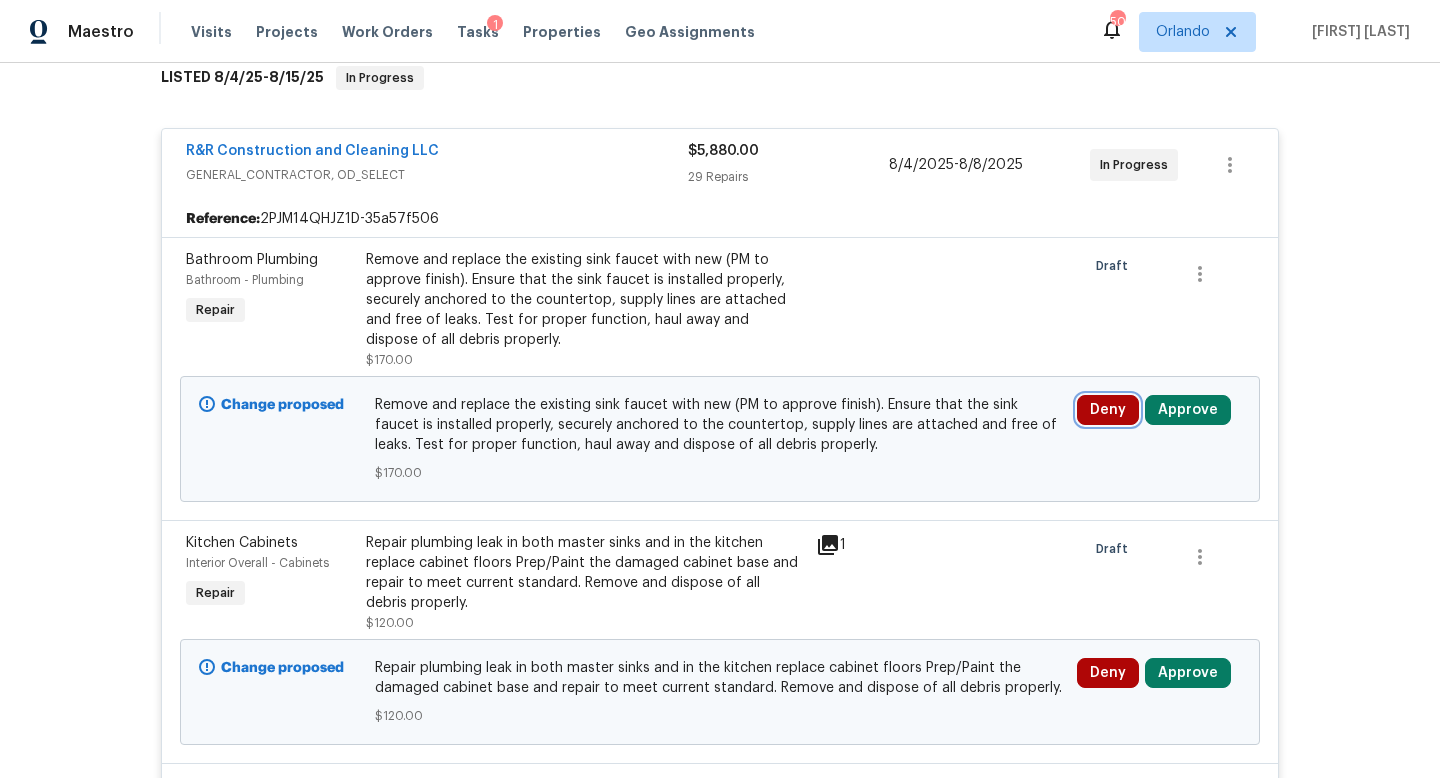 click on "Deny" at bounding box center [1108, 410] 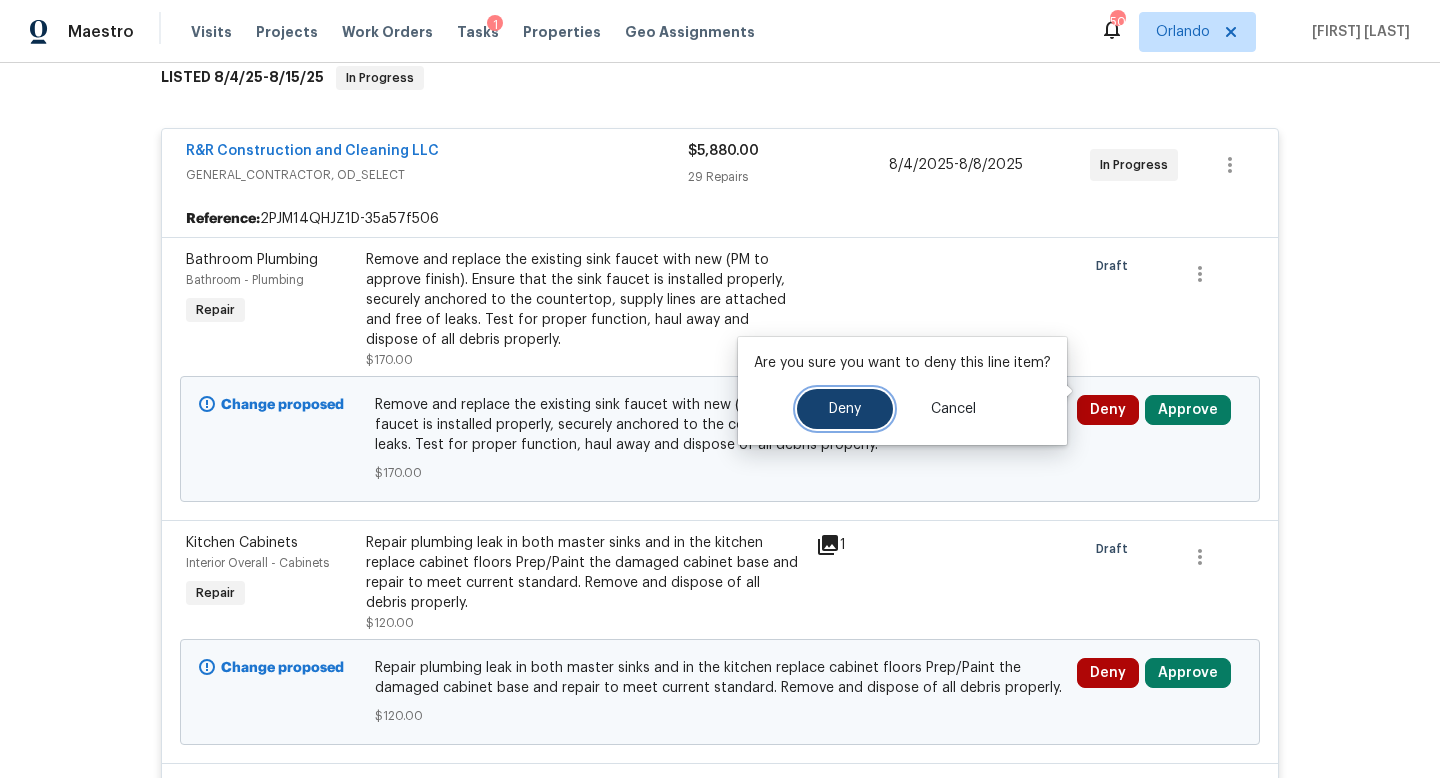 click on "Deny" at bounding box center (845, 409) 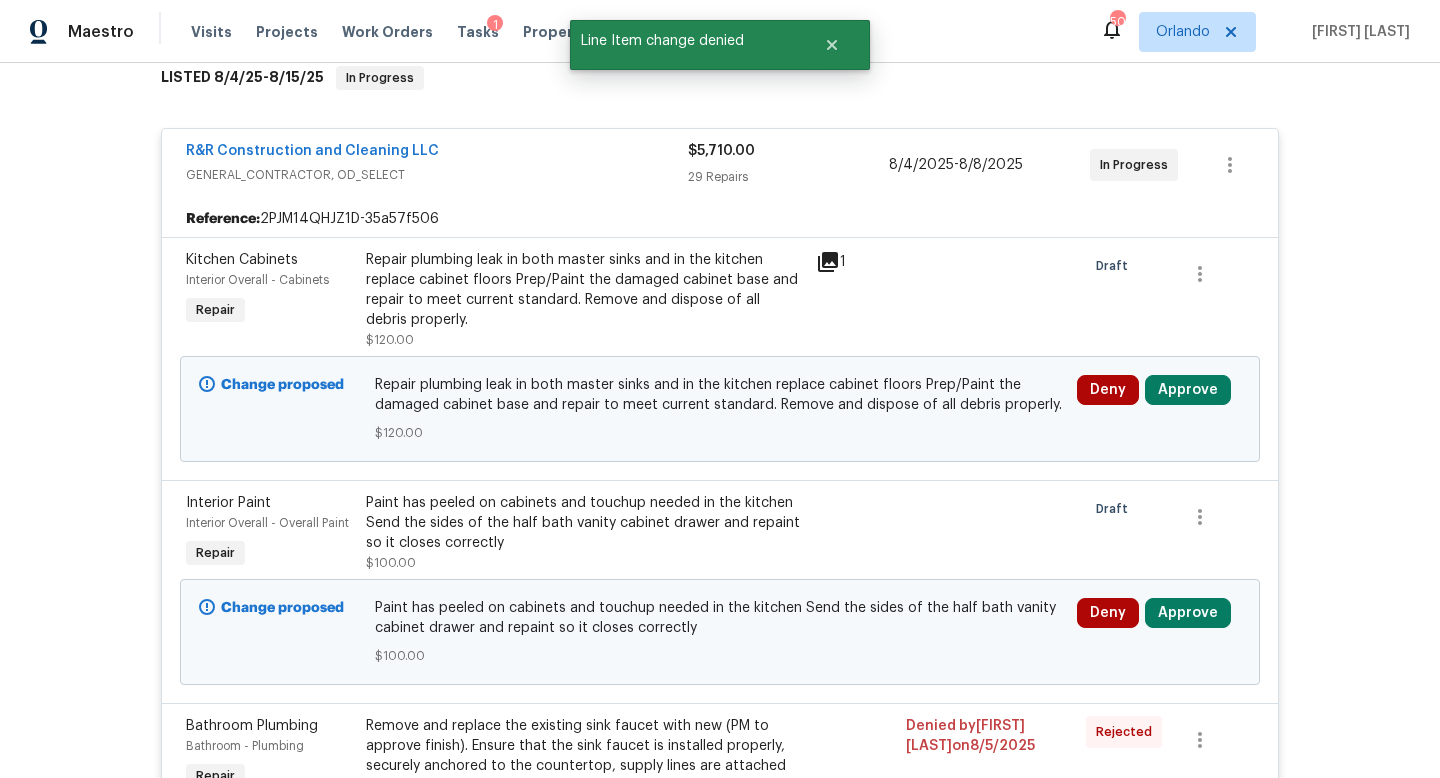 click 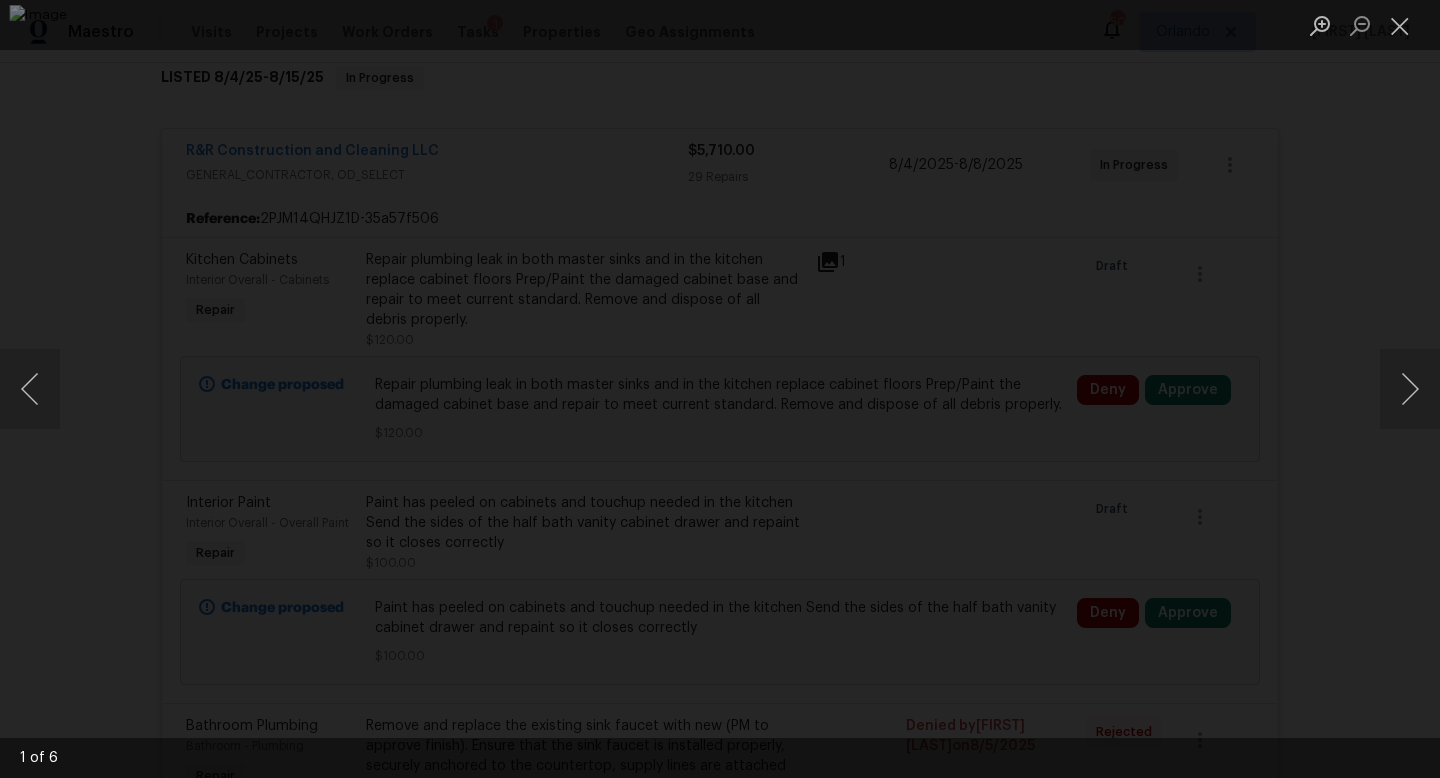 click at bounding box center [720, 389] 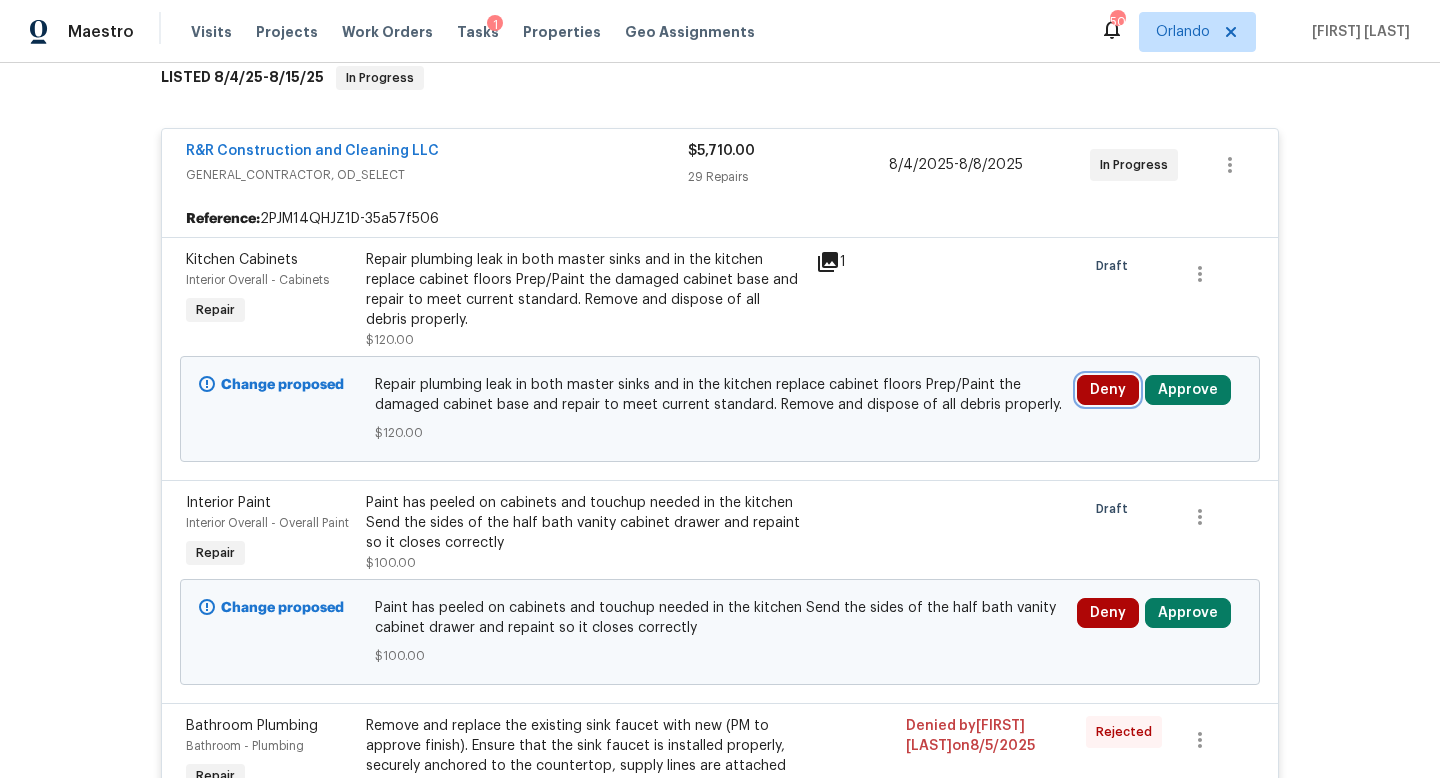 click on "Deny" at bounding box center (1108, 390) 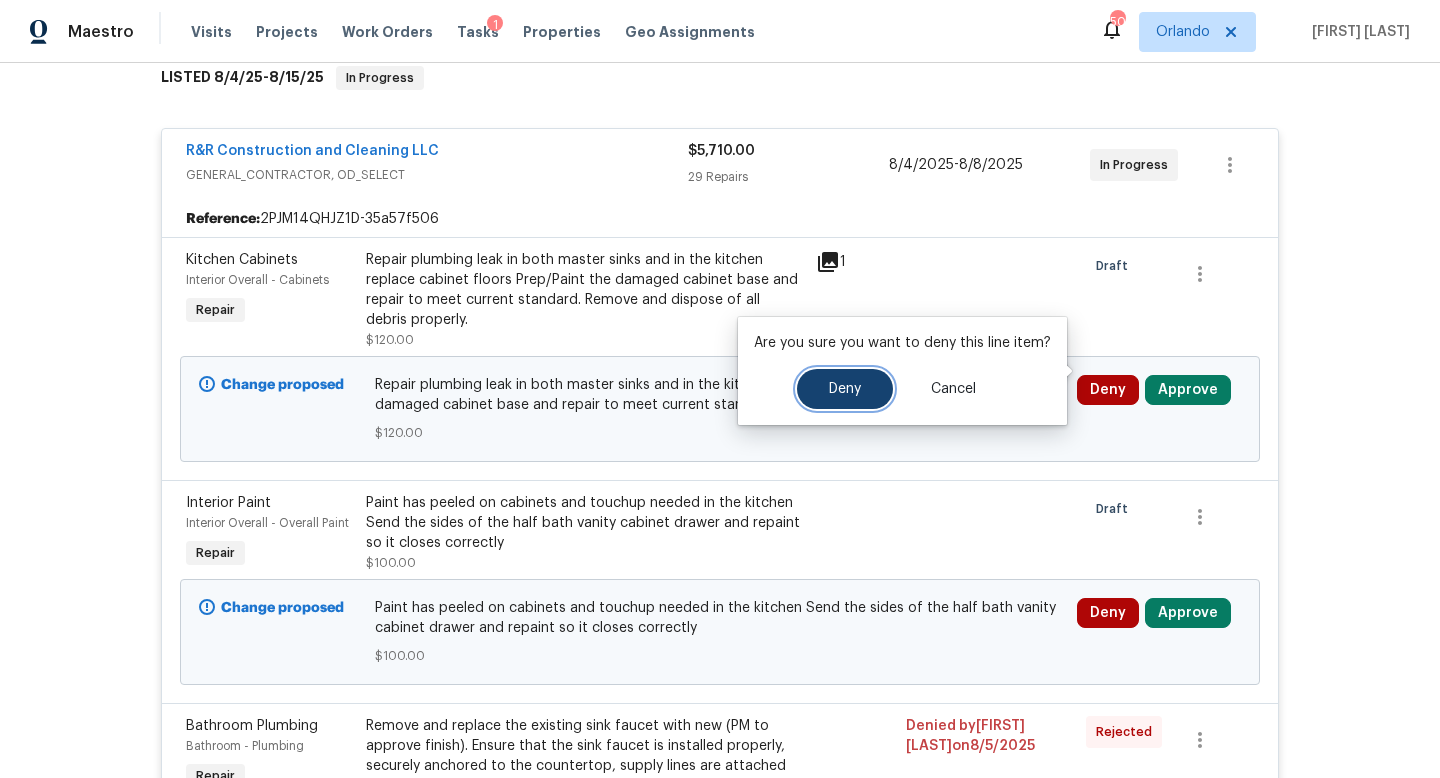 click on "Deny" at bounding box center [845, 389] 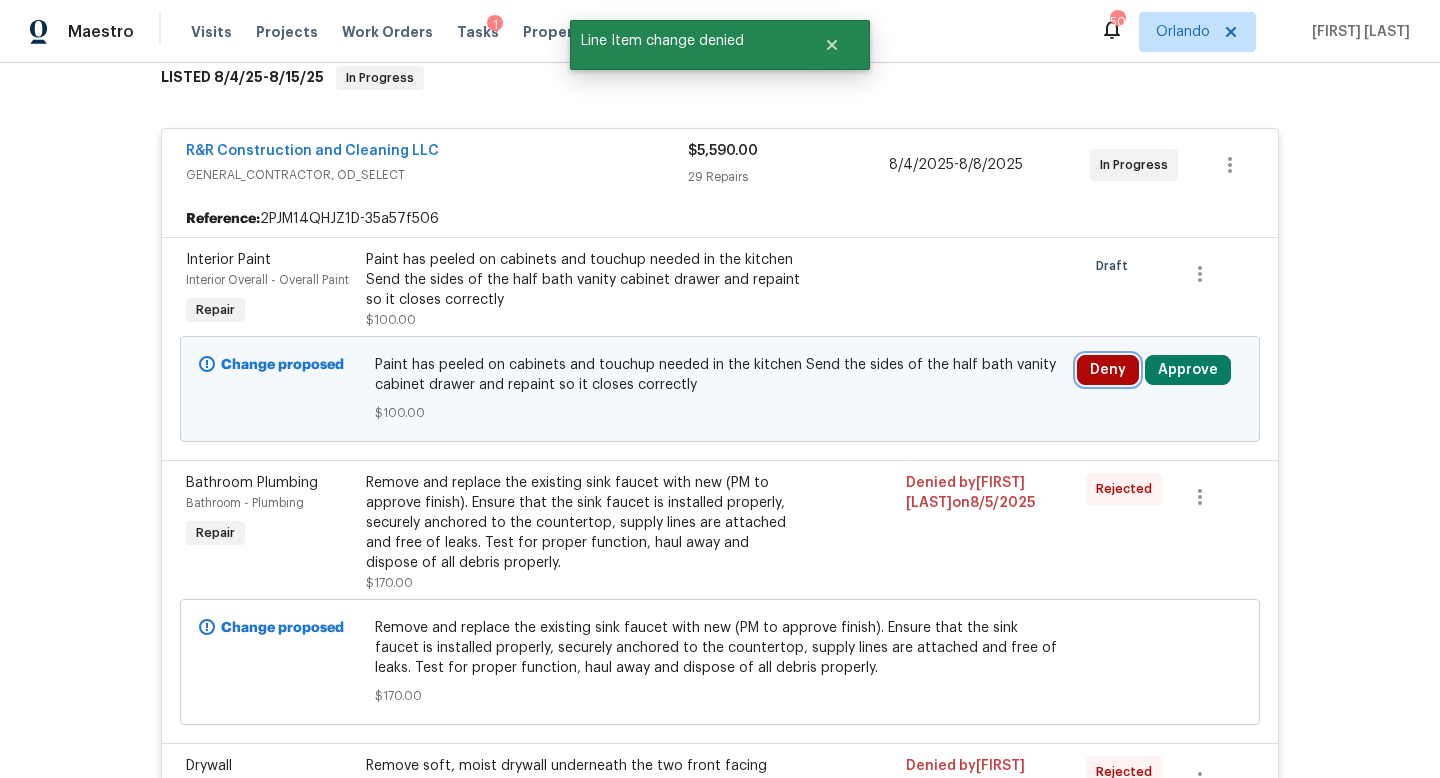 click on "Deny" at bounding box center (1108, 370) 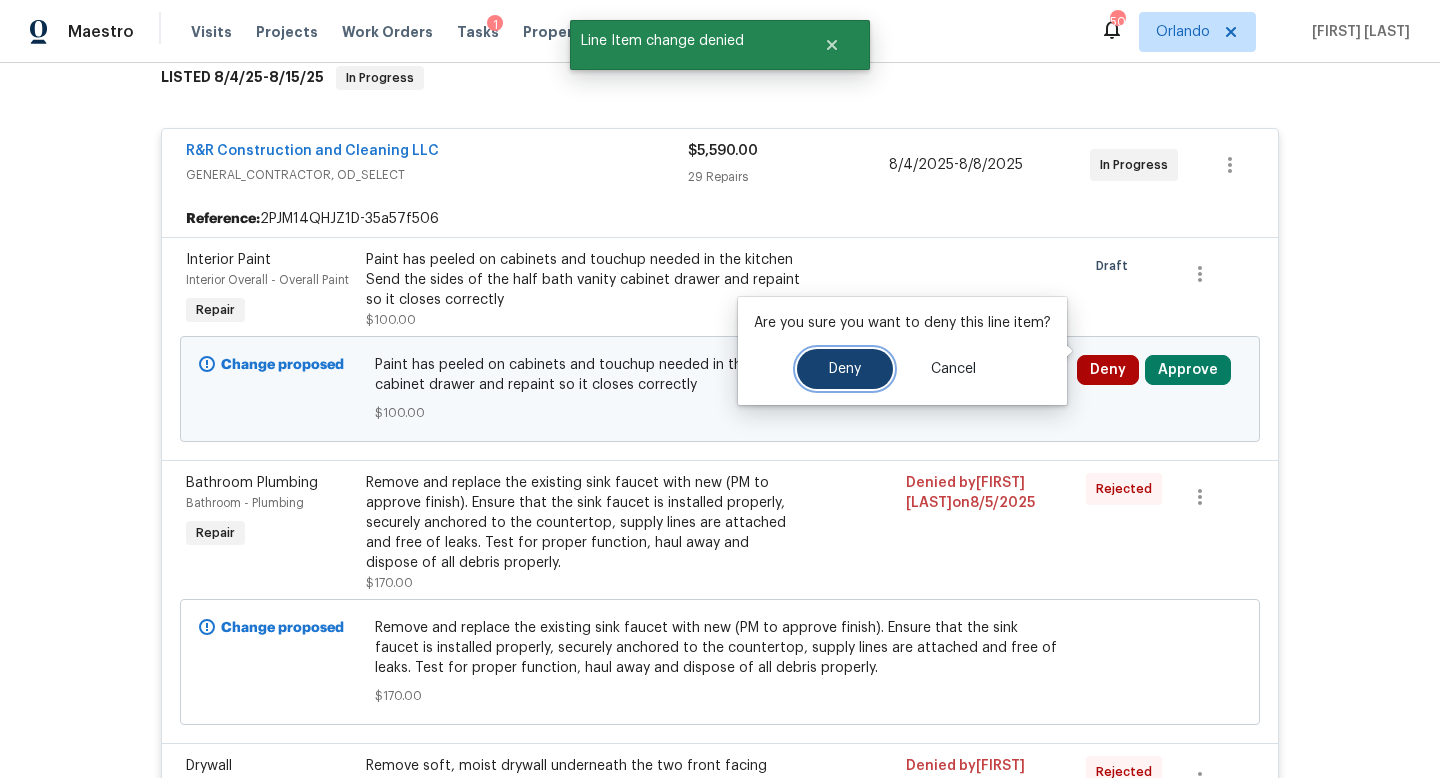 click on "Deny" at bounding box center [845, 369] 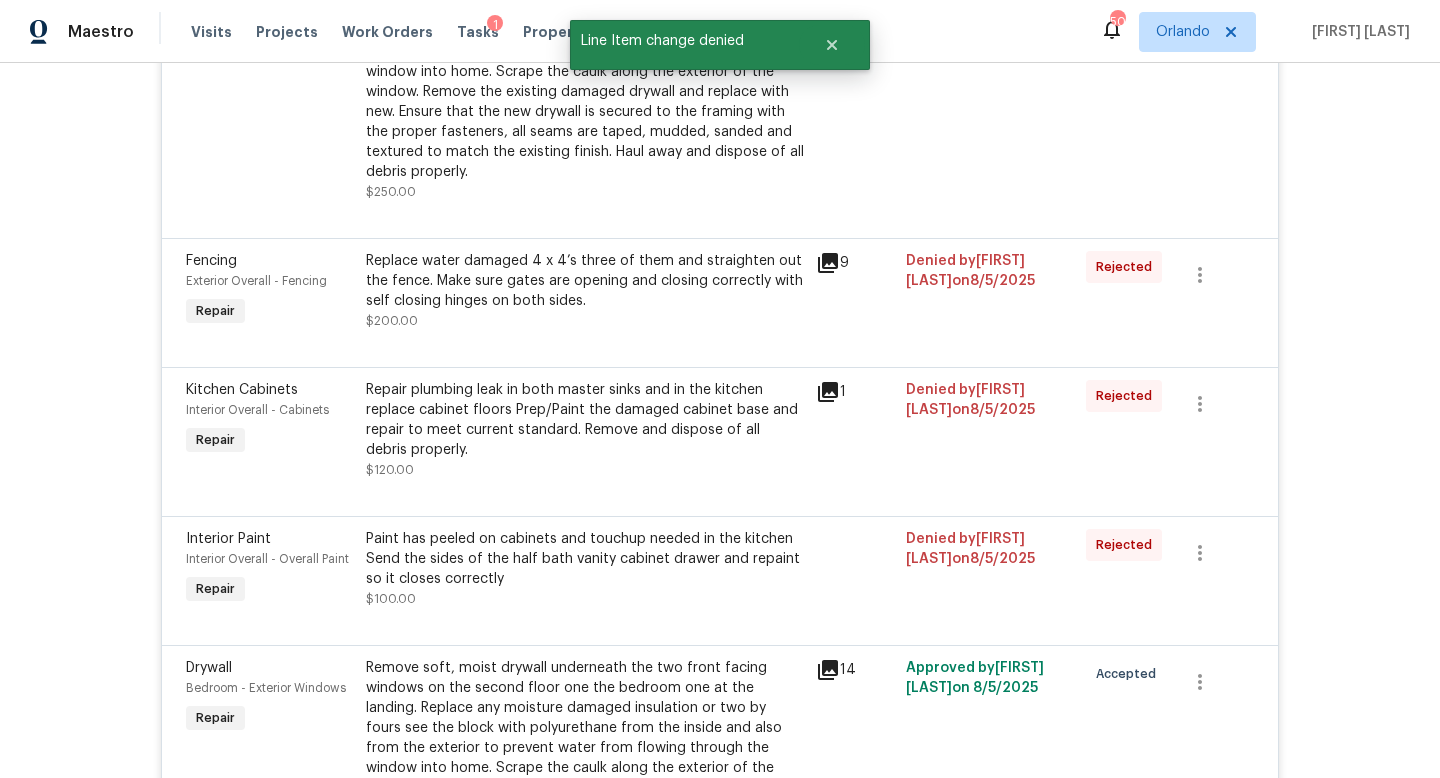 scroll, scrollTop: 5798, scrollLeft: 0, axis: vertical 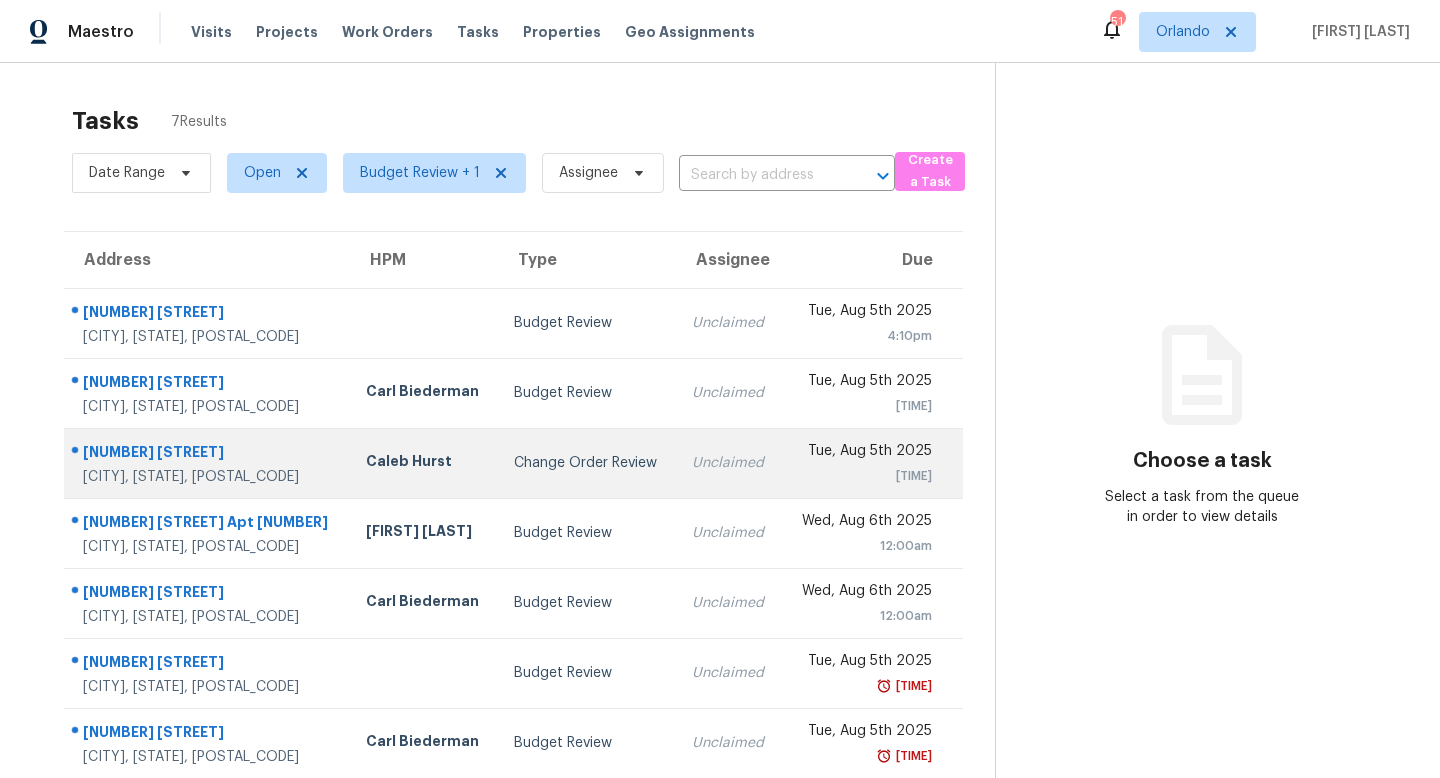 click on "Change Order Review" at bounding box center (587, 463) 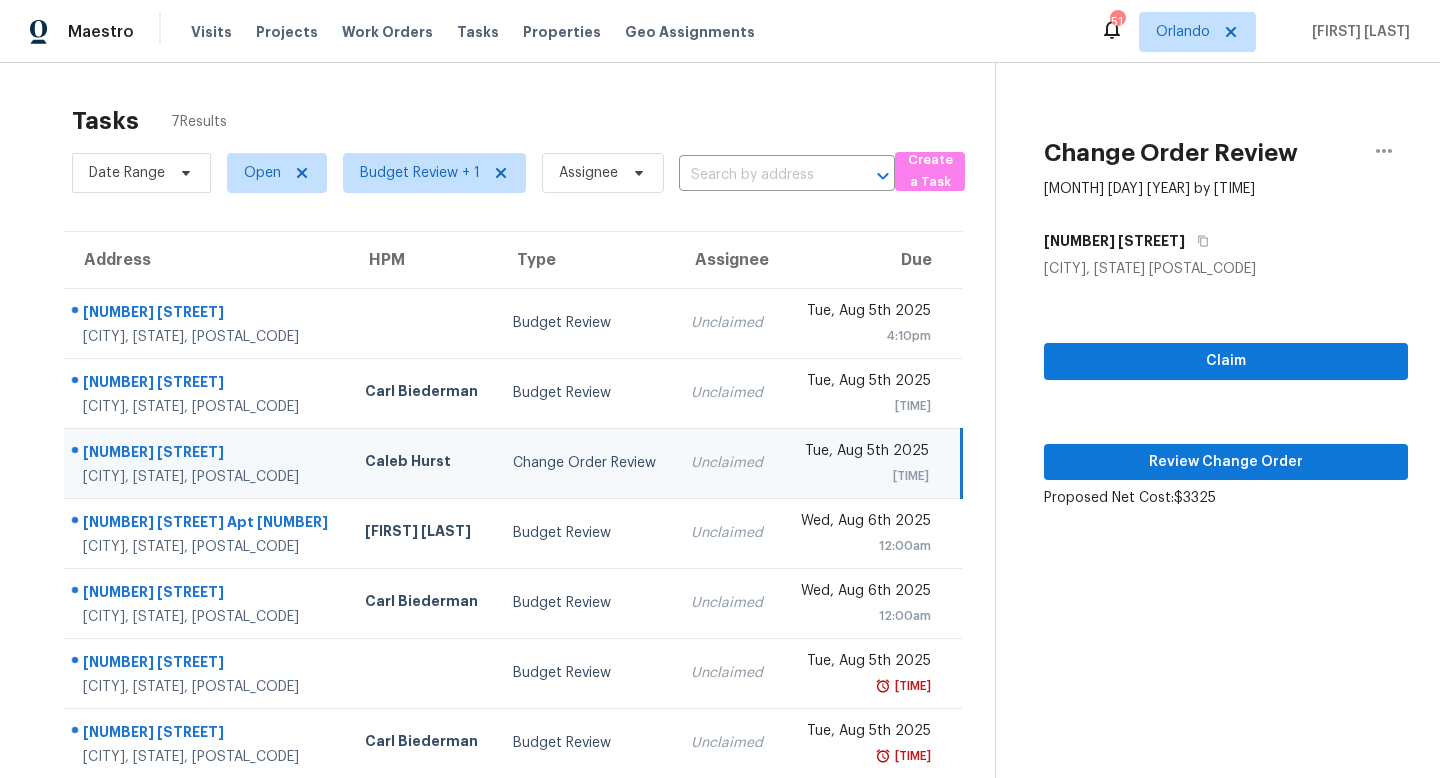 scroll, scrollTop: 63, scrollLeft: 0, axis: vertical 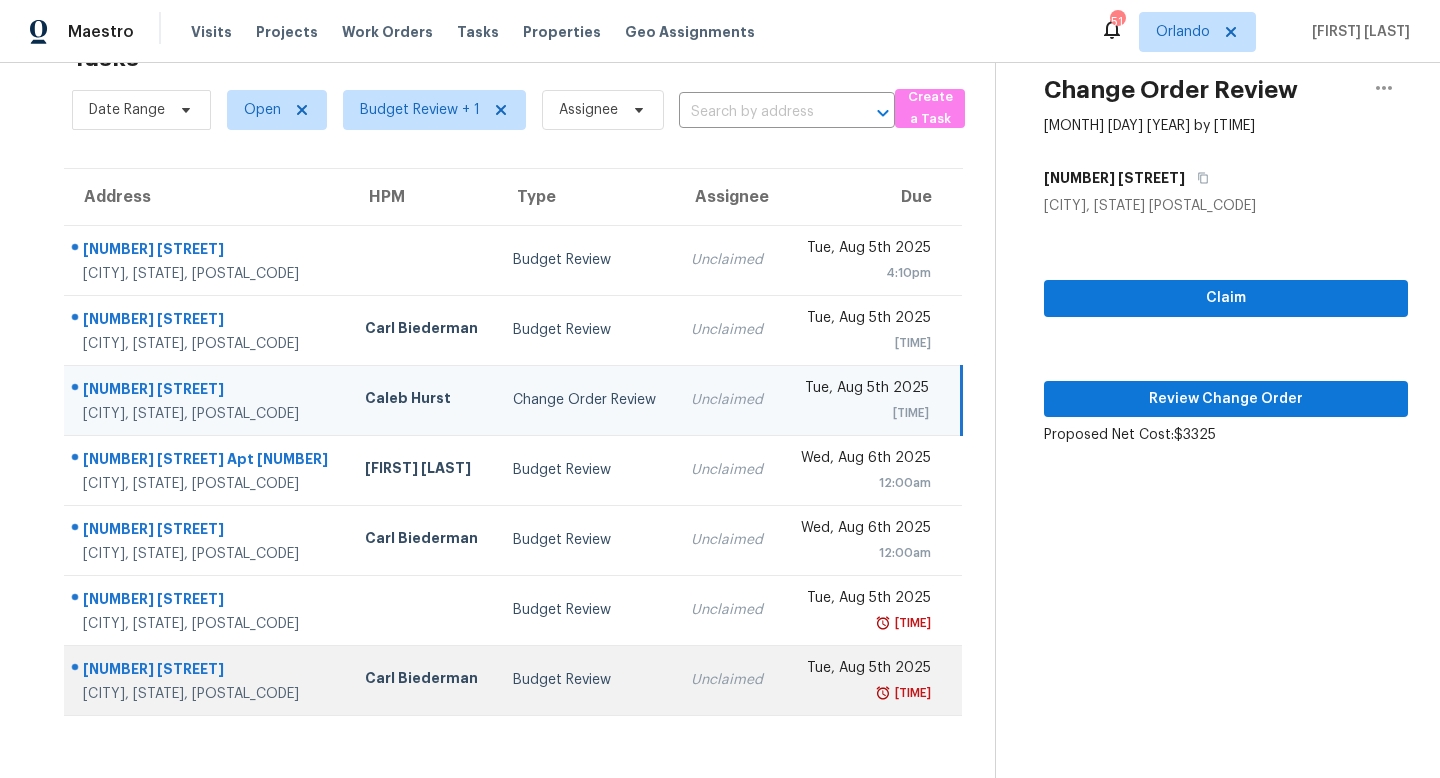 click on "Budget Review" at bounding box center (586, 680) 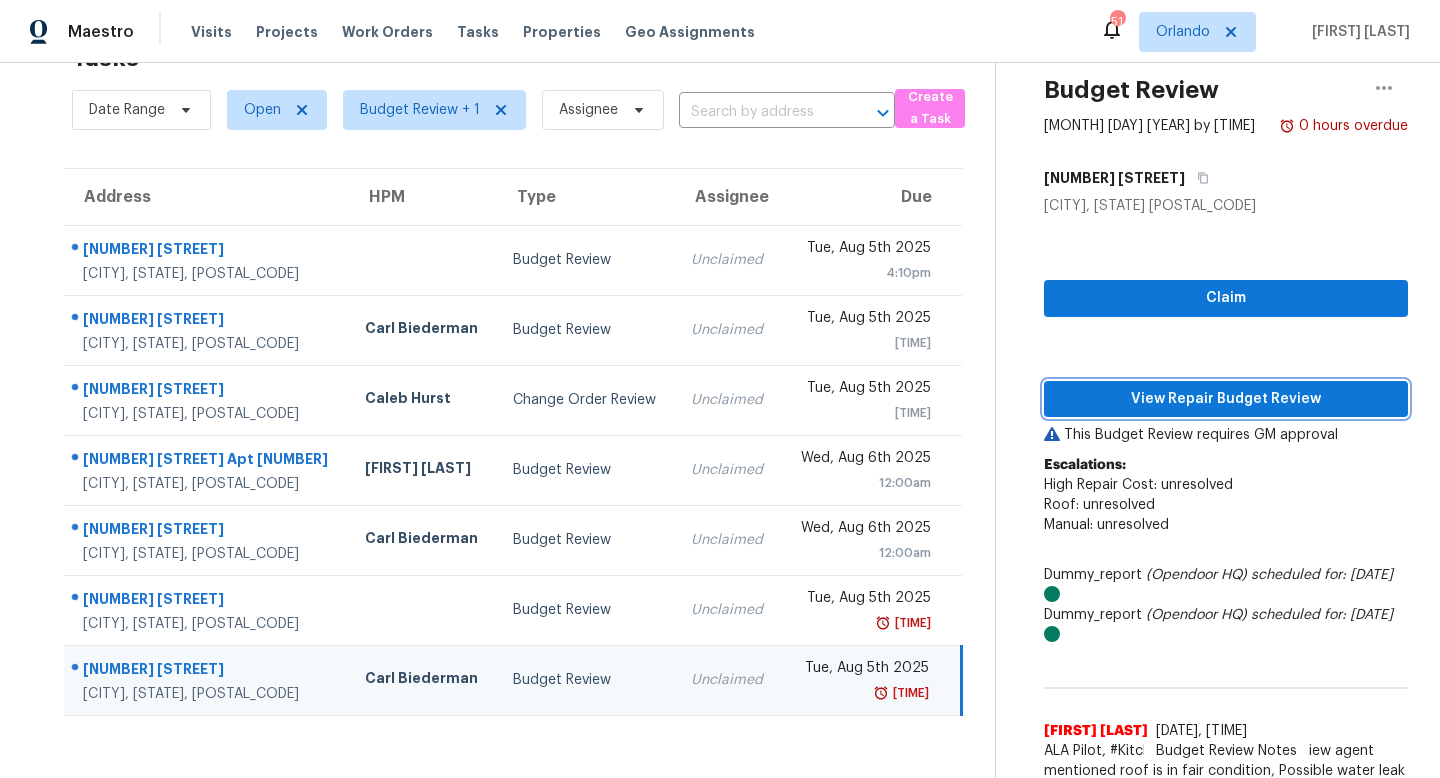 click on "View Repair Budget Review" at bounding box center (1226, 399) 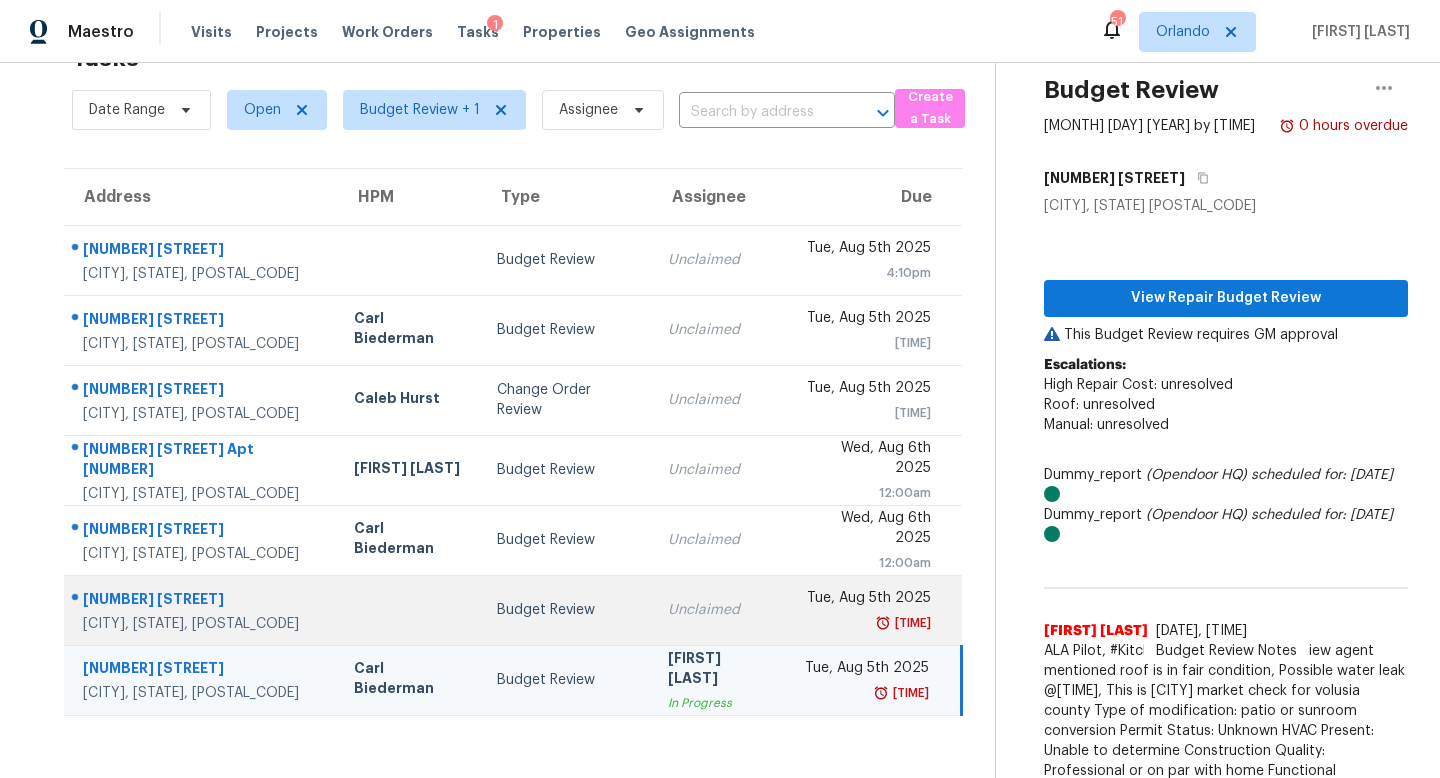 click on "Budget Review" at bounding box center [566, 610] 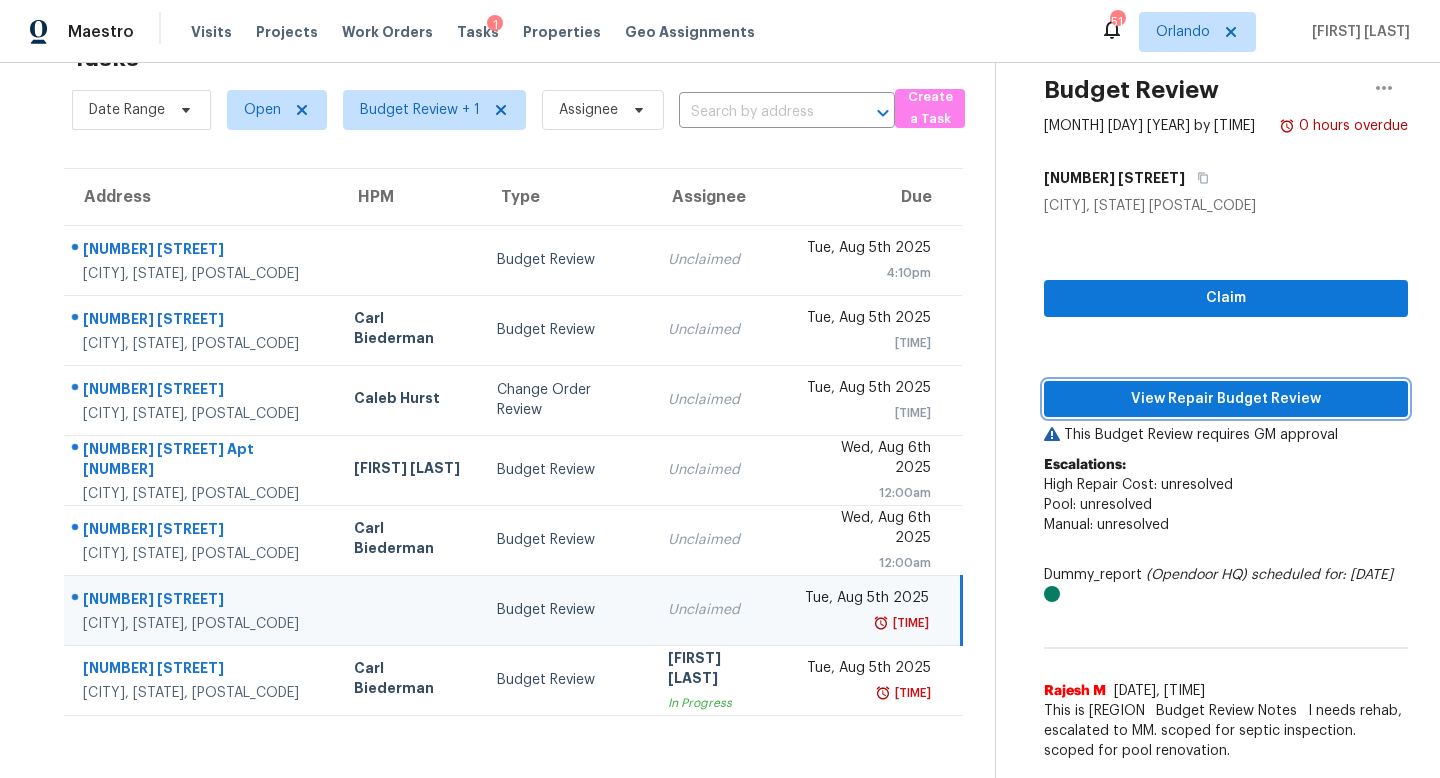 click on "View Repair Budget Review" at bounding box center (1226, 399) 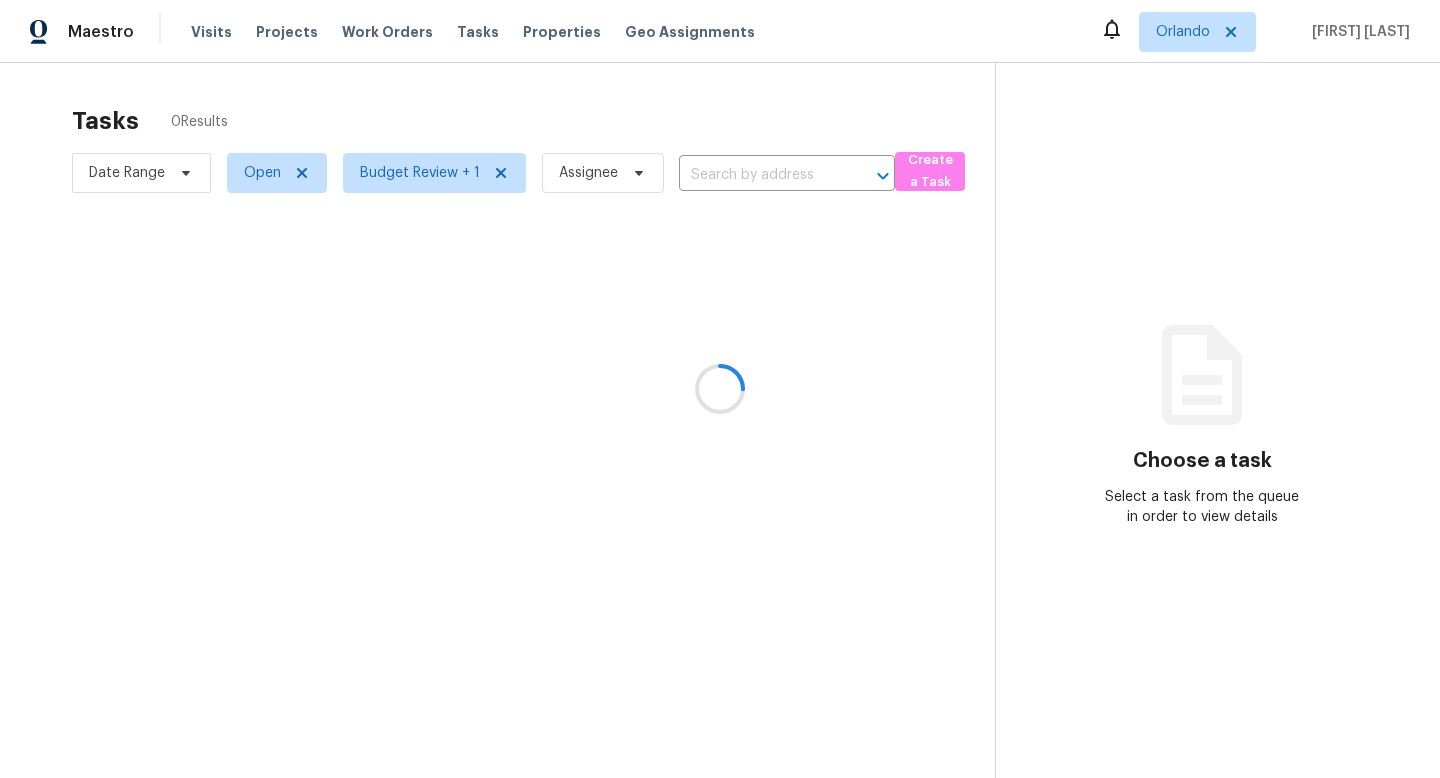 scroll, scrollTop: 0, scrollLeft: 0, axis: both 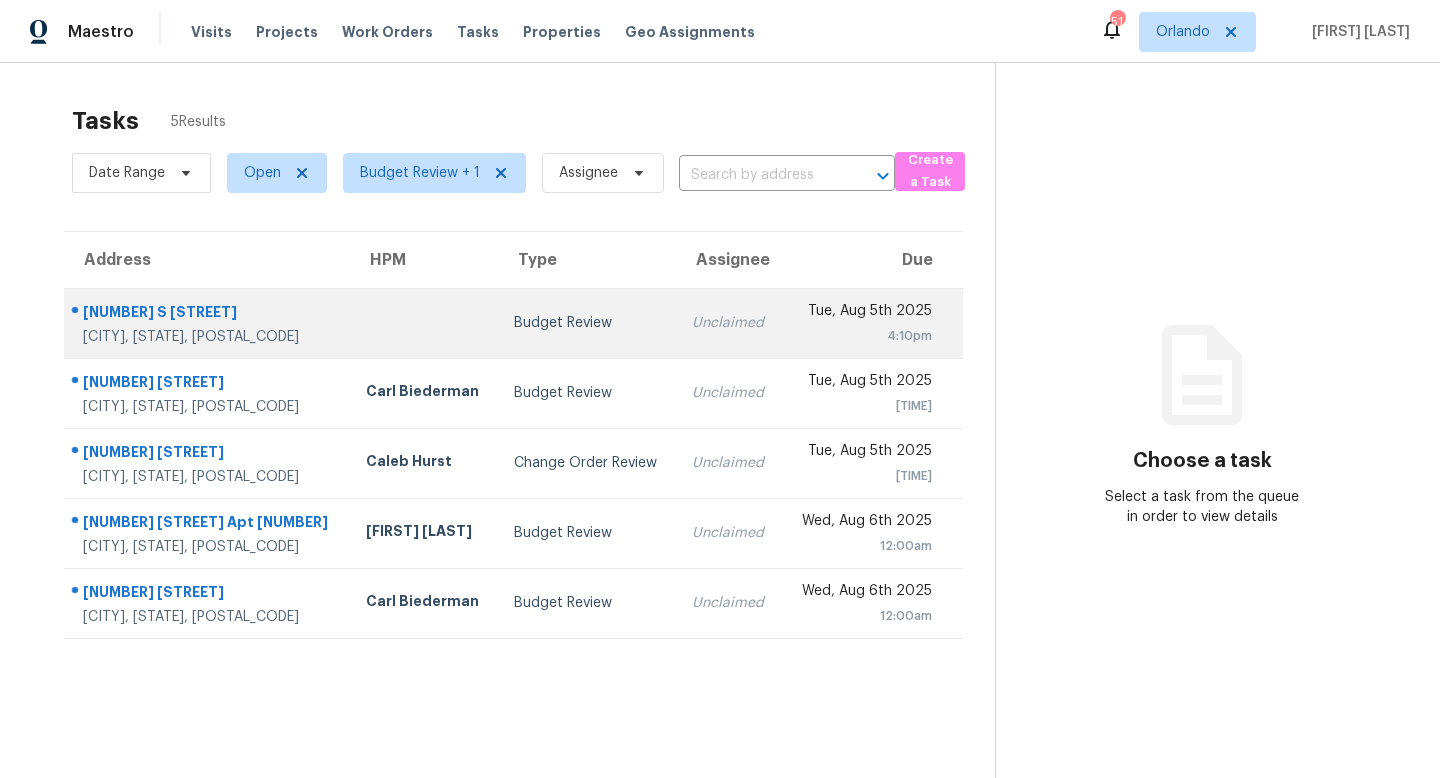 click on "Budget Review" at bounding box center [587, 323] 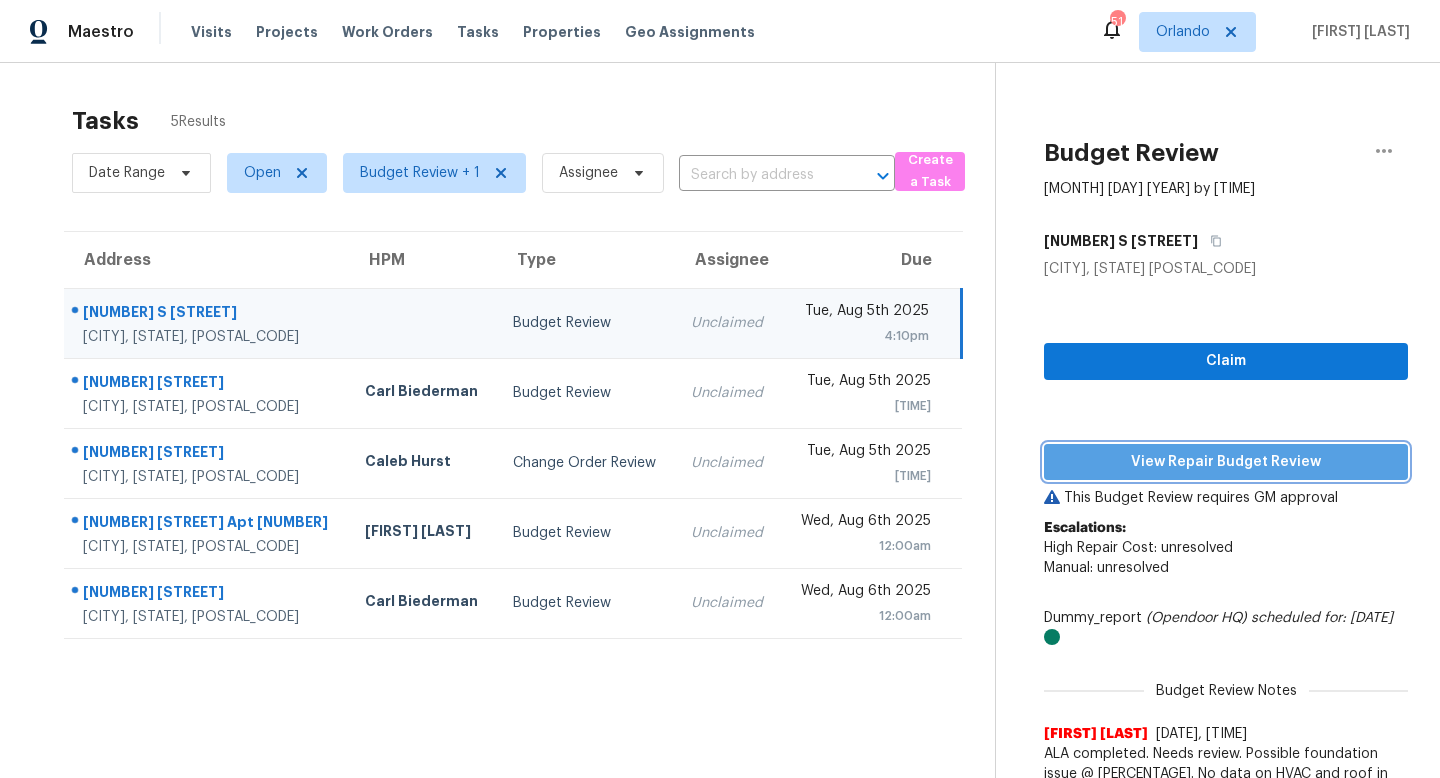 click on "View Repair Budget Review" at bounding box center (1226, 462) 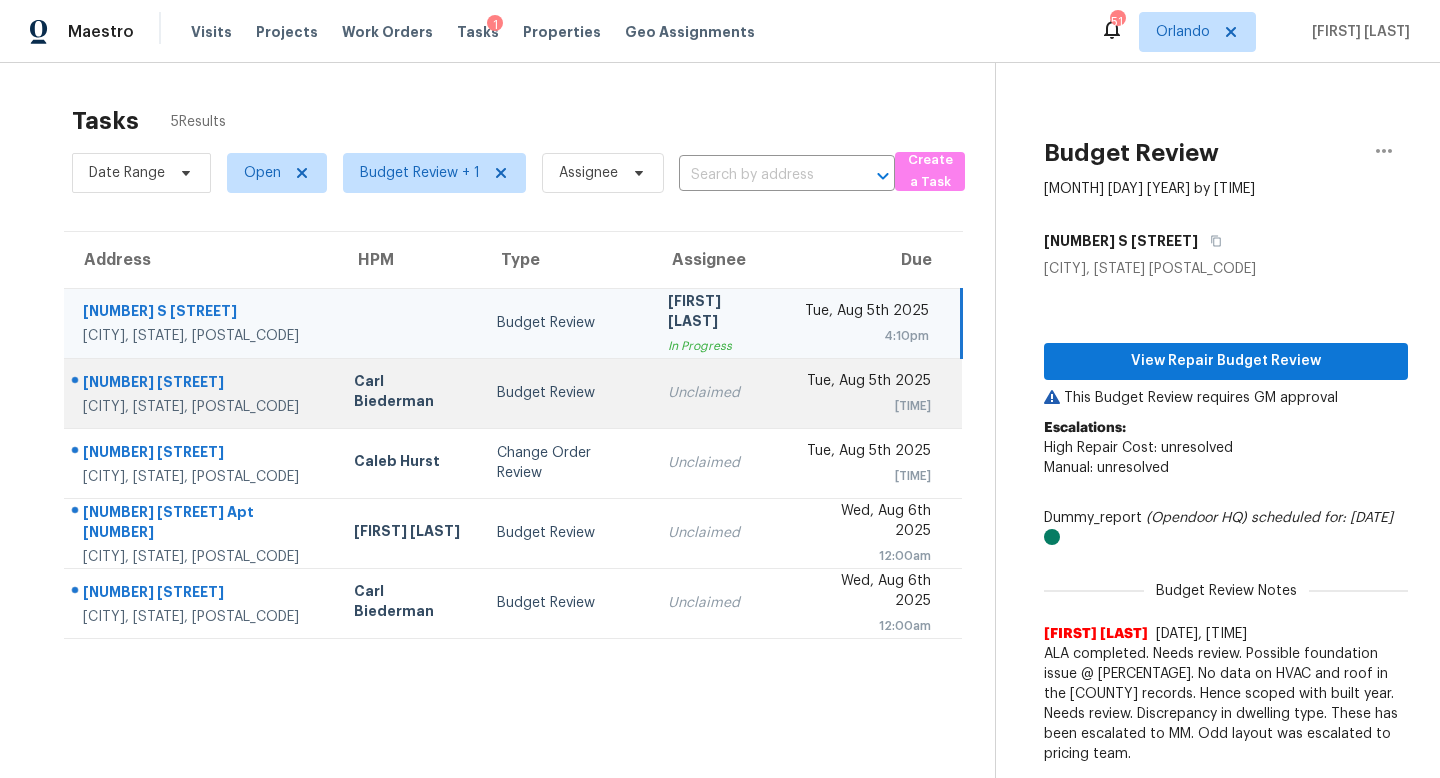 click on "Unclaimed" at bounding box center [720, 393] 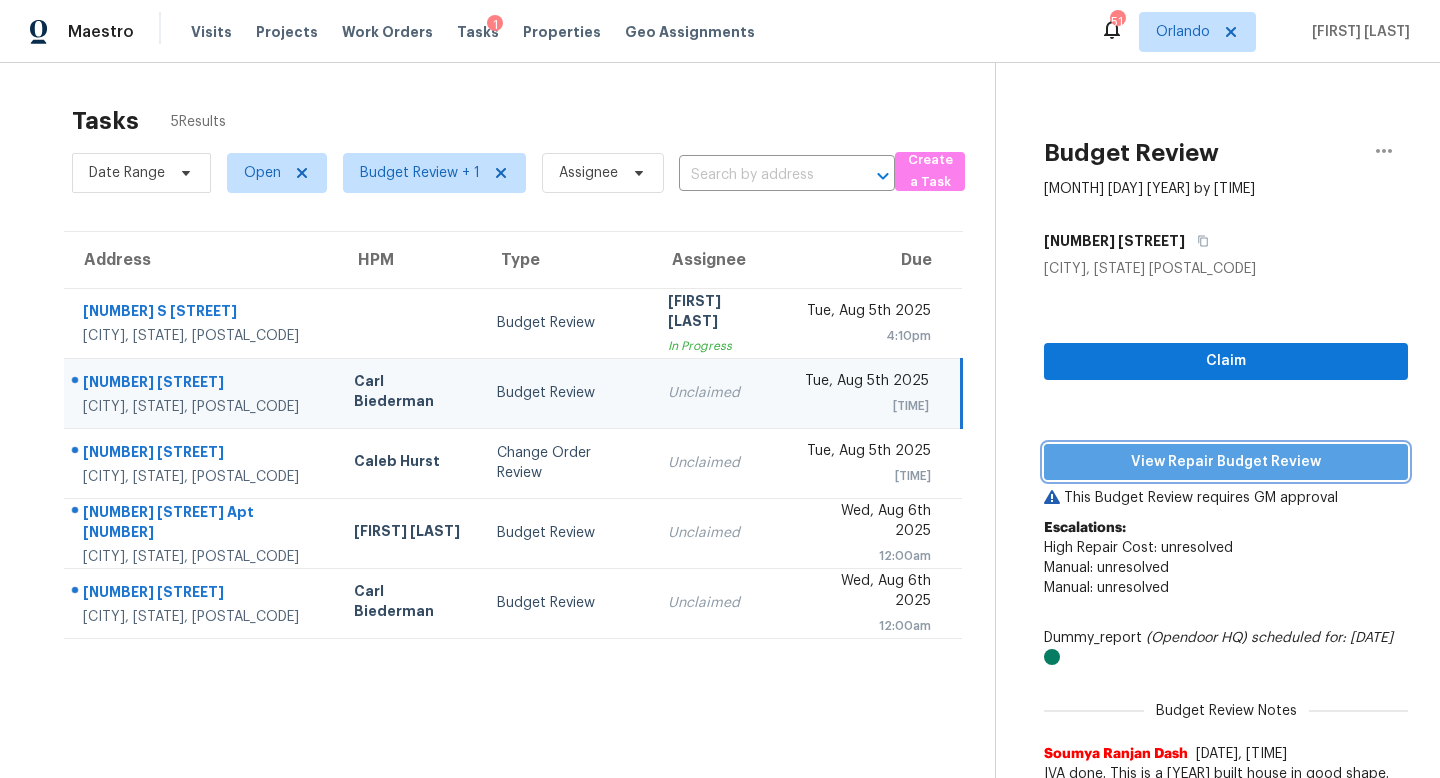 click on "View Repair Budget Review" at bounding box center (1226, 462) 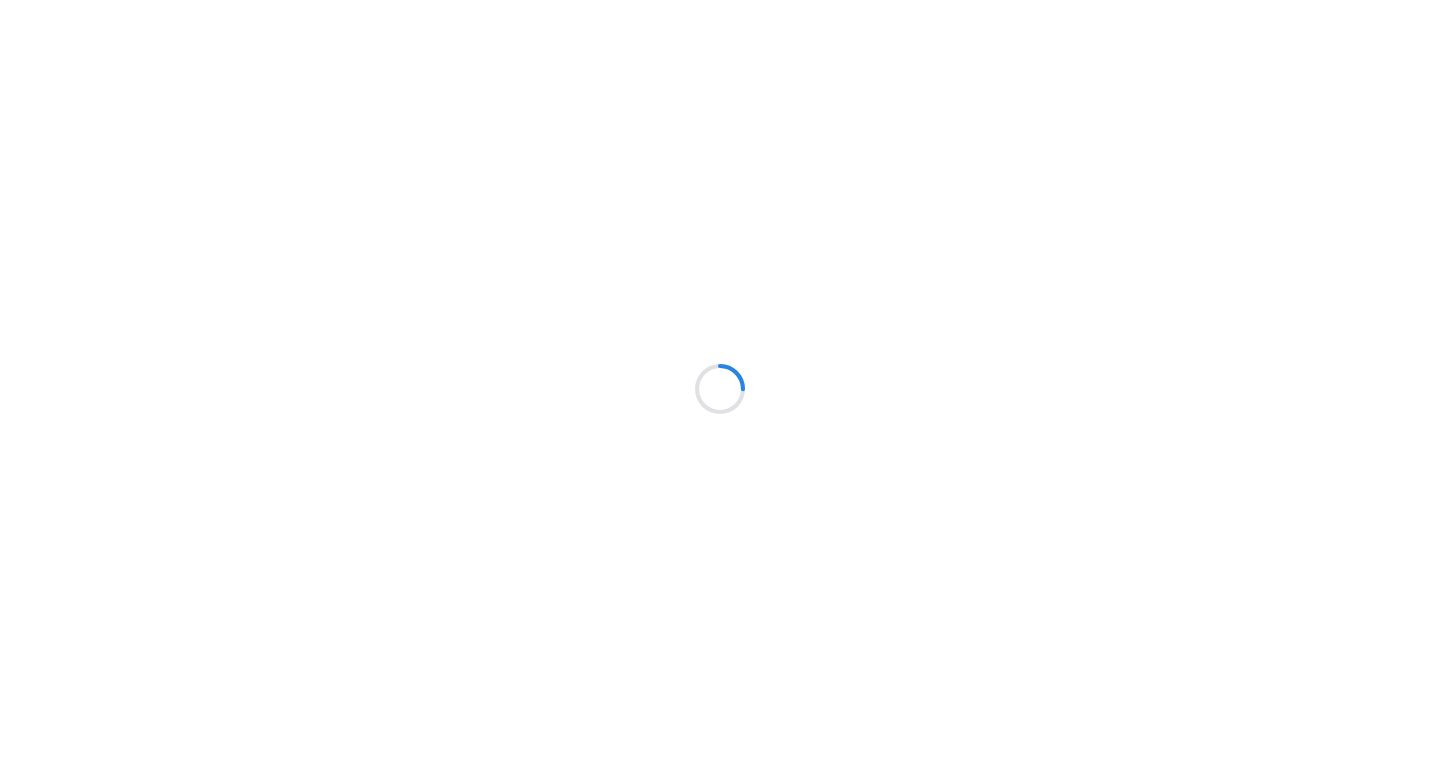 scroll, scrollTop: 0, scrollLeft: 0, axis: both 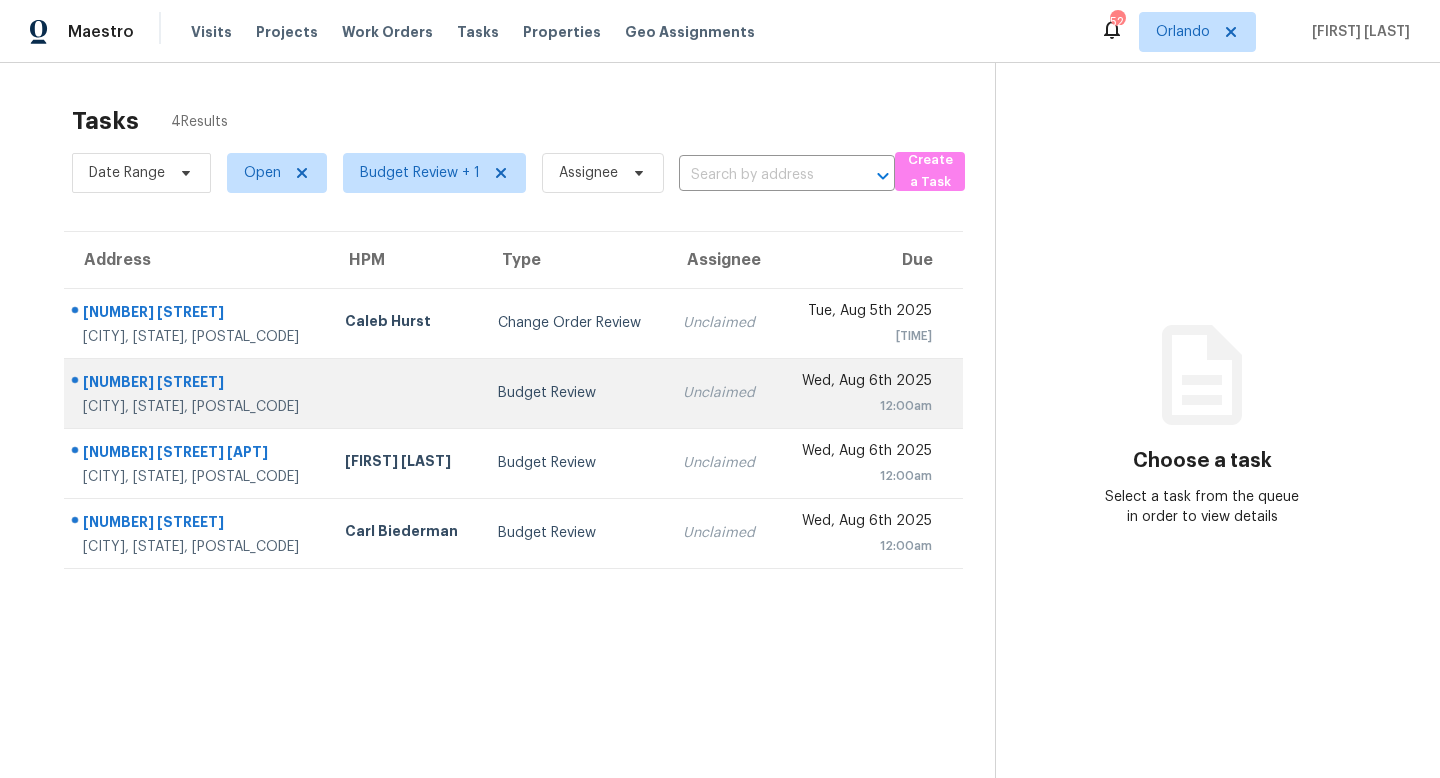 click on "Unclaimed" at bounding box center (722, 393) 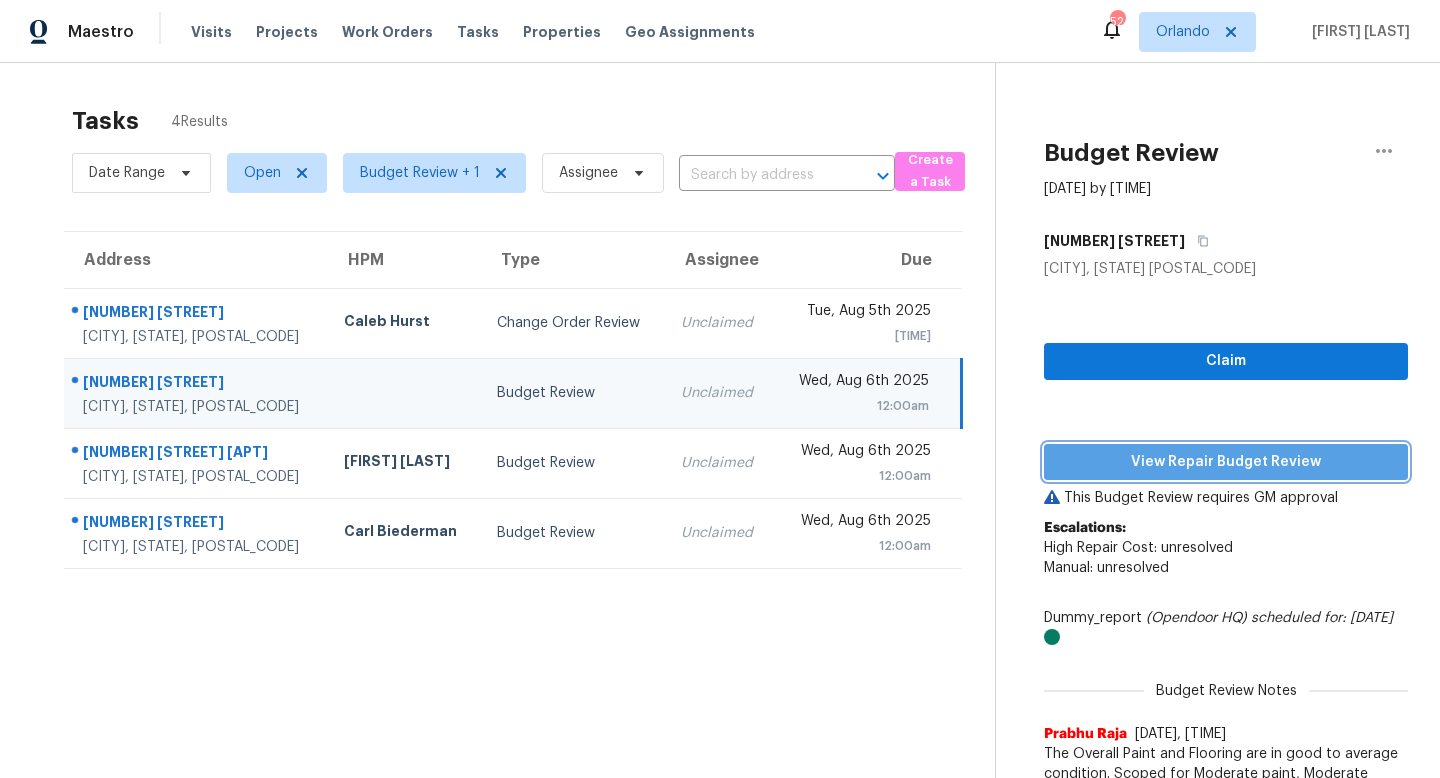 click on "View Repair Budget Review" at bounding box center (1226, 462) 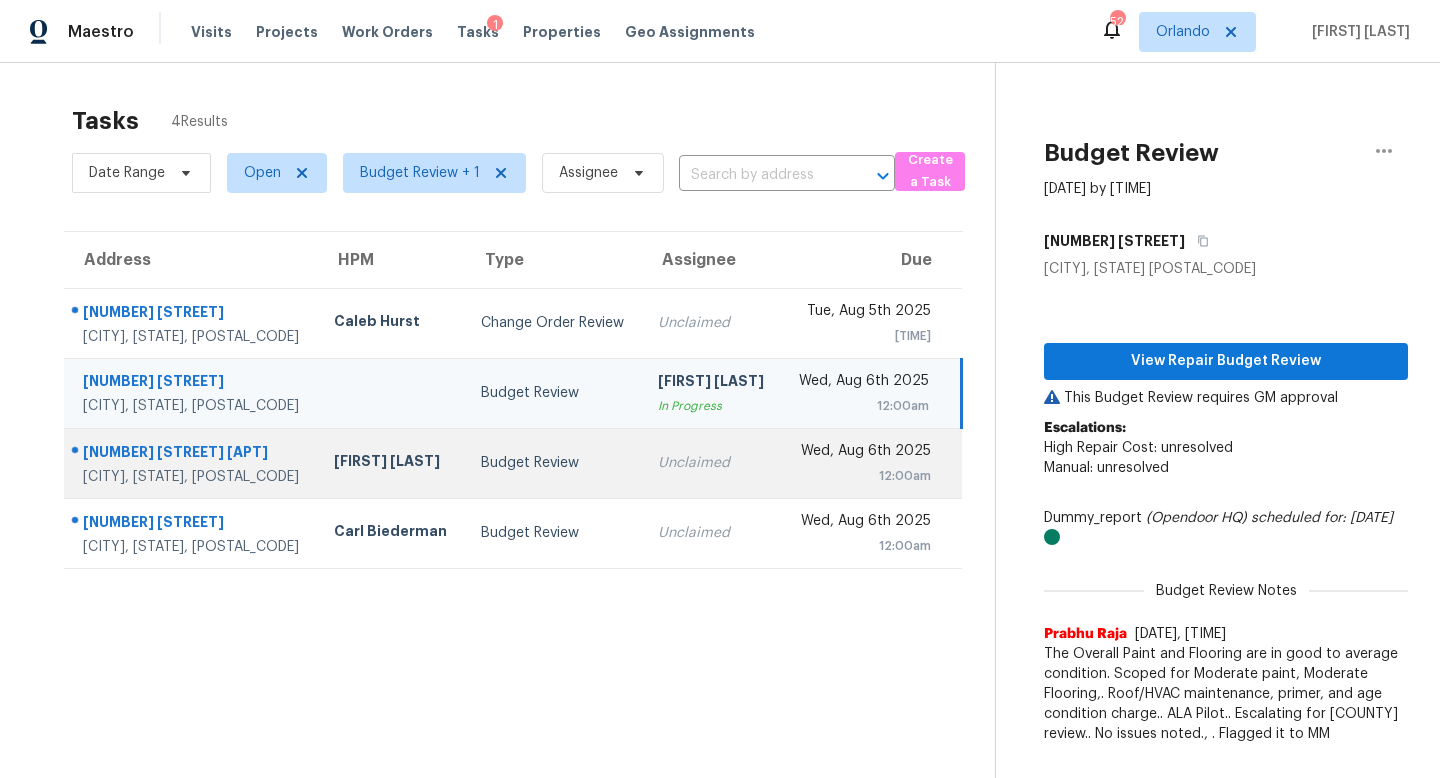 click on "Unclaimed" at bounding box center [712, 463] 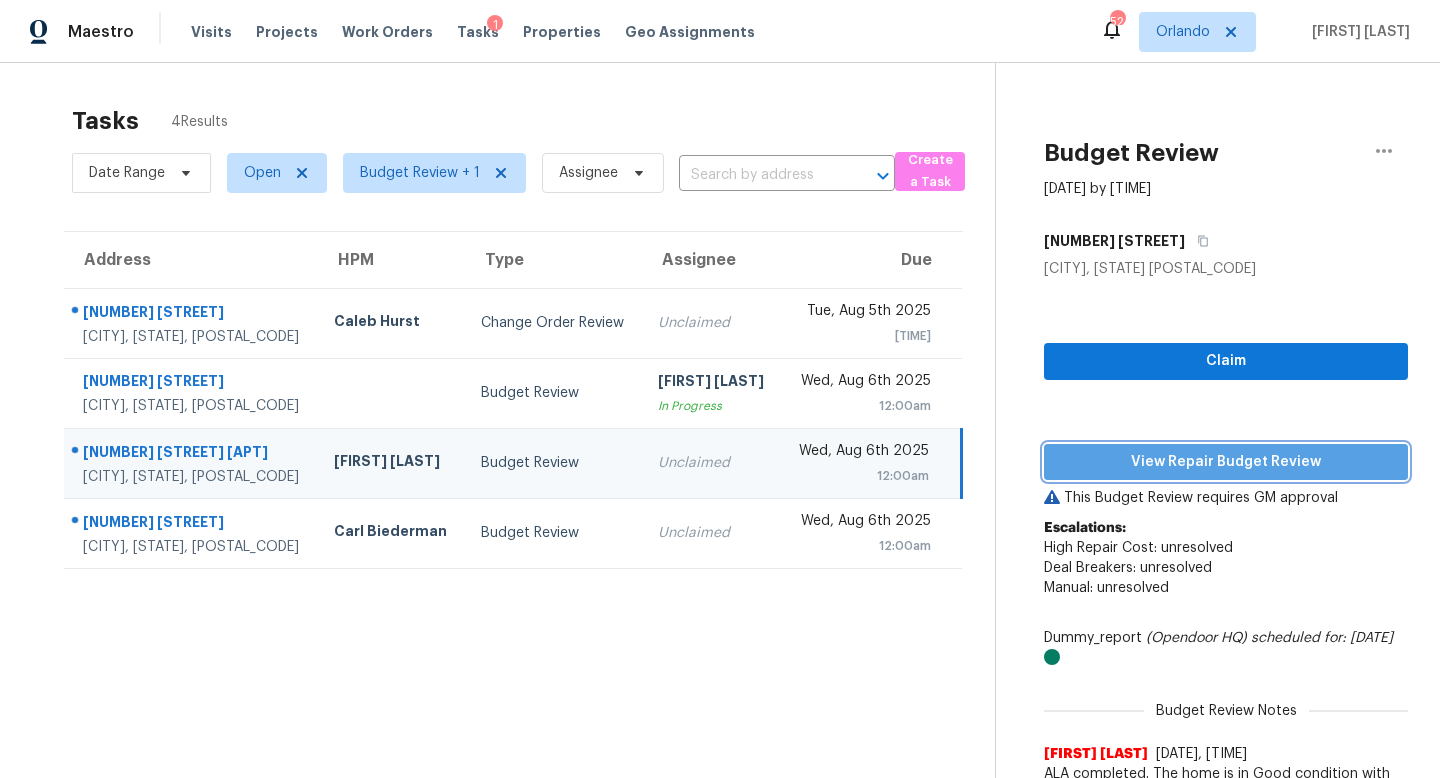 click on "View Repair Budget Review" at bounding box center (1226, 462) 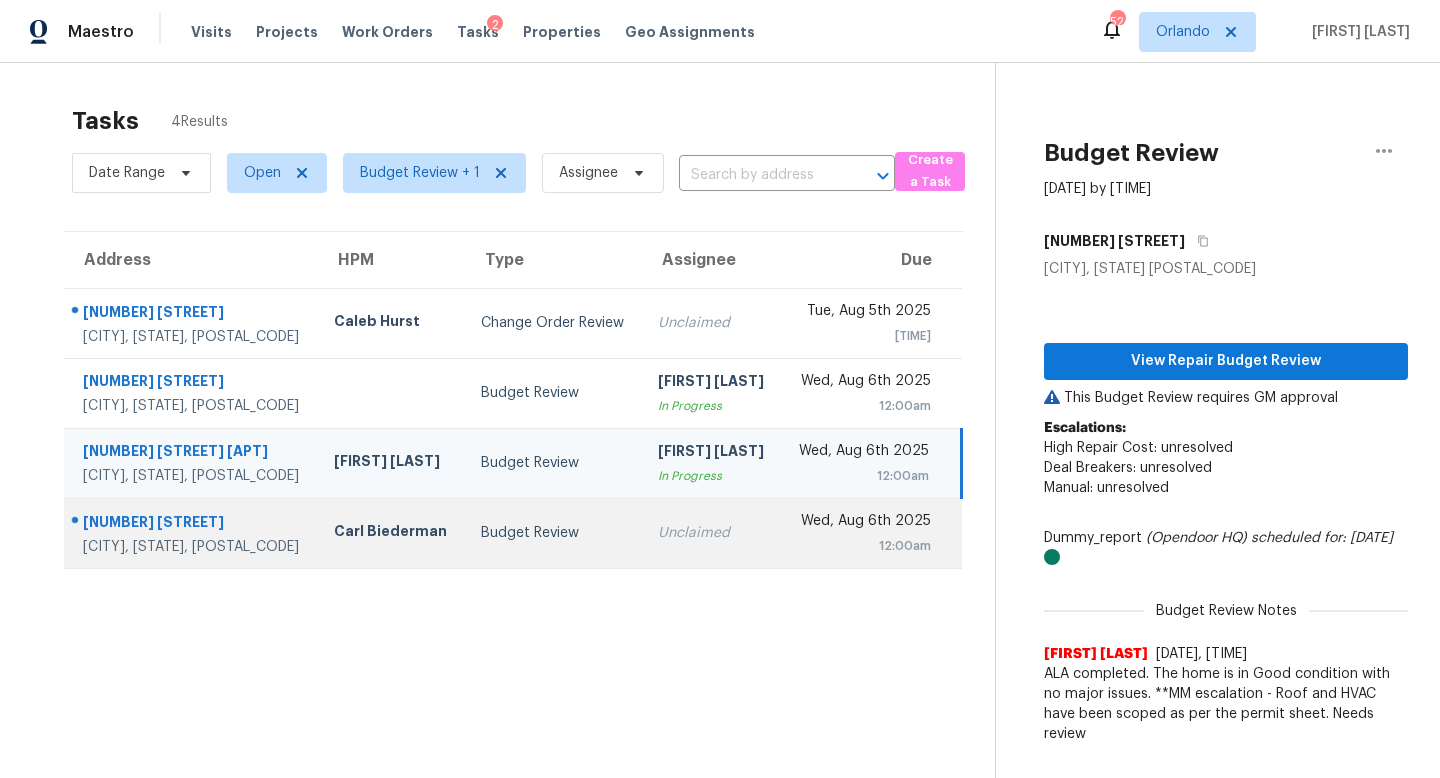 click on "Budget Review" at bounding box center (553, 533) 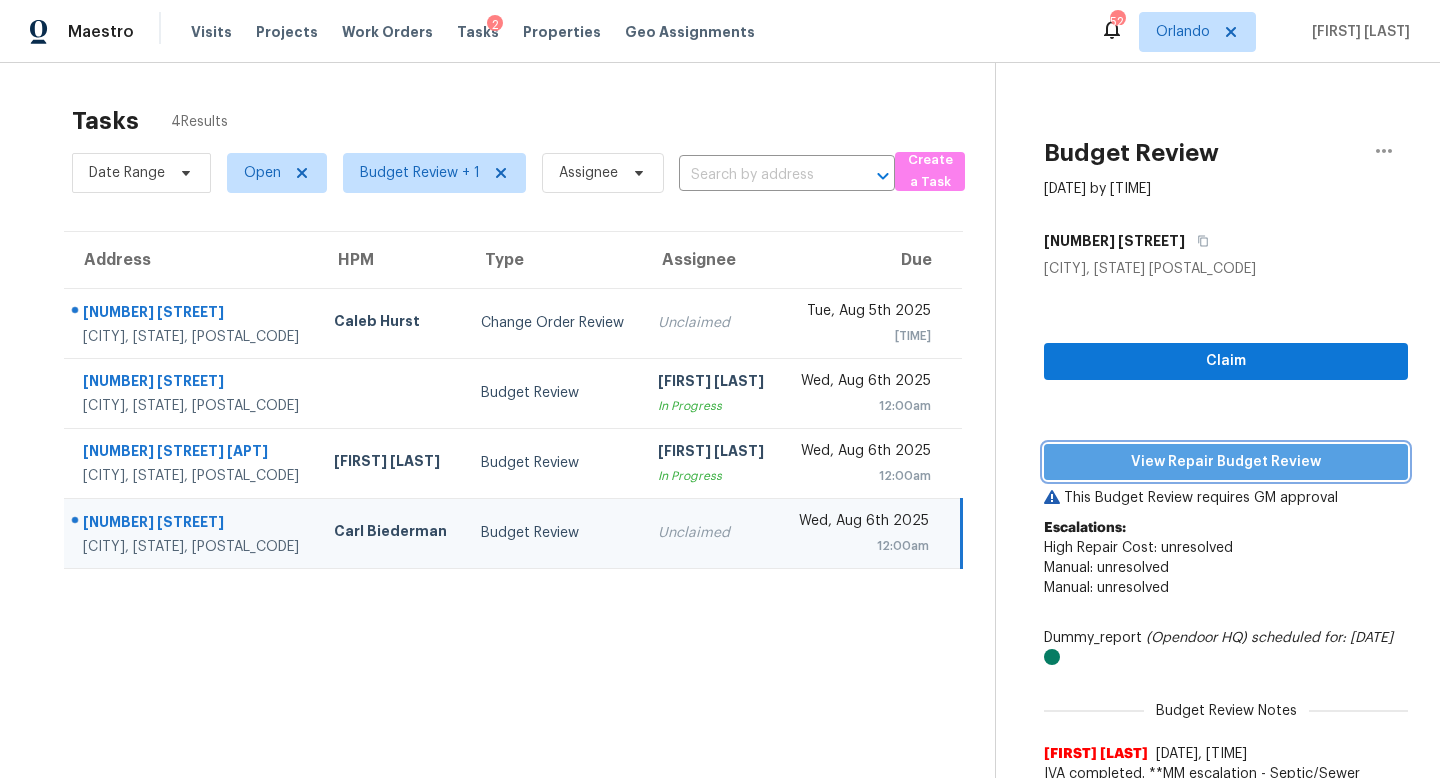 click on "View Repair Budget Review" at bounding box center [1226, 462] 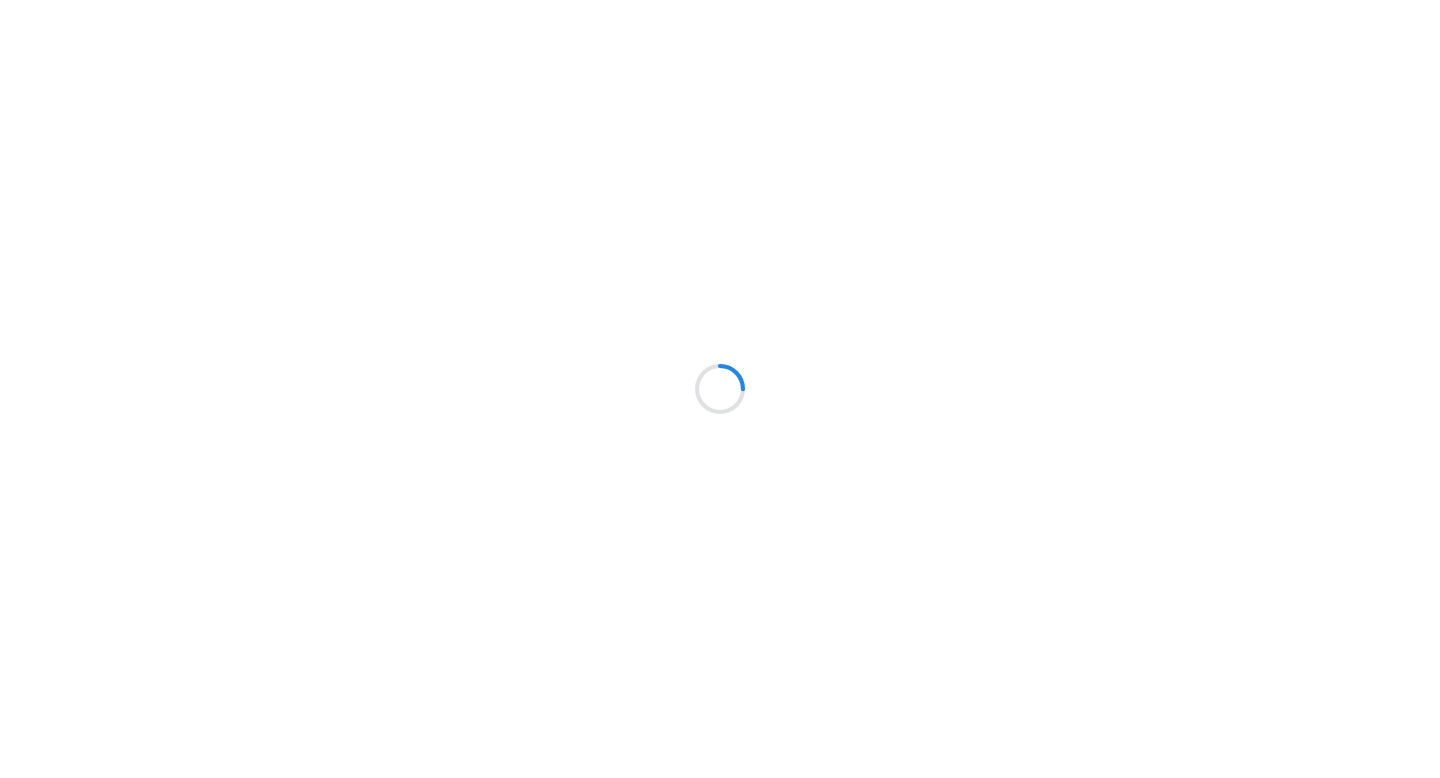 scroll, scrollTop: 0, scrollLeft: 0, axis: both 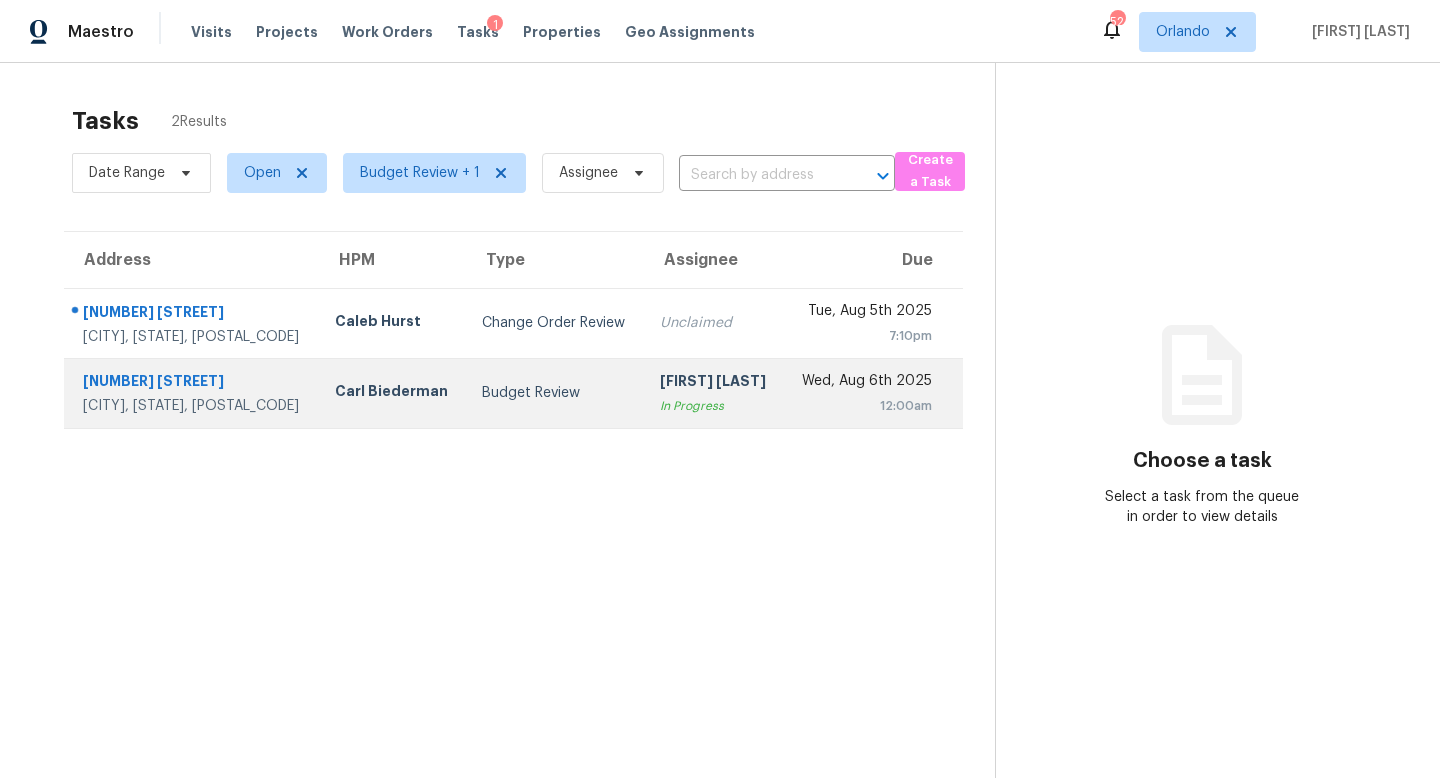 click on "Budget Review" at bounding box center [555, 393] 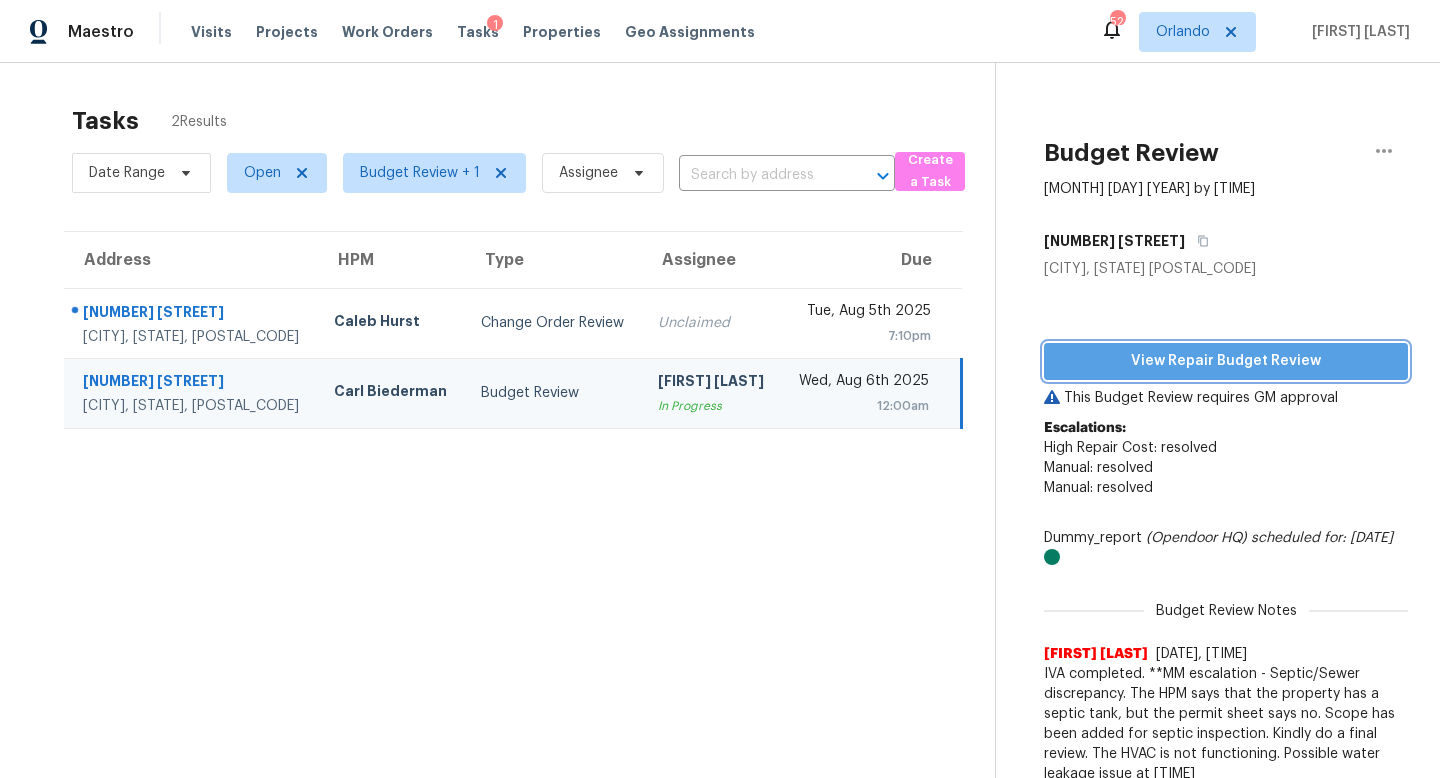 click on "View Repair Budget Review" at bounding box center [1226, 361] 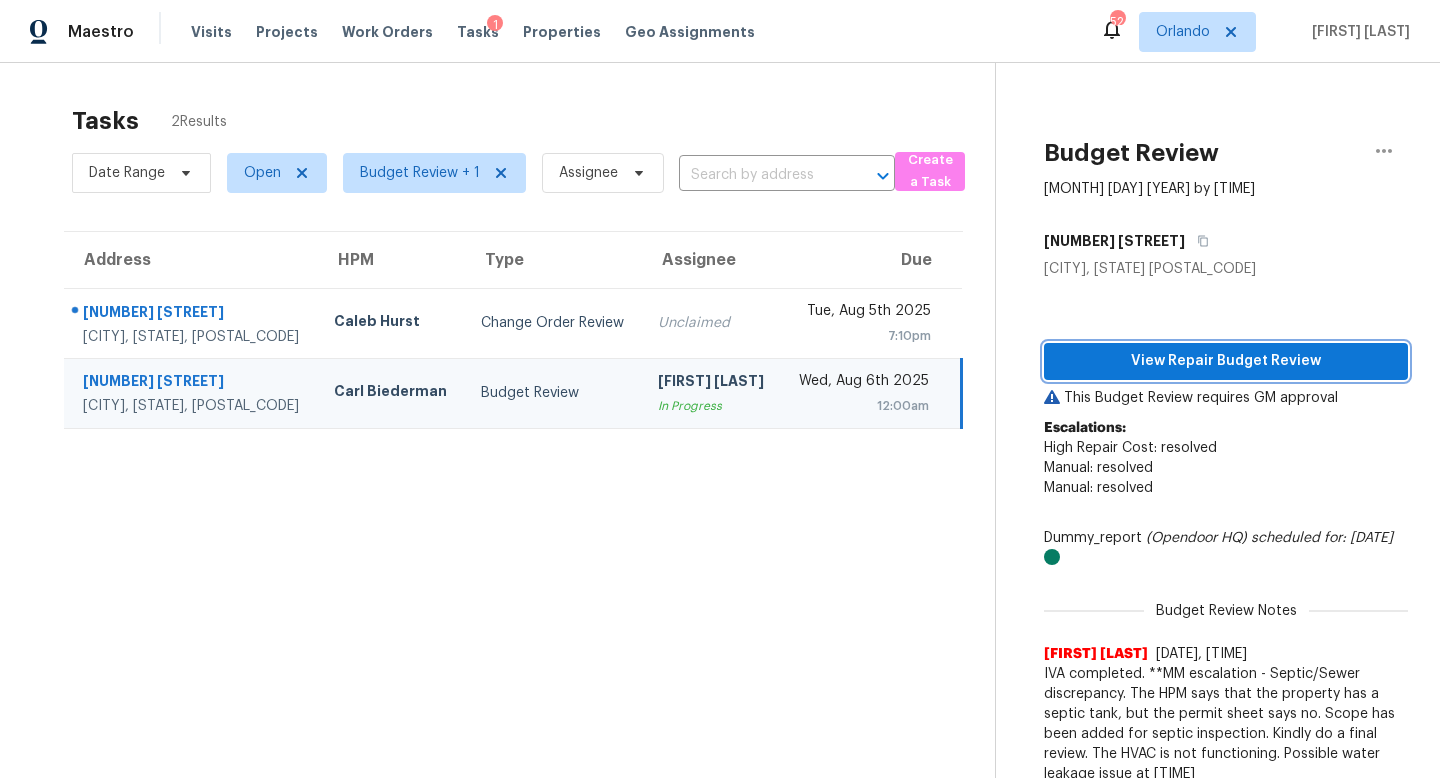 type 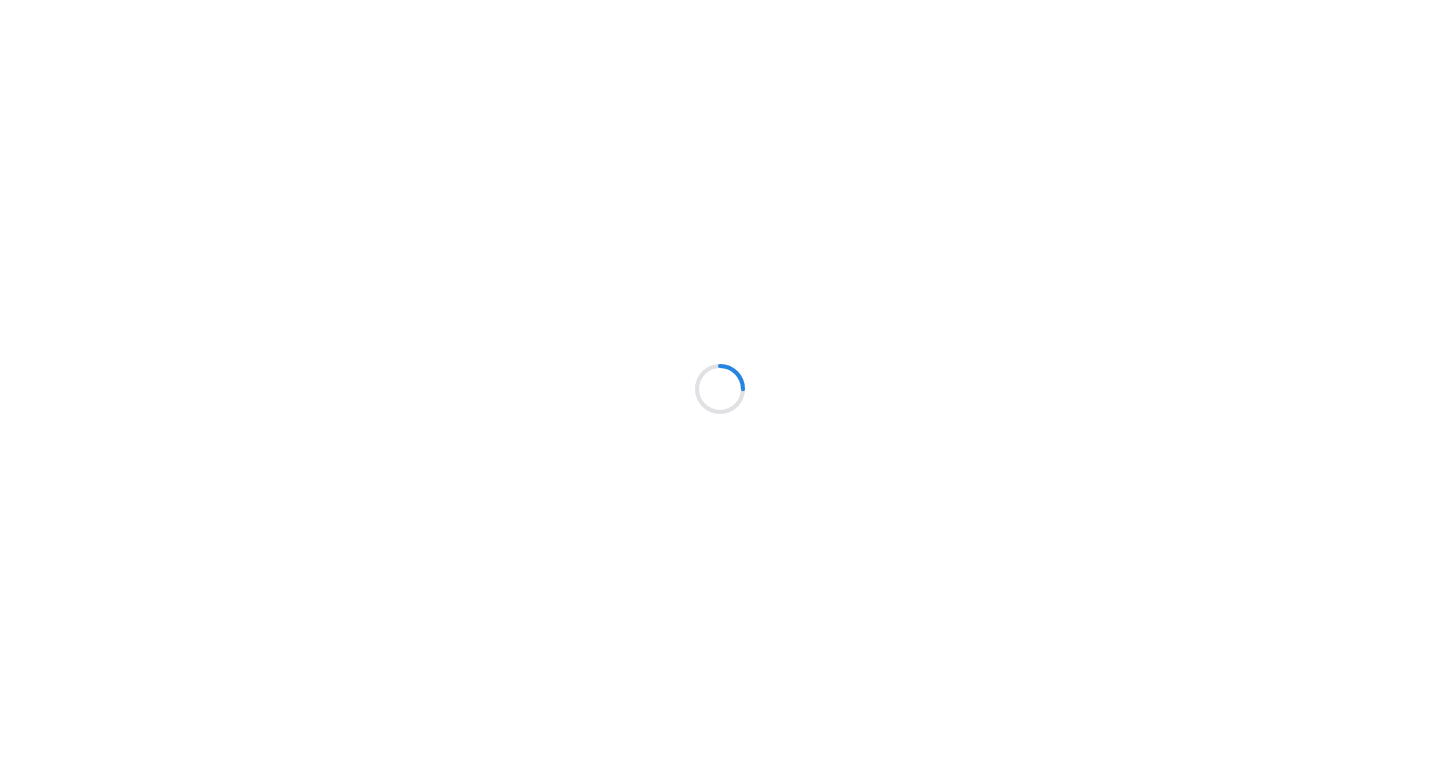 scroll, scrollTop: 0, scrollLeft: 0, axis: both 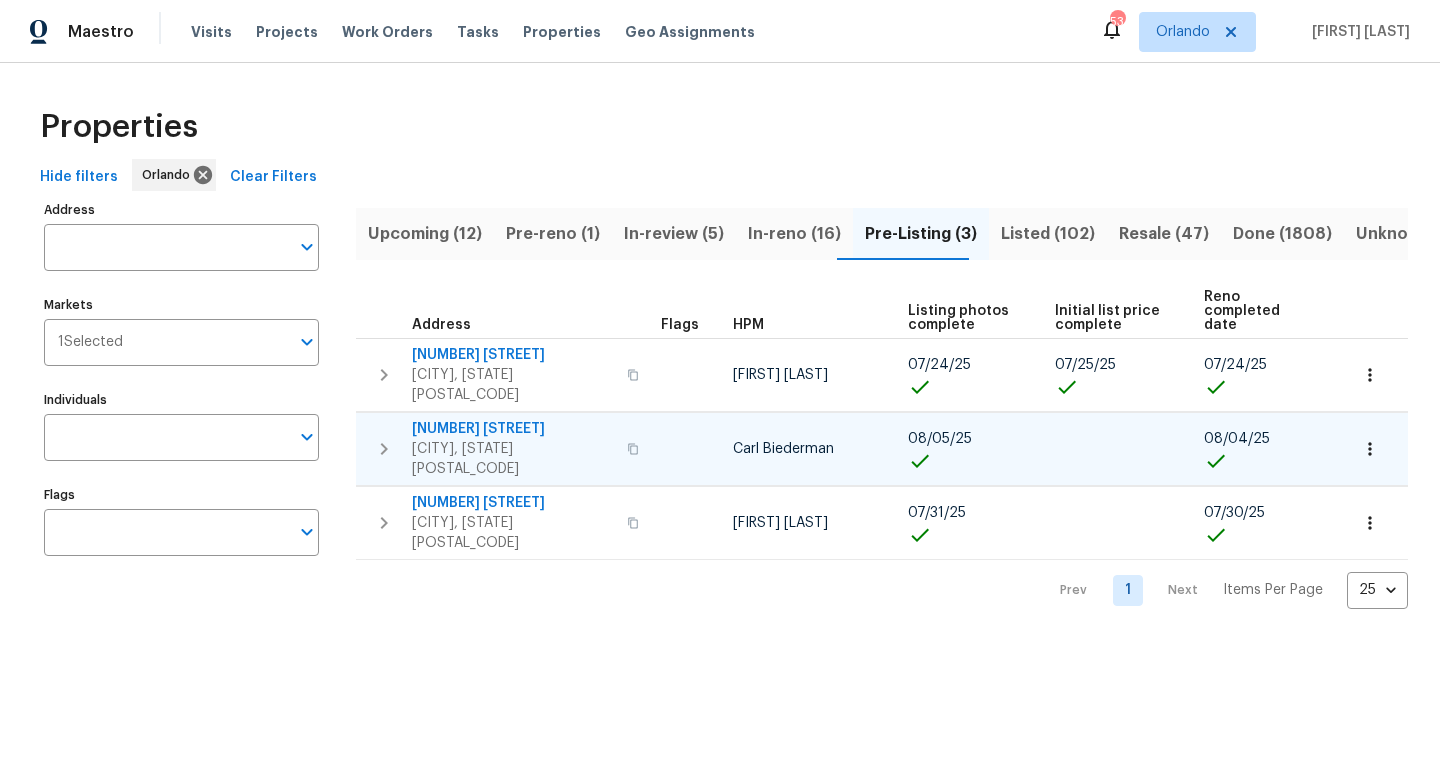 click 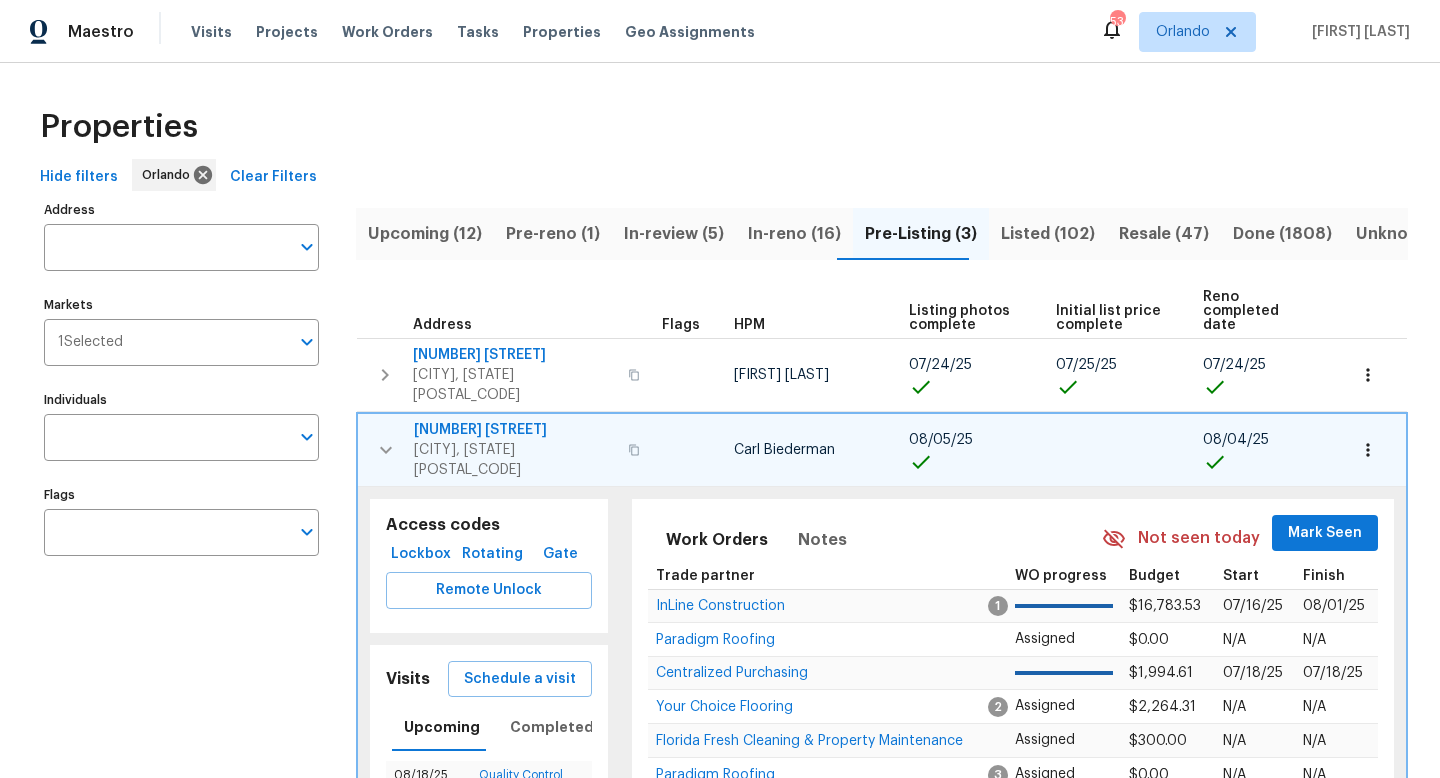 click on "93 Raemoor Dr" at bounding box center [515, 430] 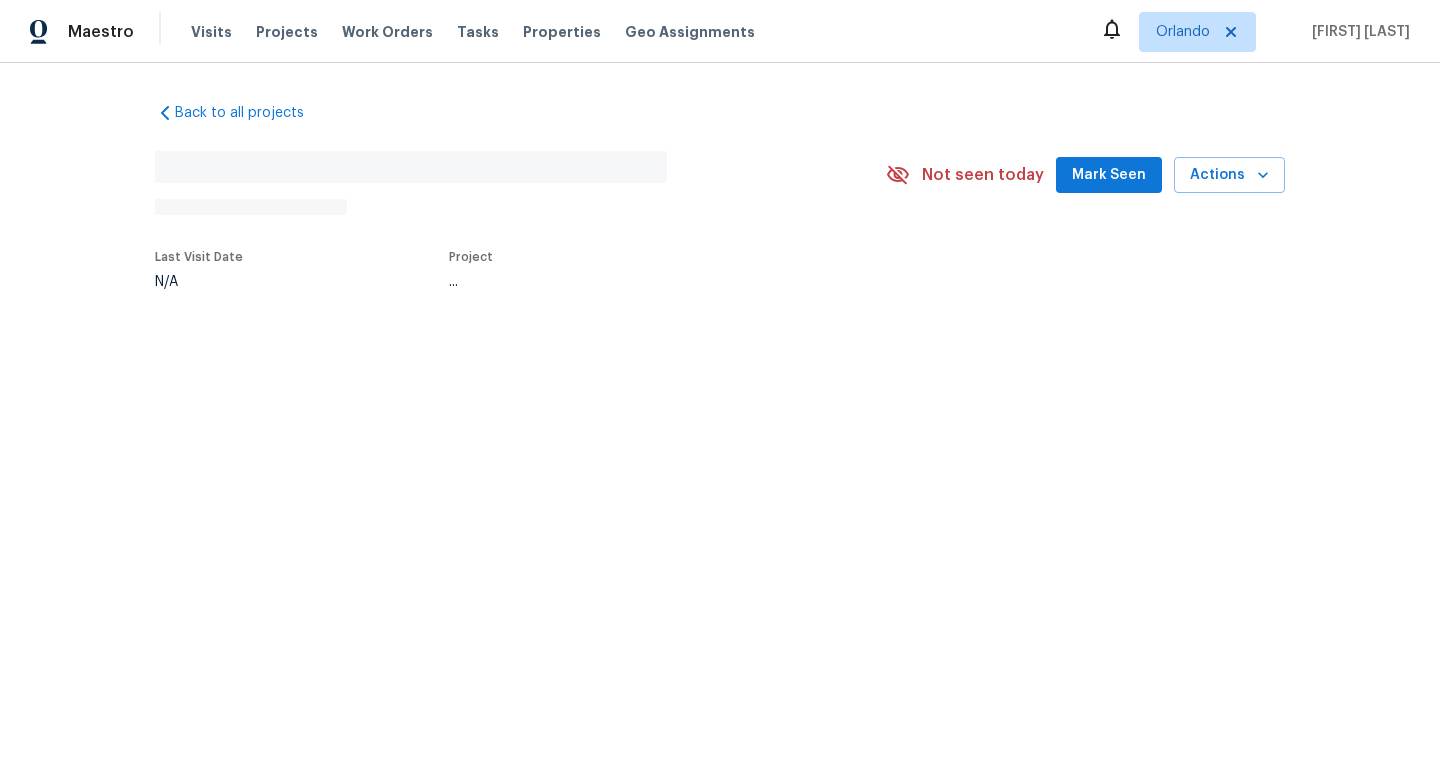 scroll, scrollTop: 0, scrollLeft: 0, axis: both 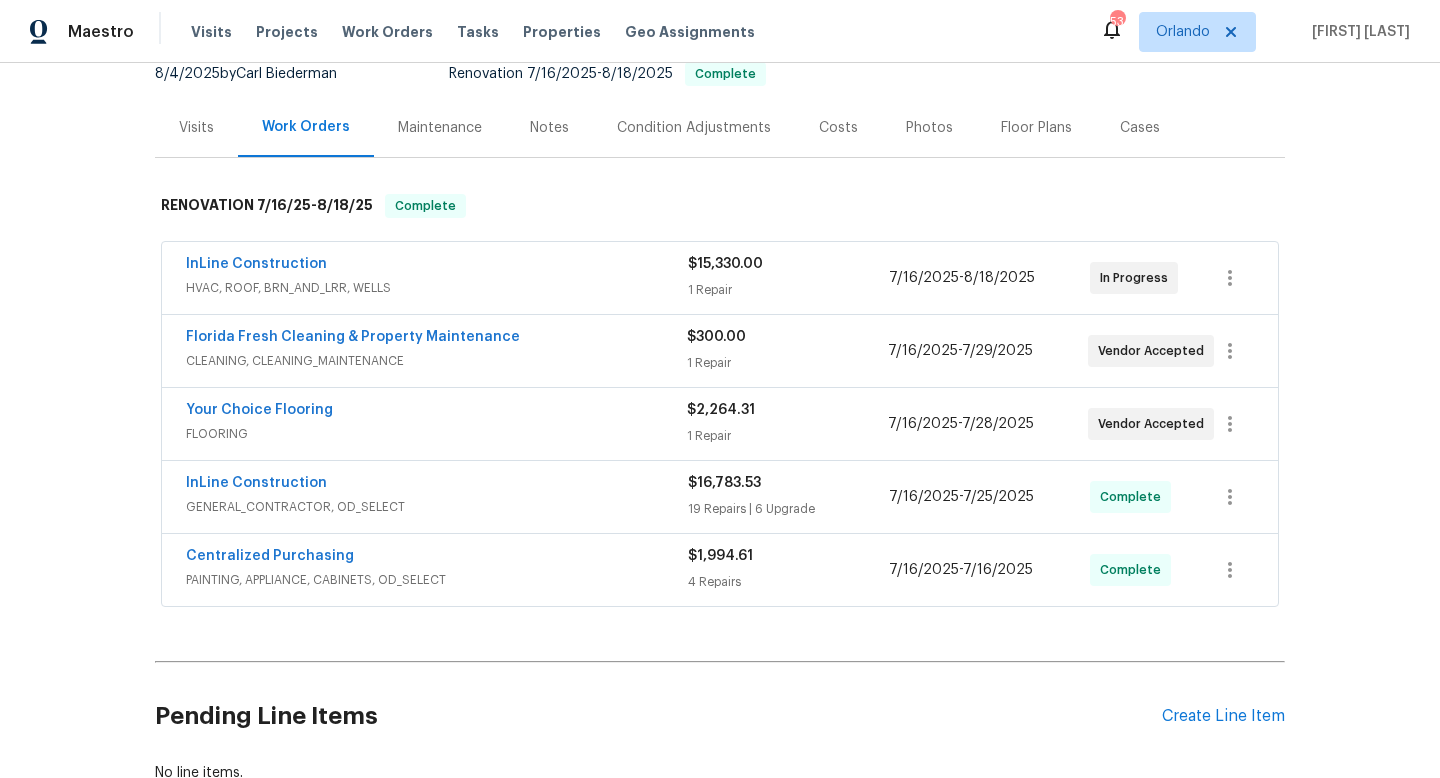 click on "InLine Construction" at bounding box center [437, 485] 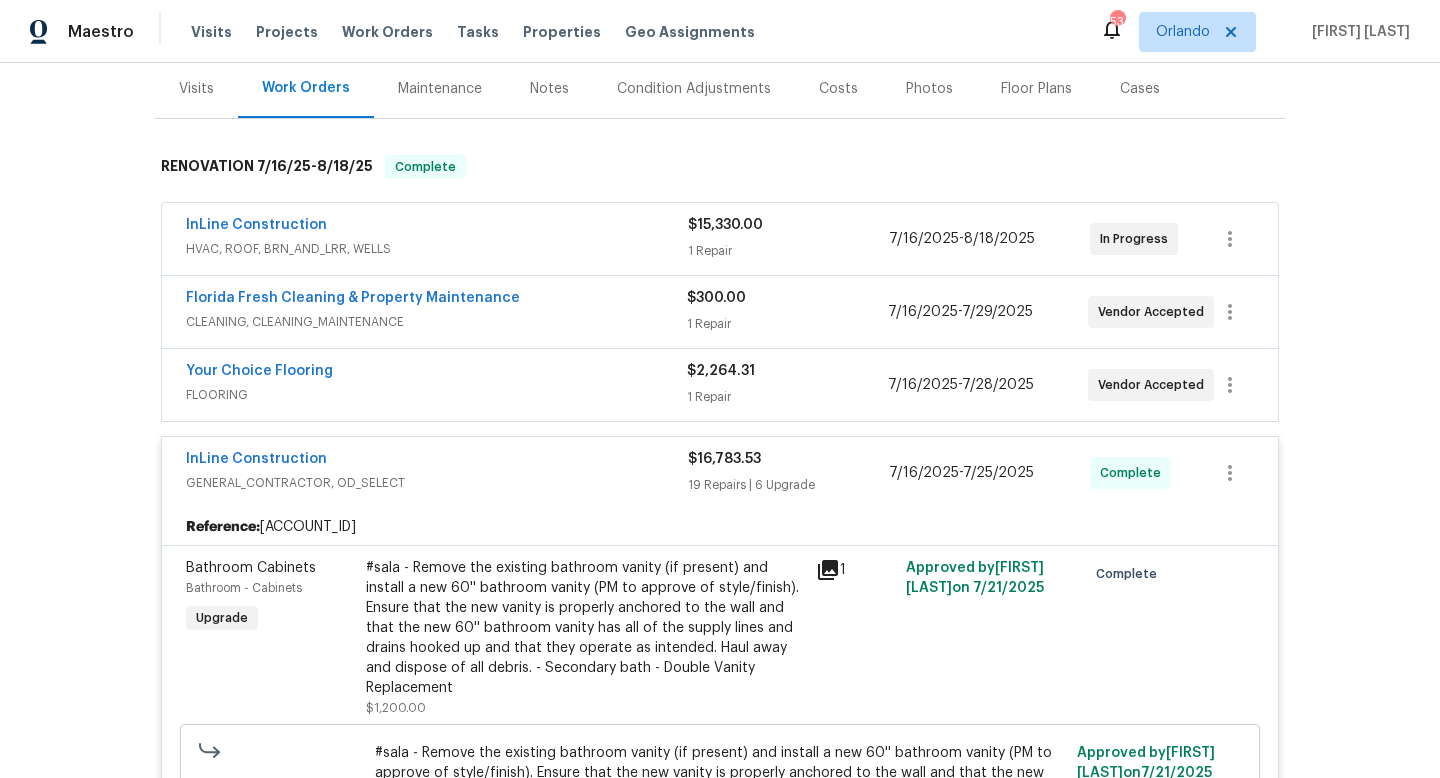 scroll, scrollTop: 305, scrollLeft: 0, axis: vertical 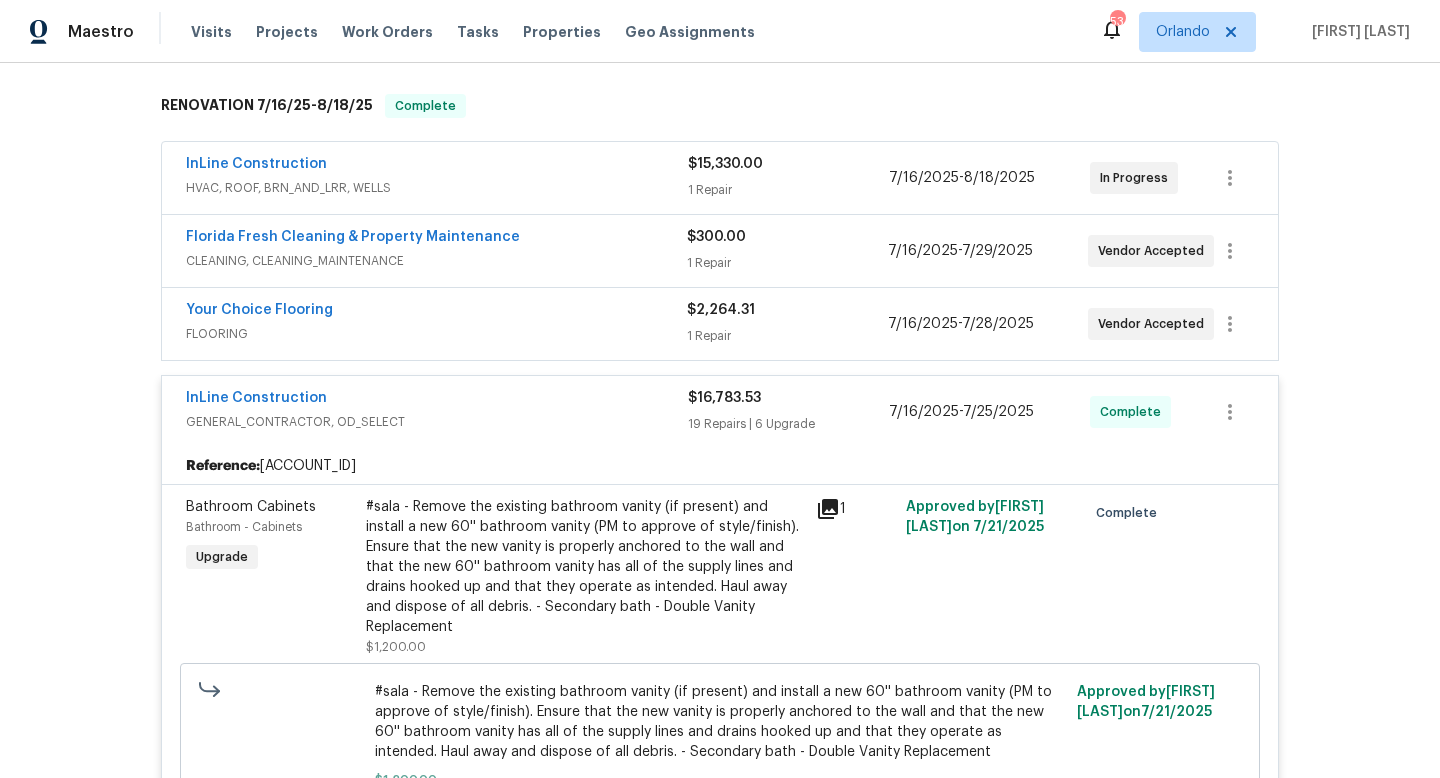 click on "GENERAL_CONTRACTOR, OD_SELECT" at bounding box center (437, 422) 